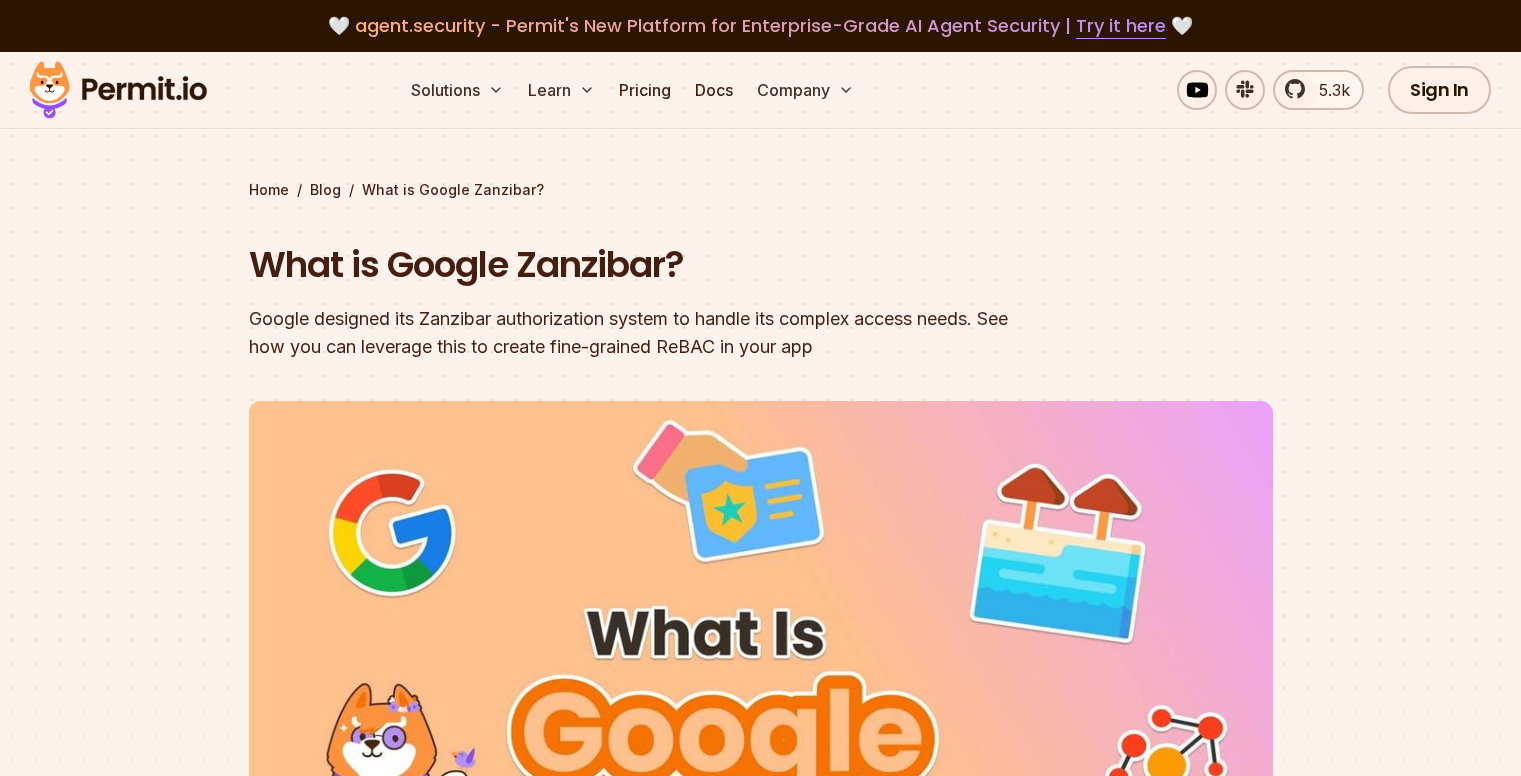 scroll, scrollTop: 0, scrollLeft: 0, axis: both 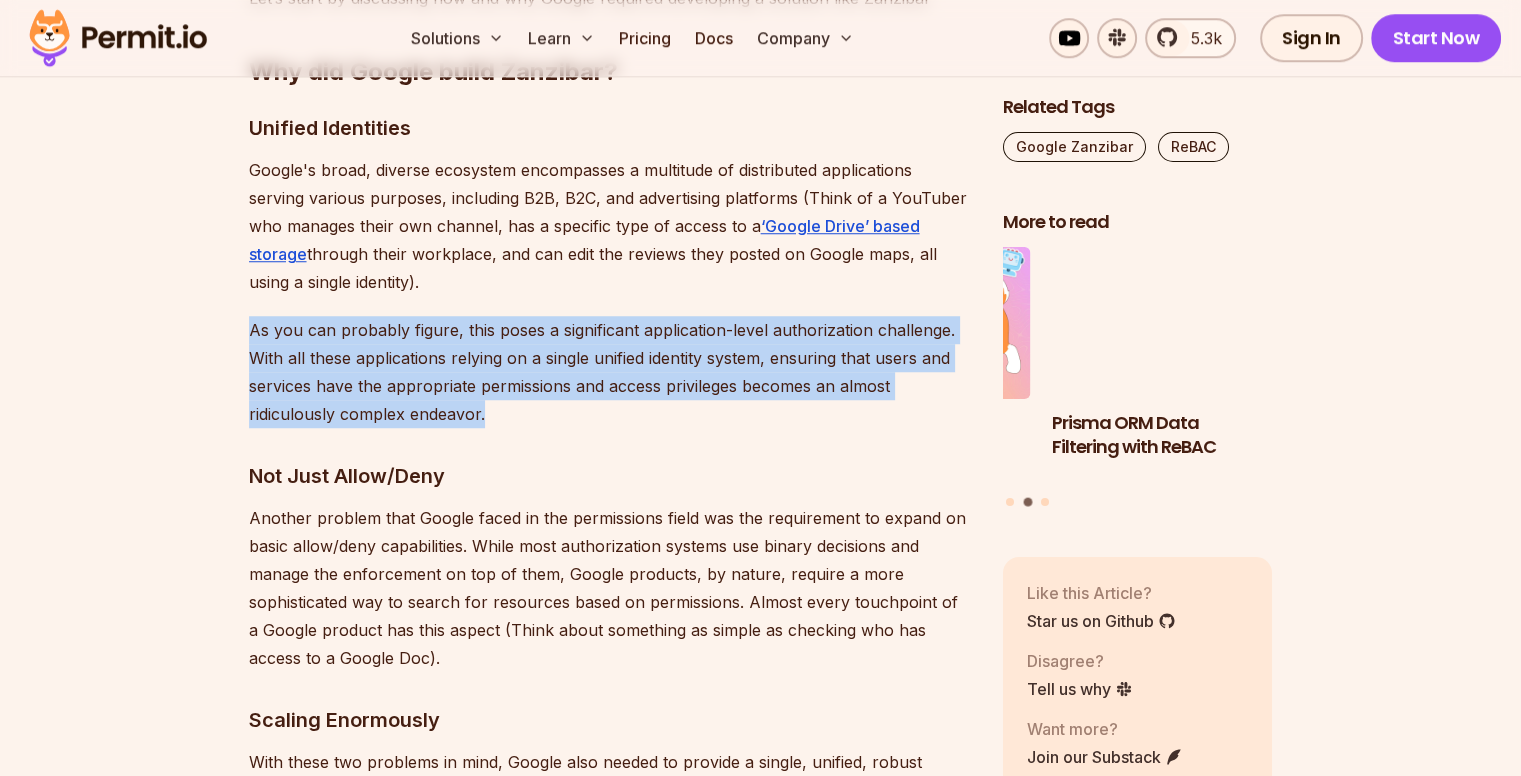 drag, startPoint x: 243, startPoint y: 297, endPoint x: 942, endPoint y: 375, distance: 703.33844 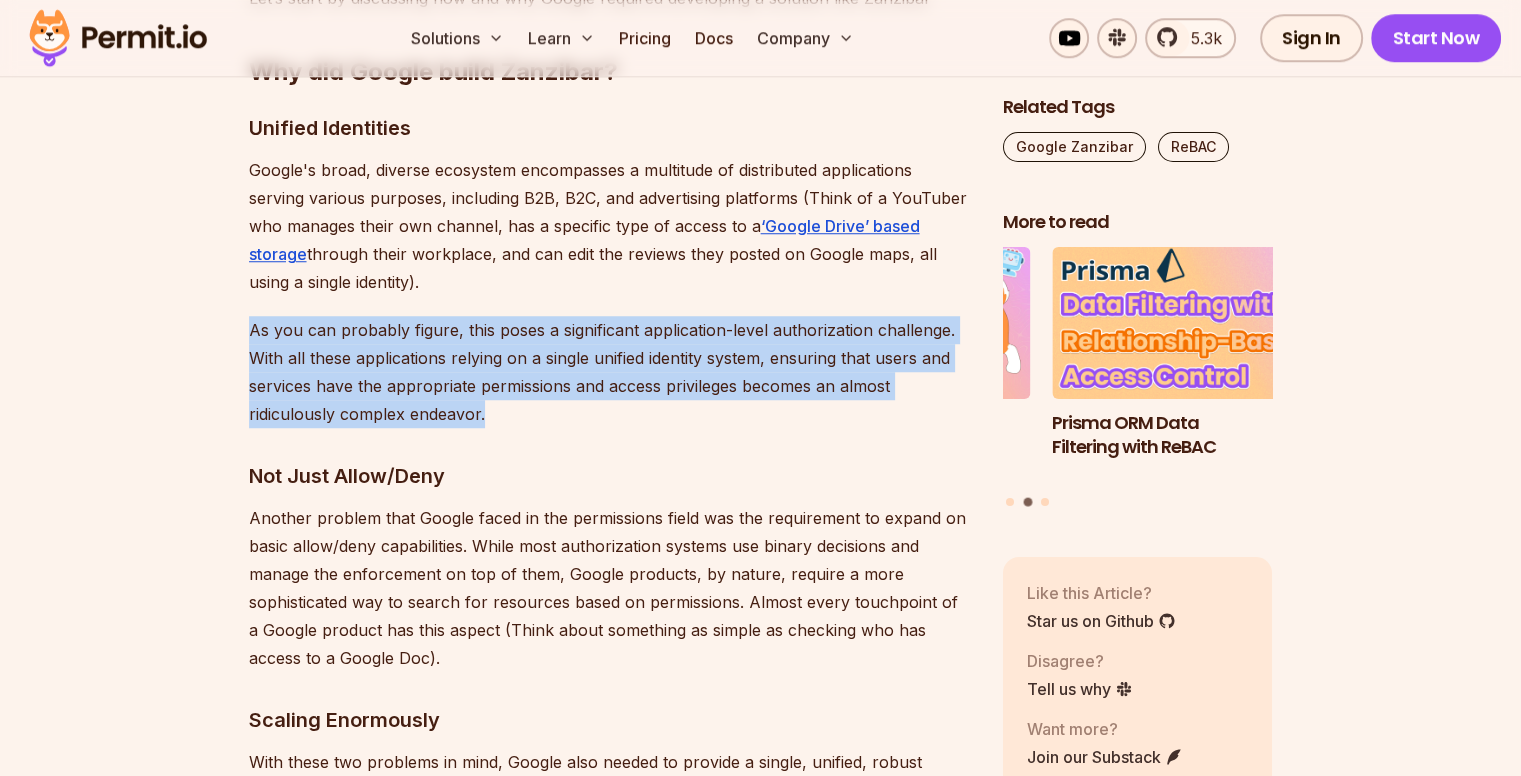 click on "Table of Contents Google Zanzibar is a  white paper  that describes Google's authorization system for handling authorization for its vast number of users and services. Today, it is still an extremely popular term in the IAM space, being used almost synonymously to describe fine-grained authorization, just as  Role Based Access Control (RBAC)  is used to describe authorization systems. Renowned for its distributed, scalable, and consistent architecture, Google Zanzibar allows developers to model their permissions as data in a graph and provides a natural solution for implementing  Relationship-Based Access Control (ReBAC) . Granular, innovative yet resource hefty and complex, Google Zanzibar has many pros and cons. In this blog, we’ll cover what Google Zanzibar is, when, and how you should implement it to solve your application’s authorization needs. Let’s start by discussing how and why Google required developing a solution like Zanzibar - Why did Google build Zanzibar? Unified Identities ). list User" at bounding box center (760, 4396) 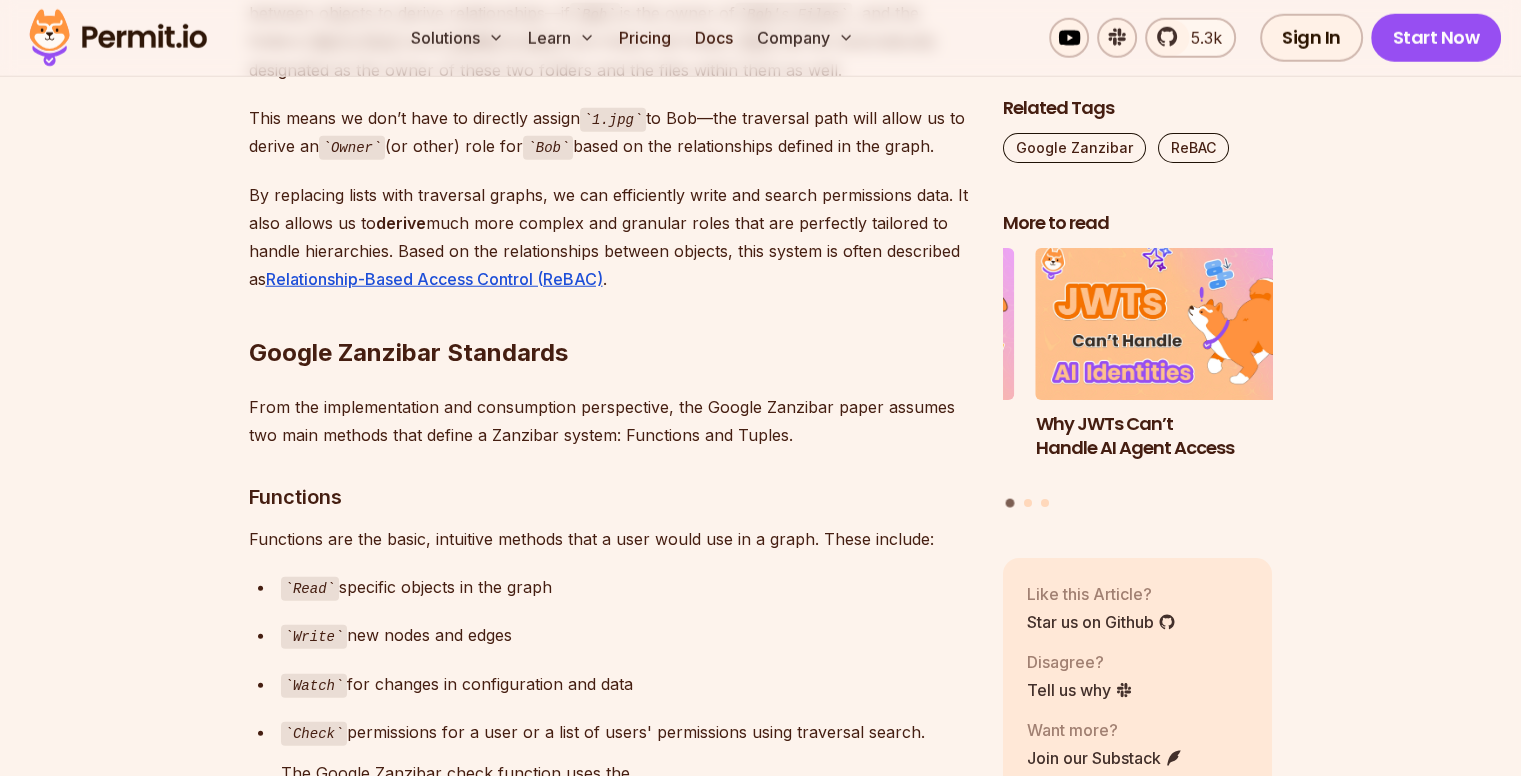 scroll, scrollTop: 5300, scrollLeft: 0, axis: vertical 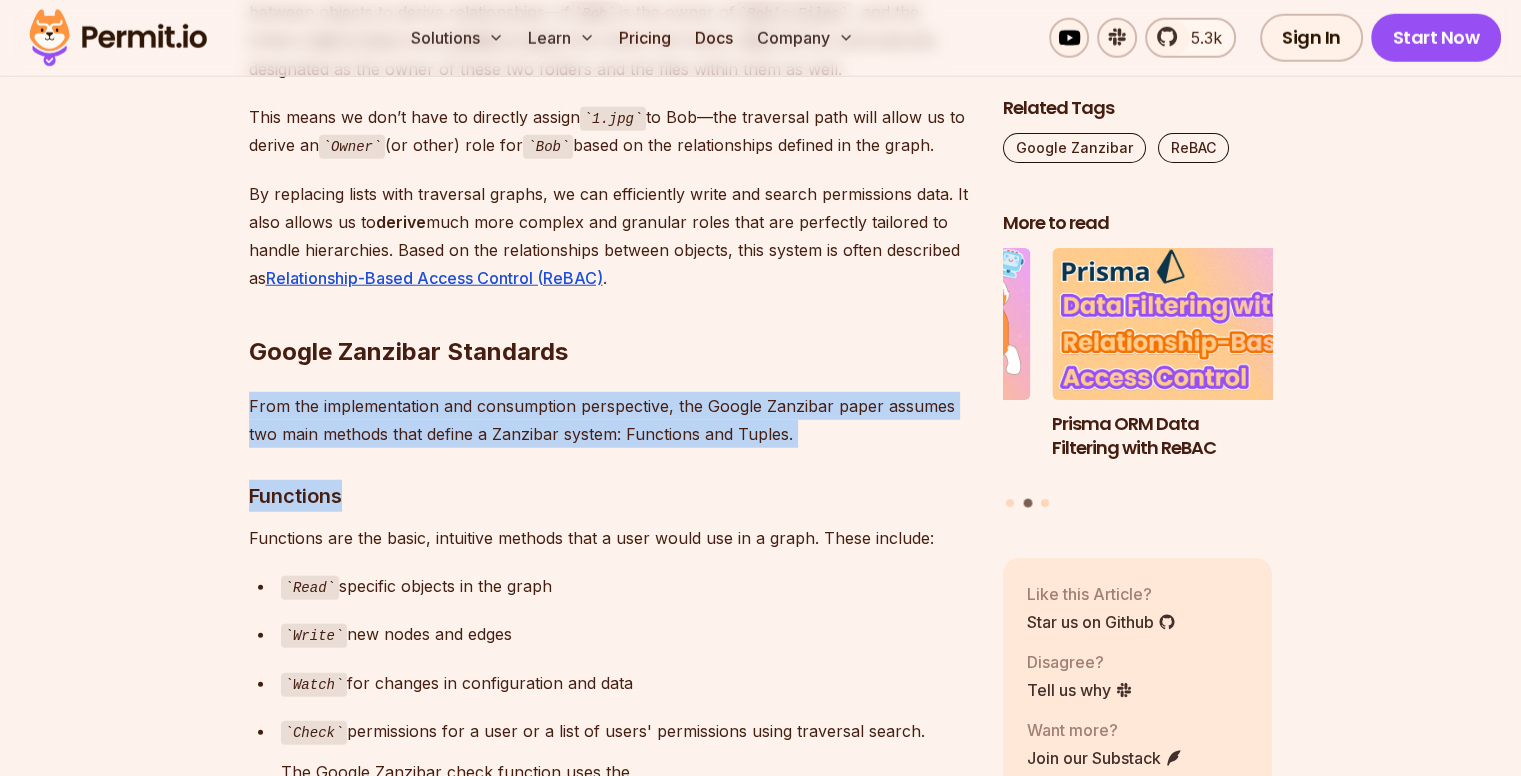 drag, startPoint x: 229, startPoint y: 385, endPoint x: 854, endPoint y: 425, distance: 626.2787 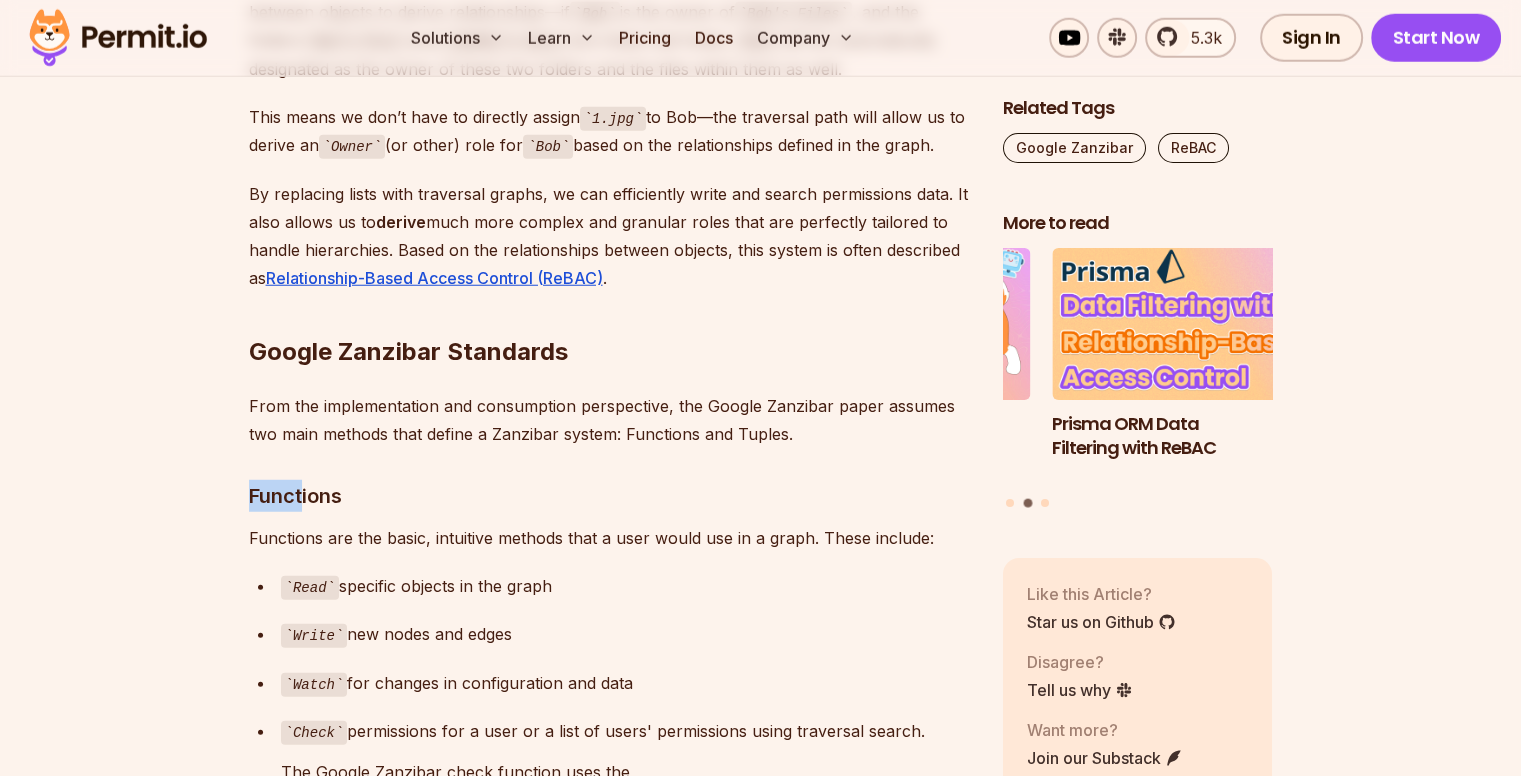 drag, startPoint x: 839, startPoint y: 408, endPoint x: 284, endPoint y: 434, distance: 555.6087 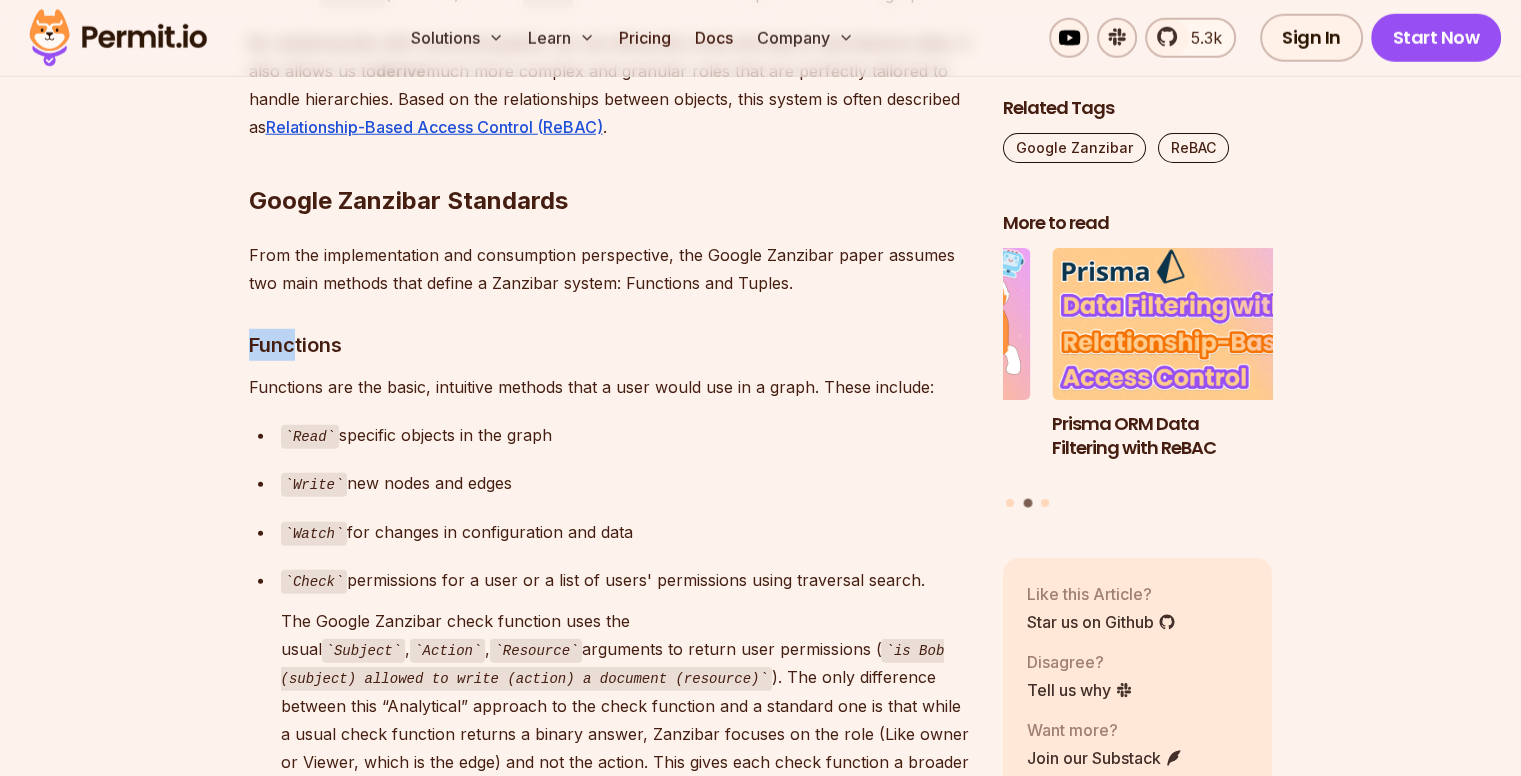 scroll, scrollTop: 5500, scrollLeft: 0, axis: vertical 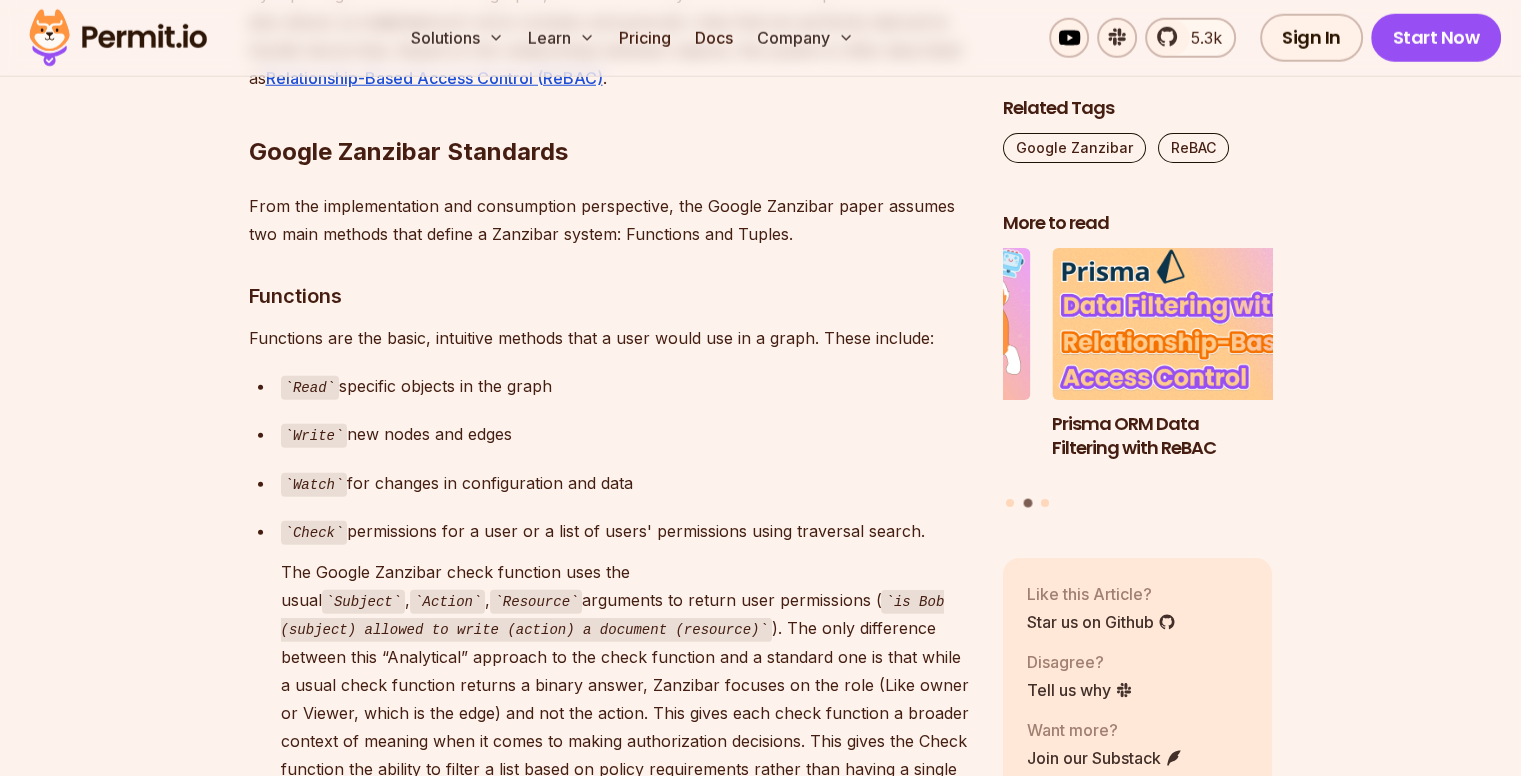 click on "Read  specific objects in the graph" at bounding box center (626, 386) 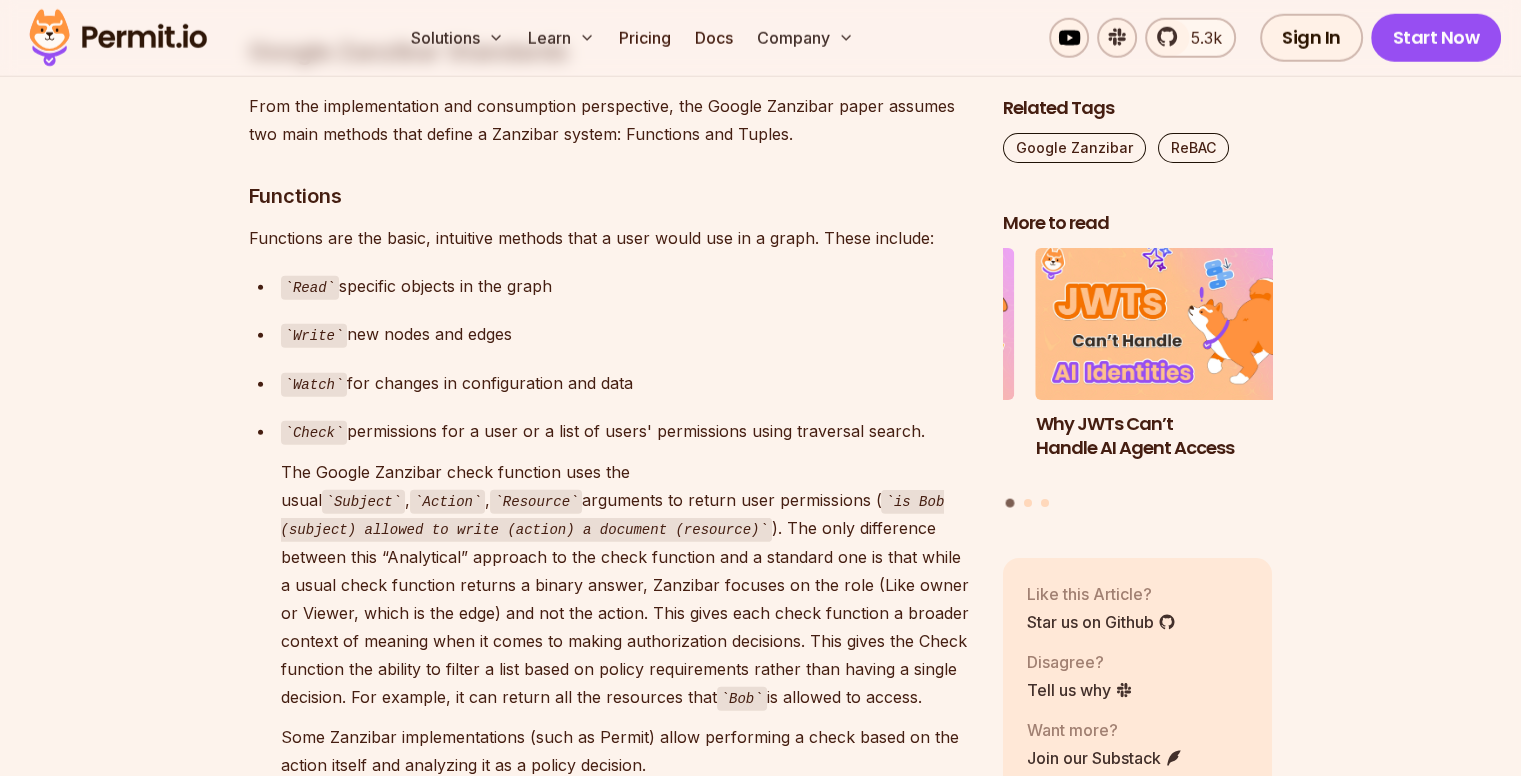 scroll, scrollTop: 5700, scrollLeft: 0, axis: vertical 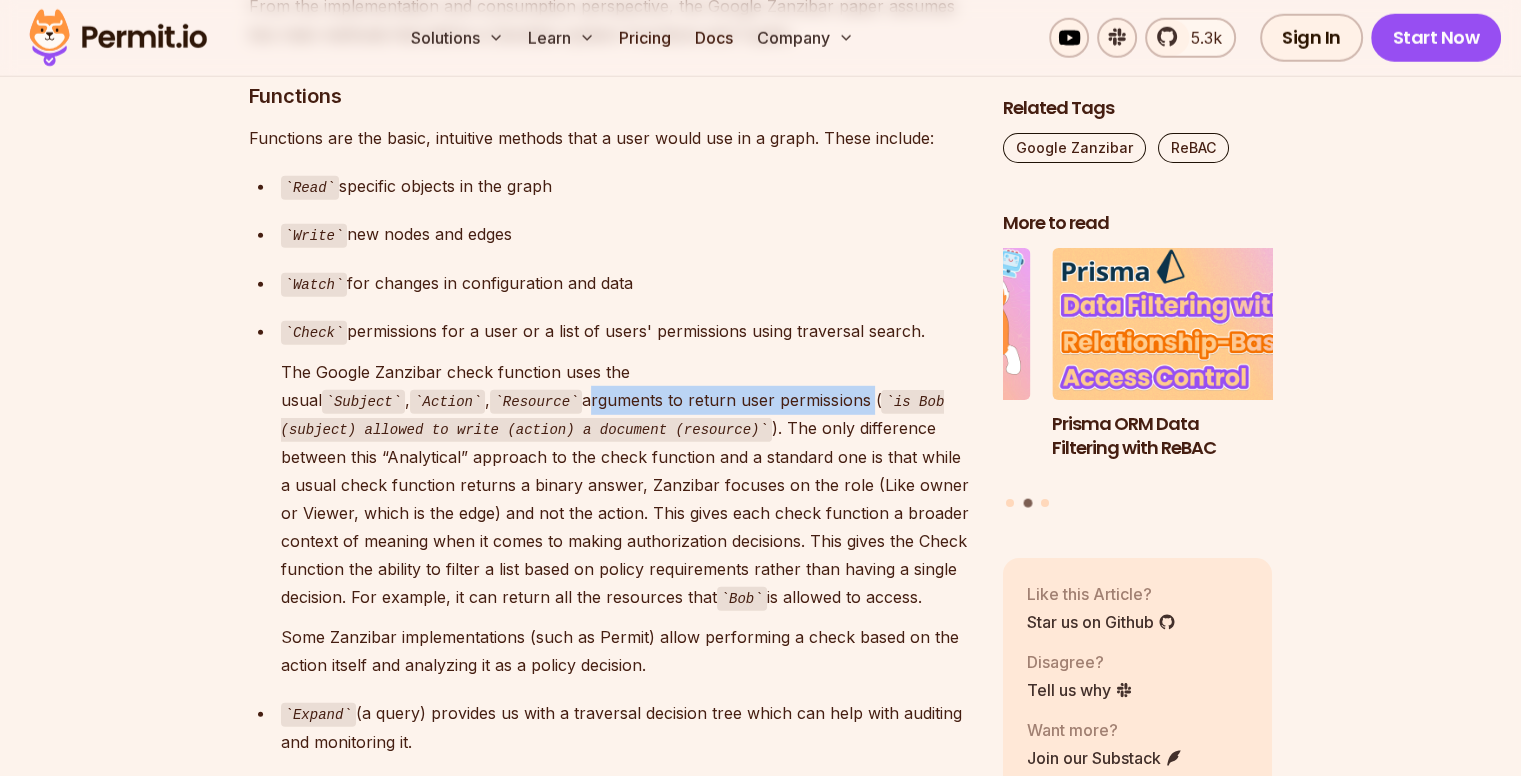 drag, startPoint x: 280, startPoint y: 362, endPoint x: 565, endPoint y: 373, distance: 285.2122 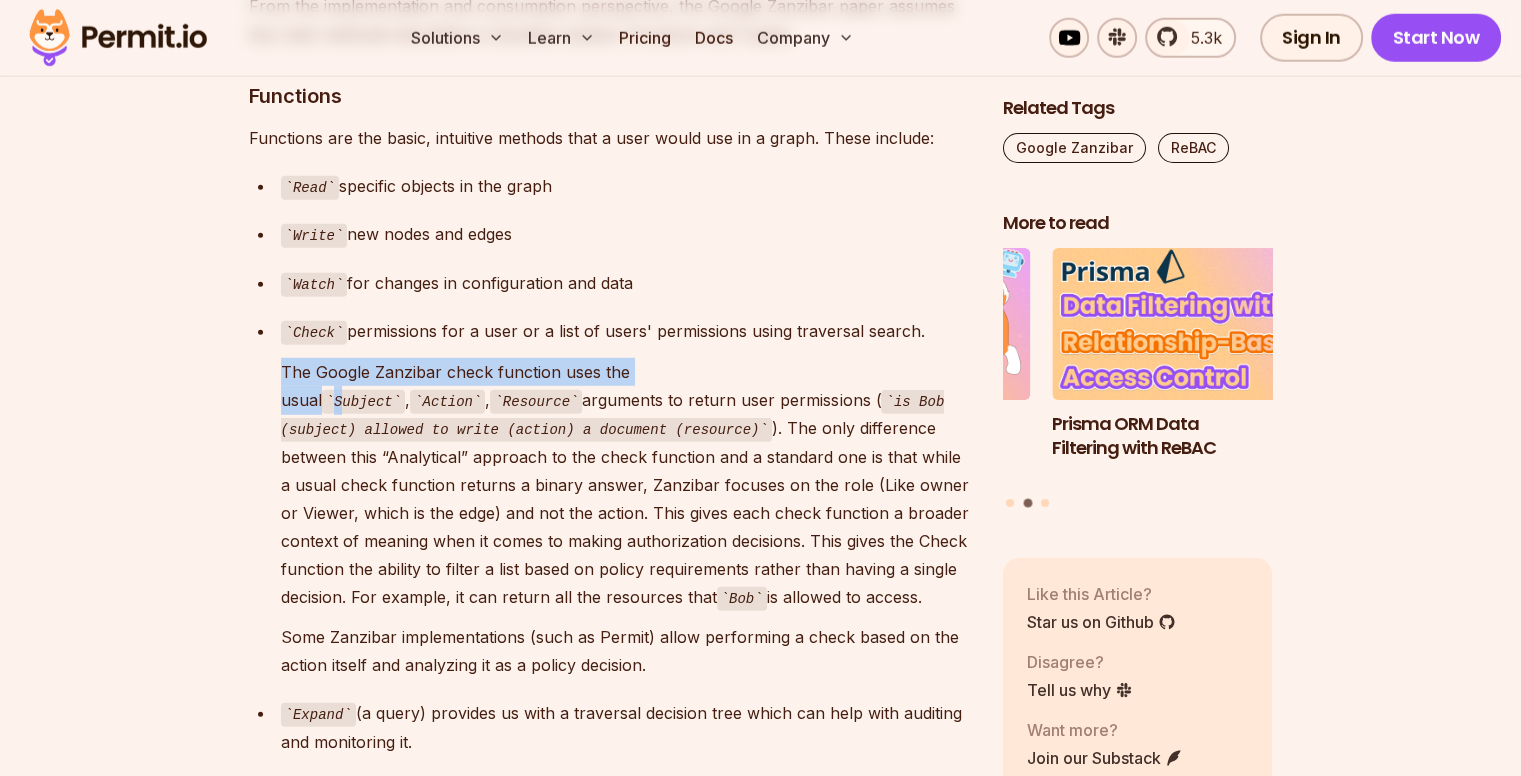 drag, startPoint x: 271, startPoint y: 337, endPoint x: 694, endPoint y: 341, distance: 423.01892 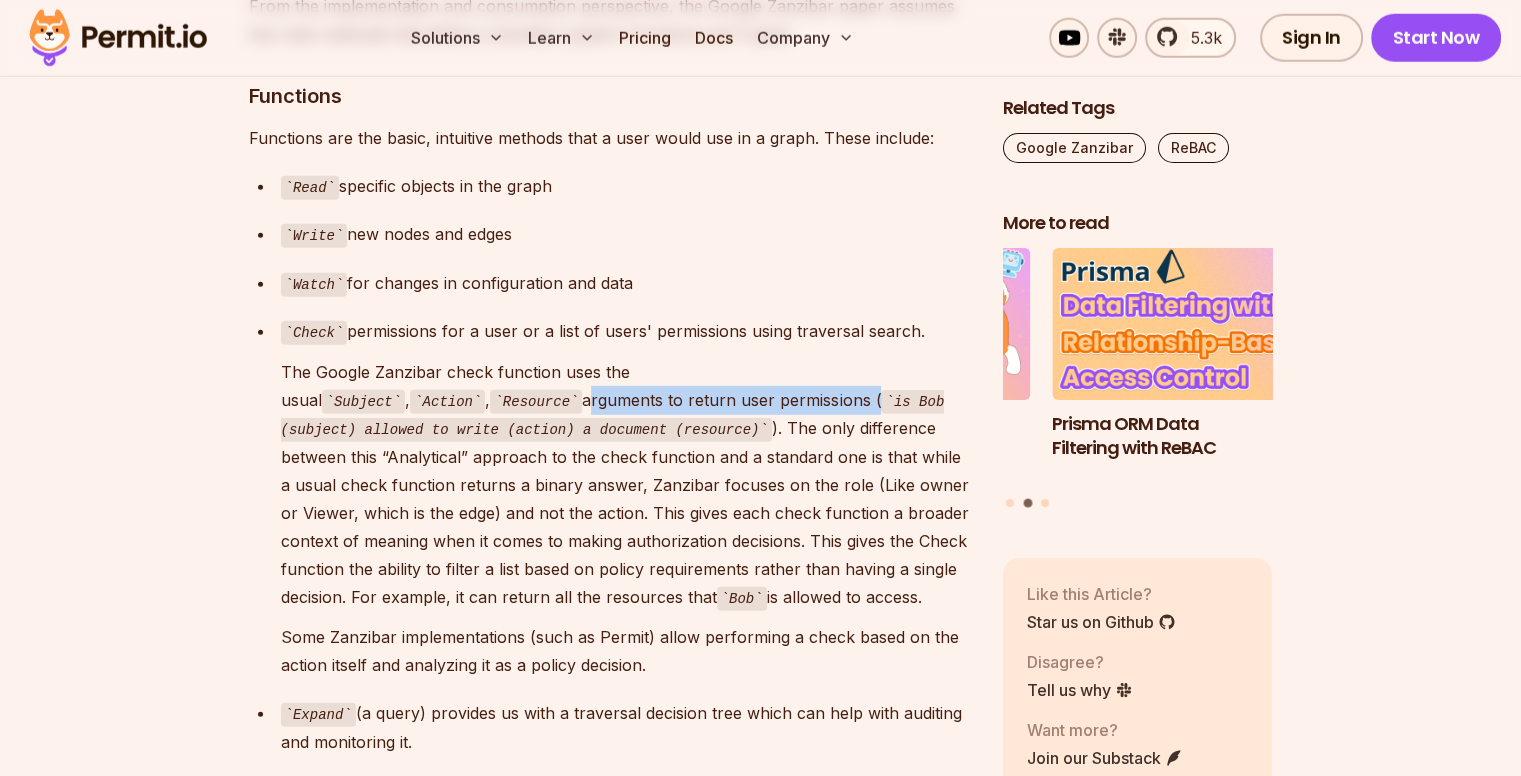 drag, startPoint x: 262, startPoint y: 375, endPoint x: 569, endPoint y: 369, distance: 307.05862 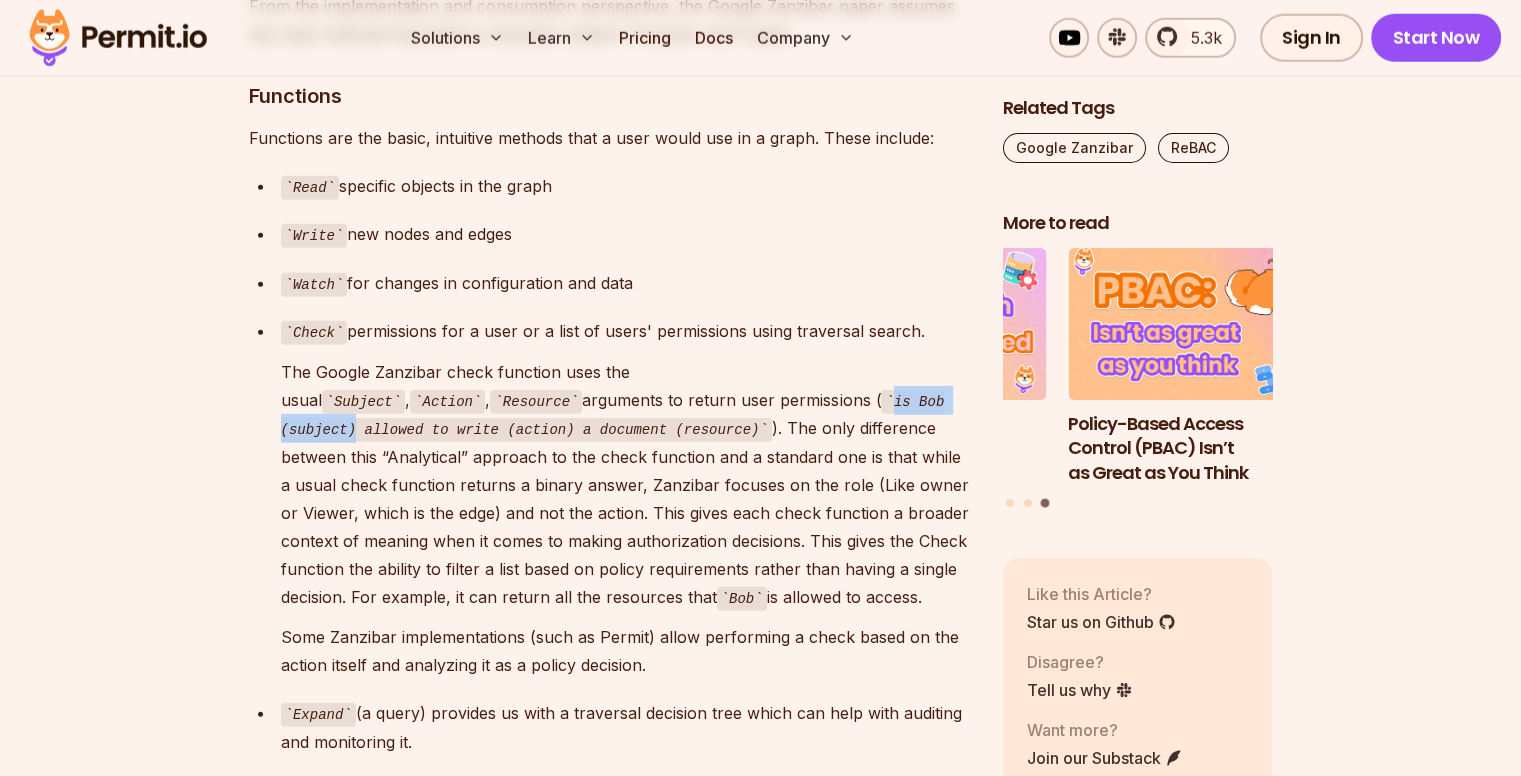 drag, startPoint x: 584, startPoint y: 363, endPoint x: 536, endPoint y: 370, distance: 48.507732 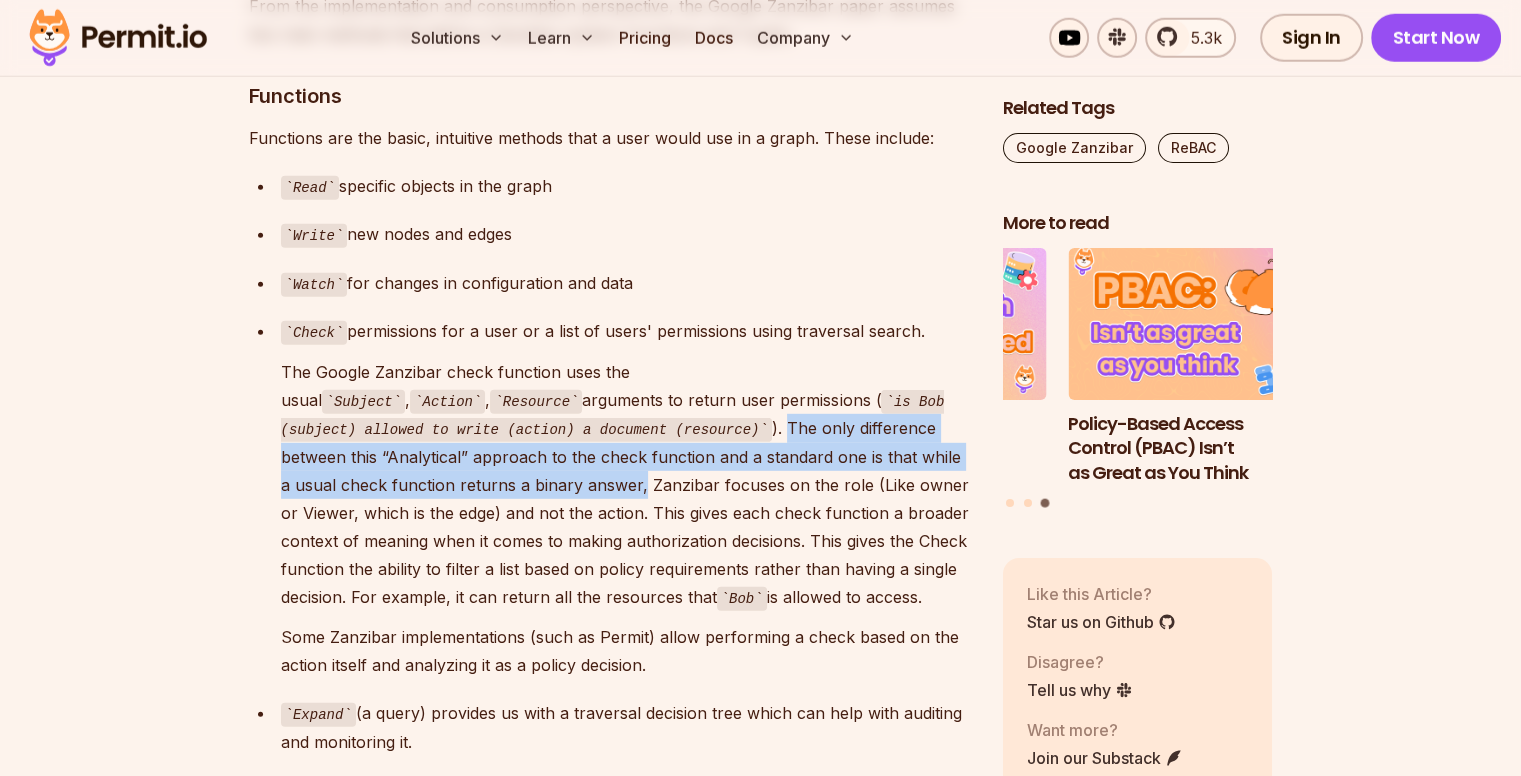 drag, startPoint x: 456, startPoint y: 394, endPoint x: 967, endPoint y: 417, distance: 511.51736 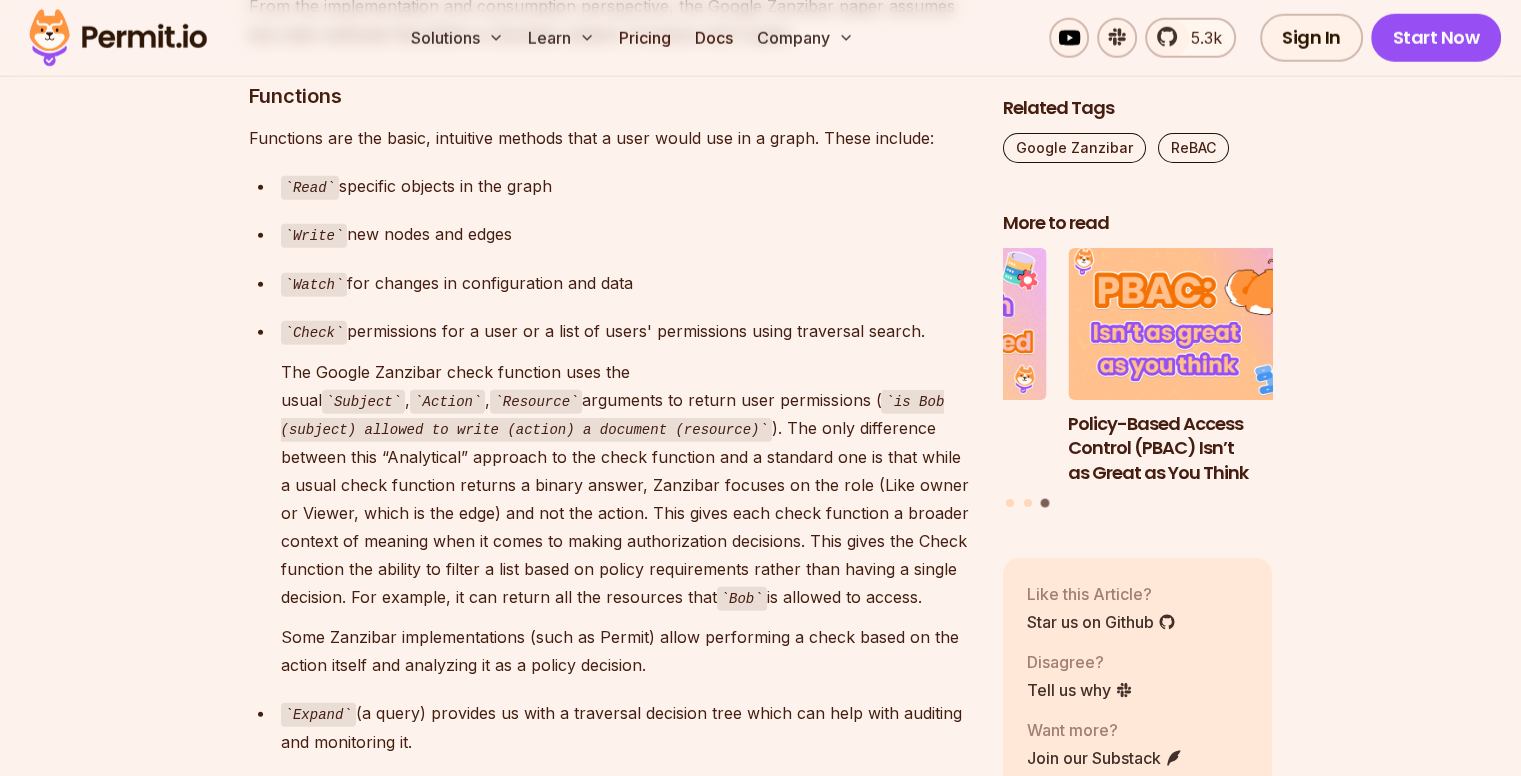 click on "Table of Contents Google Zanzibar is a  white paper  that describes Google's authorization system for handling authorization for its vast number of users and services. Today, it is still an extremely popular term in the IAM space, being used almost synonymously to describe fine-grained authorization, just as  Role Based Access Control (RBAC)  is used to describe authorization systems. Renowned for its distributed, scalable, and consistent architecture, Google Zanzibar allows developers to model their permissions as data in a graph and provides a natural solution for implementing  Relationship-Based Access Control (ReBAC) . Granular, innovative yet resource hefty and complex, Google Zanzibar has many pros and cons. In this blog, we’ll cover what Google Zanzibar is, when, and how you should implement it to solve your application’s authorization needs. Let’s start by discussing how and why Google required developing a solution like Zanzibar - Why did Google build Zanzibar? Unified Identities ). list User" at bounding box center [760, 296] 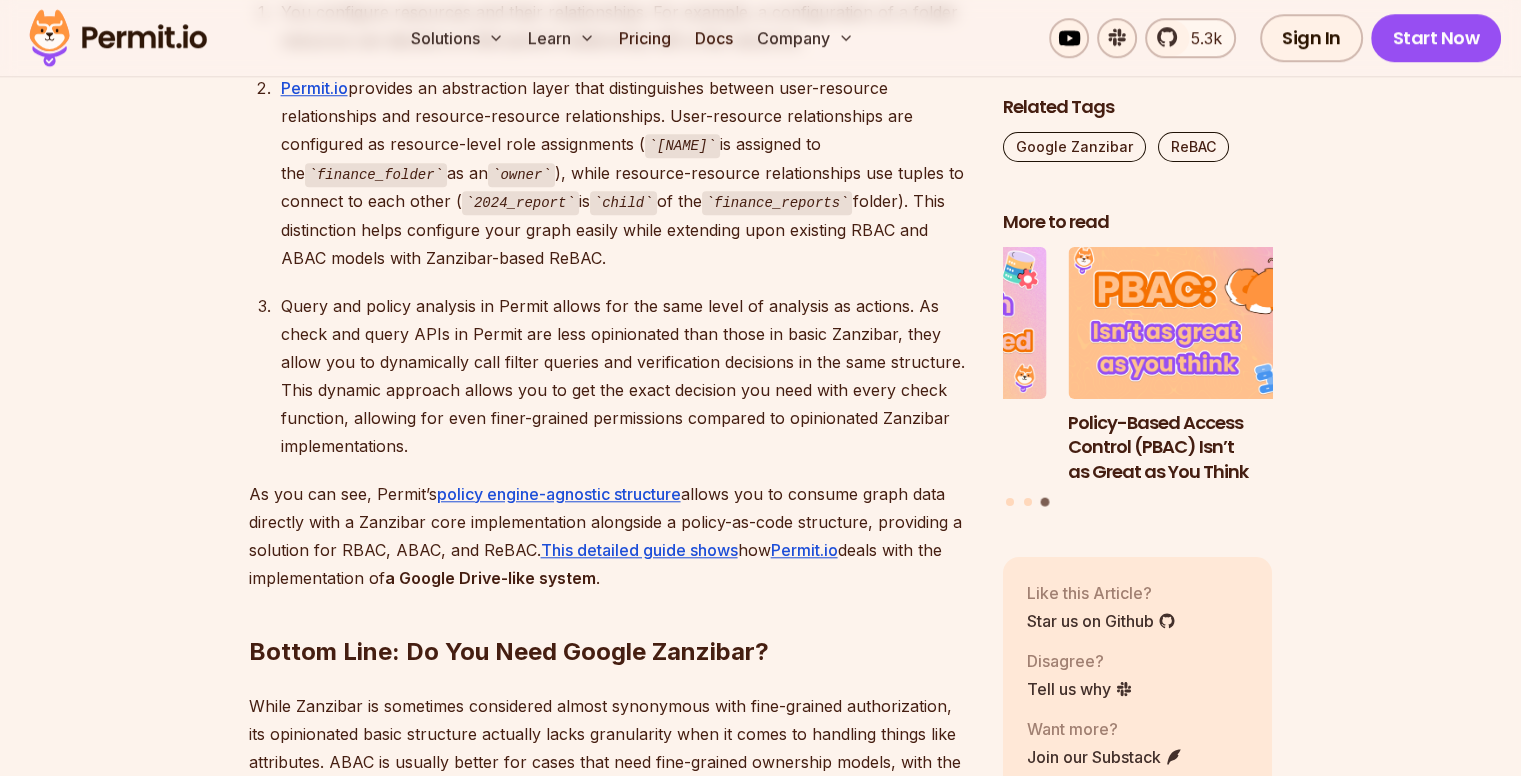 scroll, scrollTop: 9242, scrollLeft: 0, axis: vertical 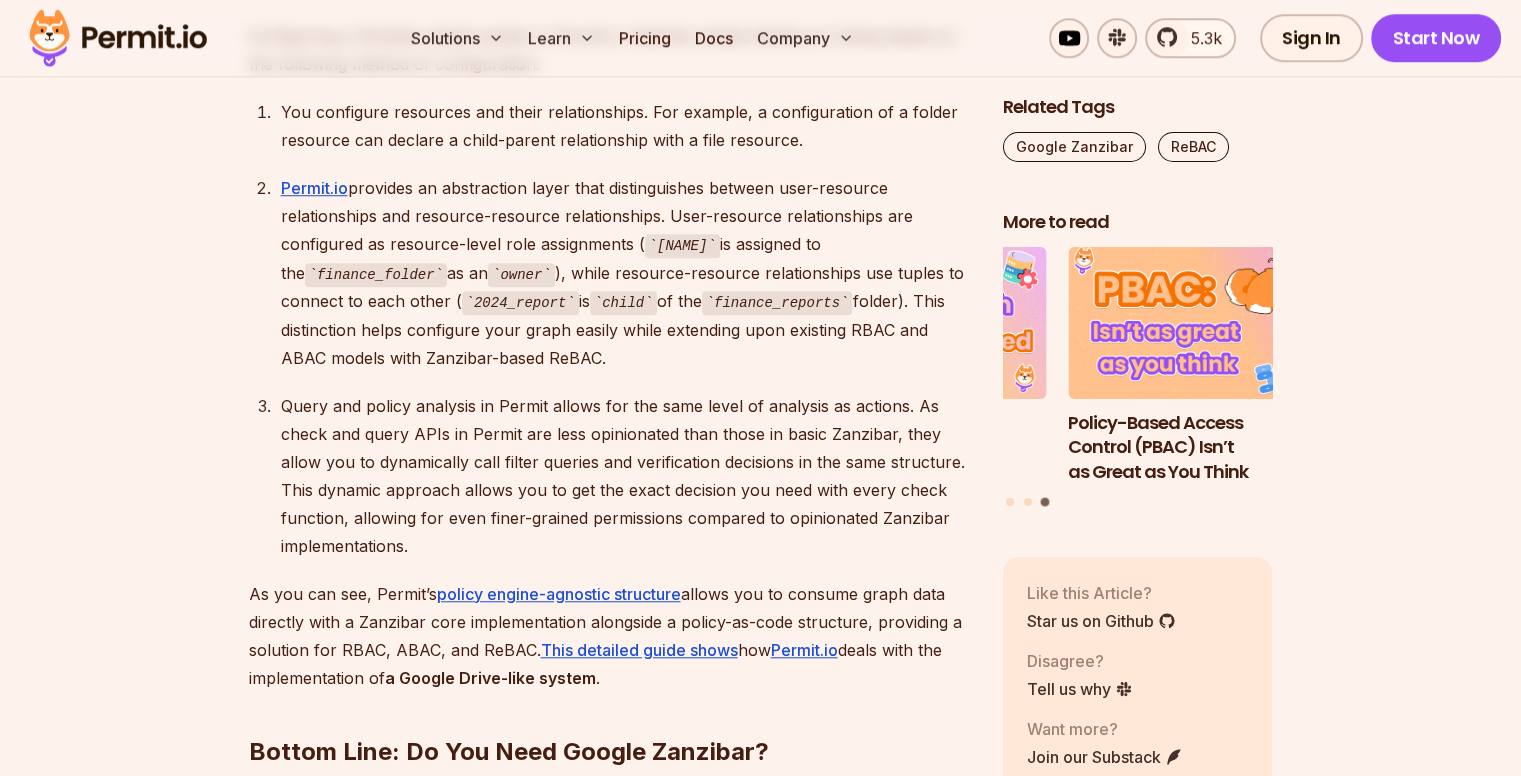 click on "As you can see, Permit’s  policy engine-agnostic structure  allows you to consume graph data directly with a Zanzibar core implementation alongside a policy-as-code structure, providing a solution for RBAC, ABAC, and ReBAC.  This detailed guide shows  how  Permit.io  deals with the implementation of  a Google Drive-like system ." at bounding box center (610, 636) 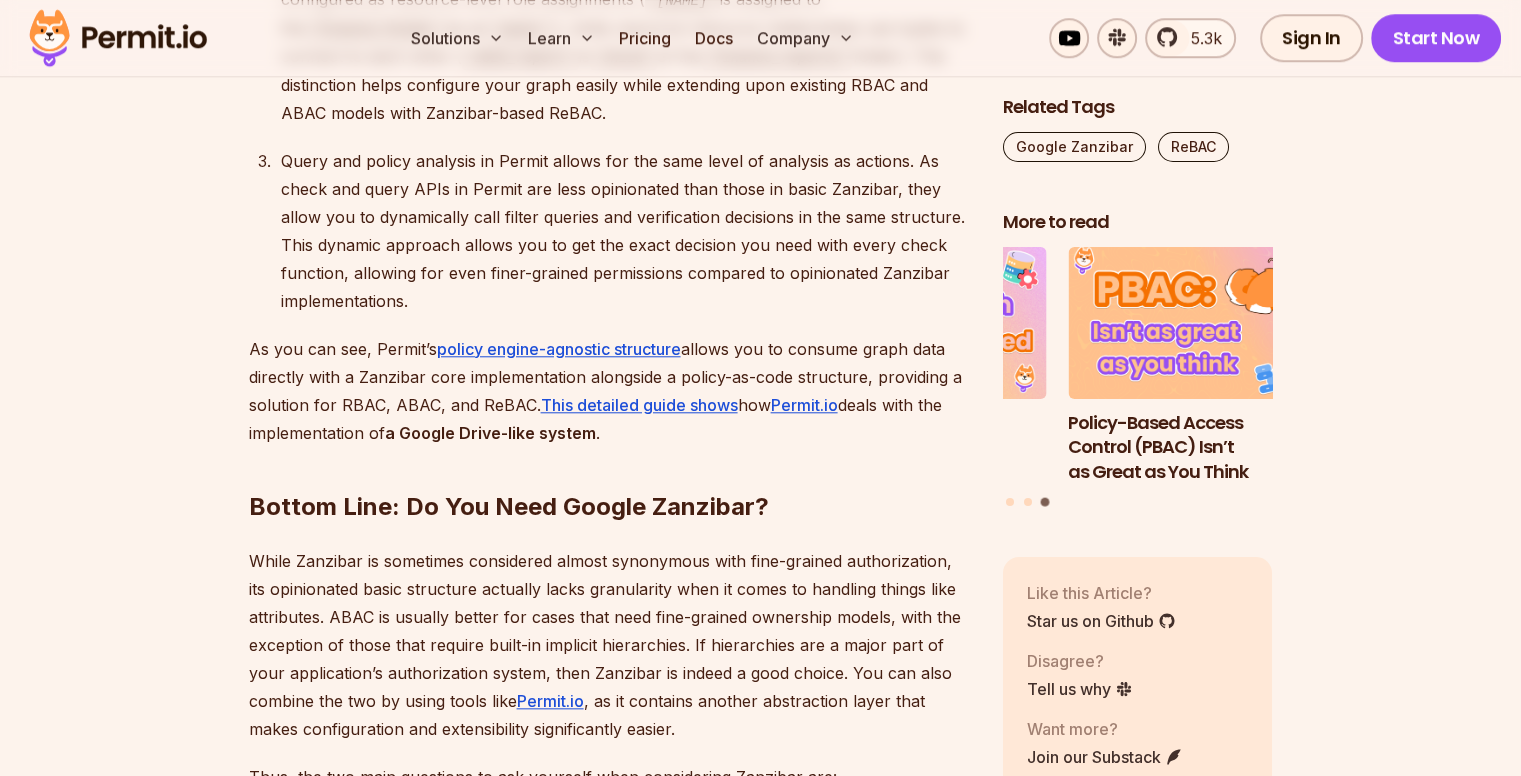 scroll, scrollTop: 9542, scrollLeft: 0, axis: vertical 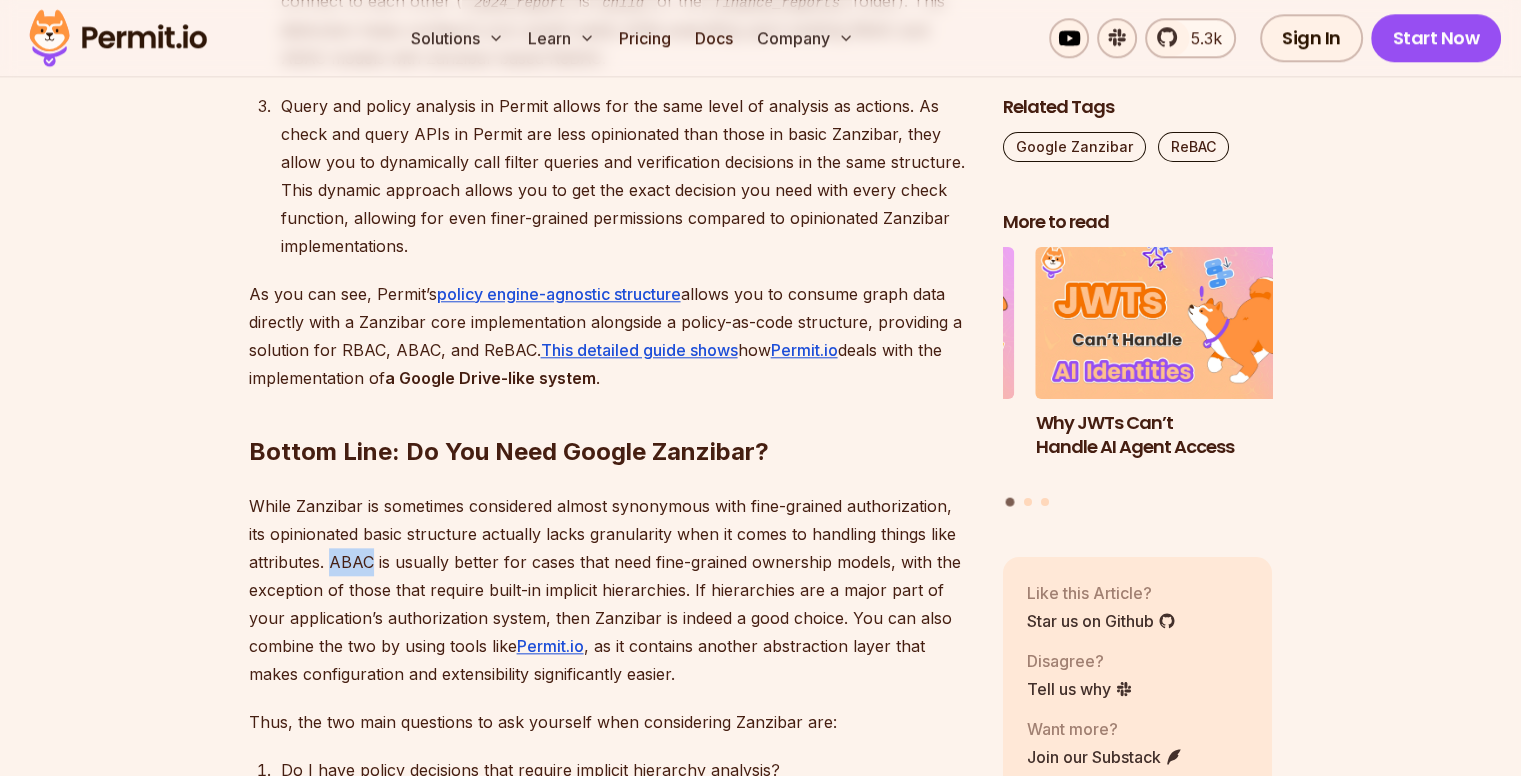 drag, startPoint x: 328, startPoint y: 467, endPoint x: 373, endPoint y: 461, distance: 45.39824 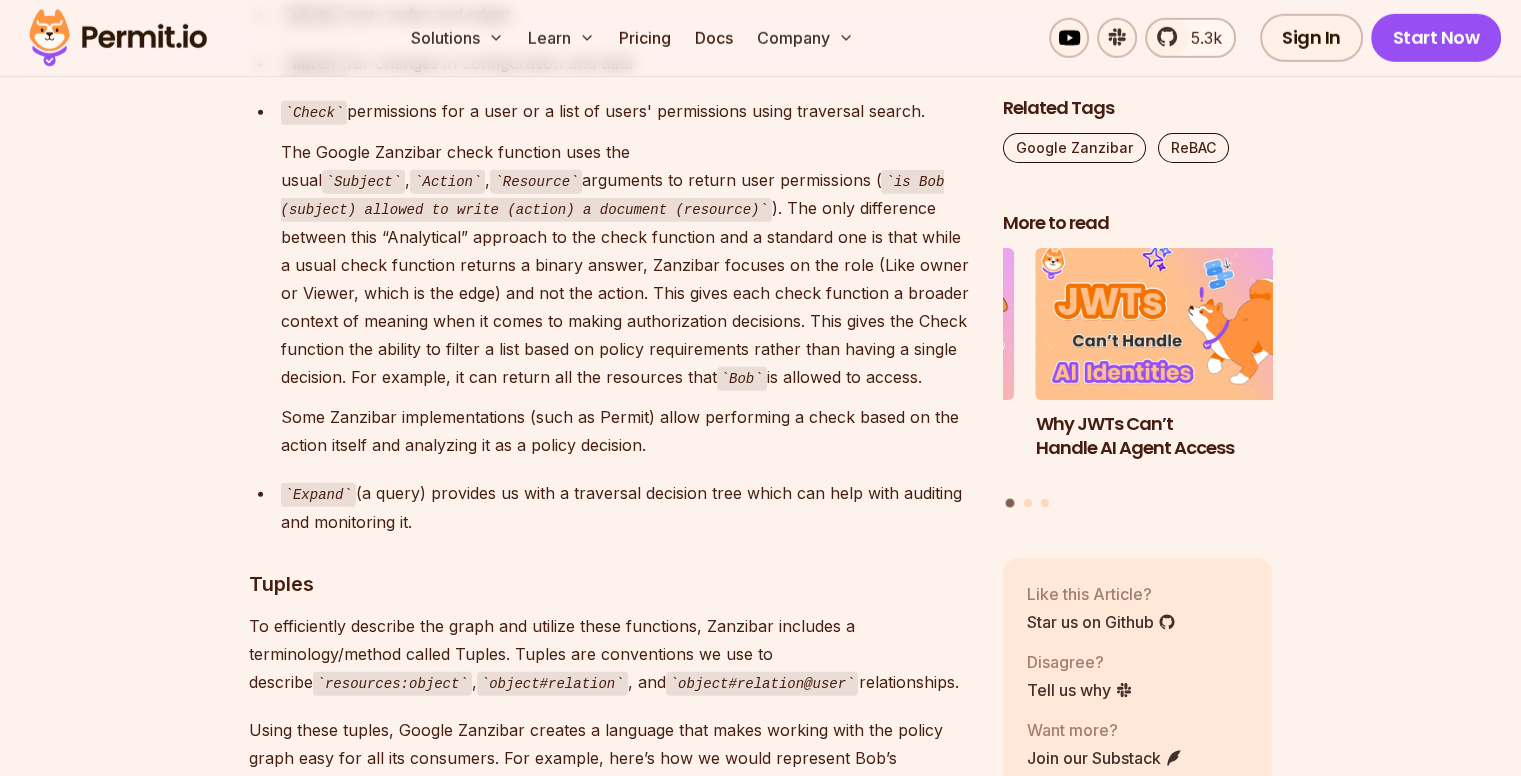 scroll, scrollTop: 5742, scrollLeft: 0, axis: vertical 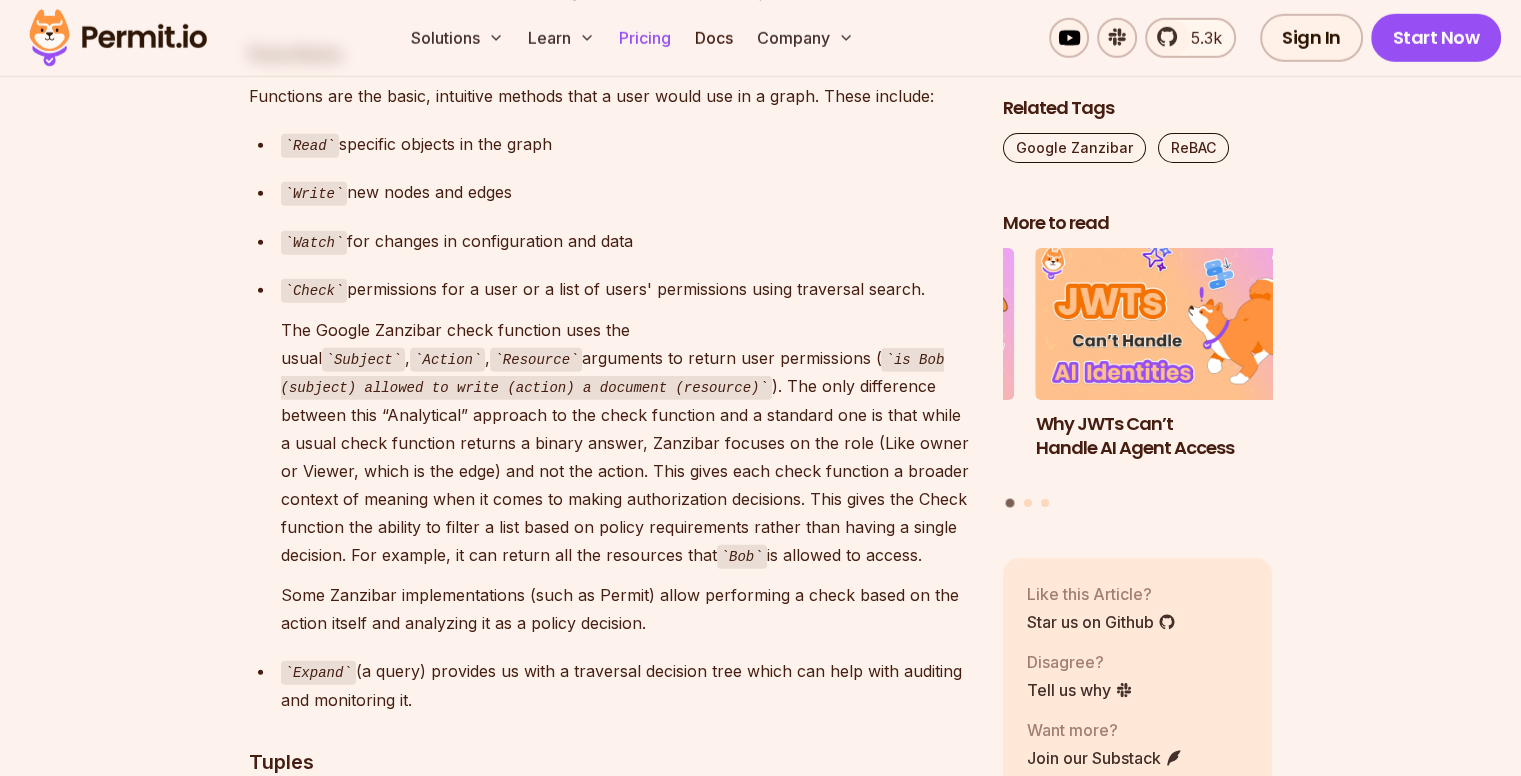 click on "Pricing" at bounding box center [645, 38] 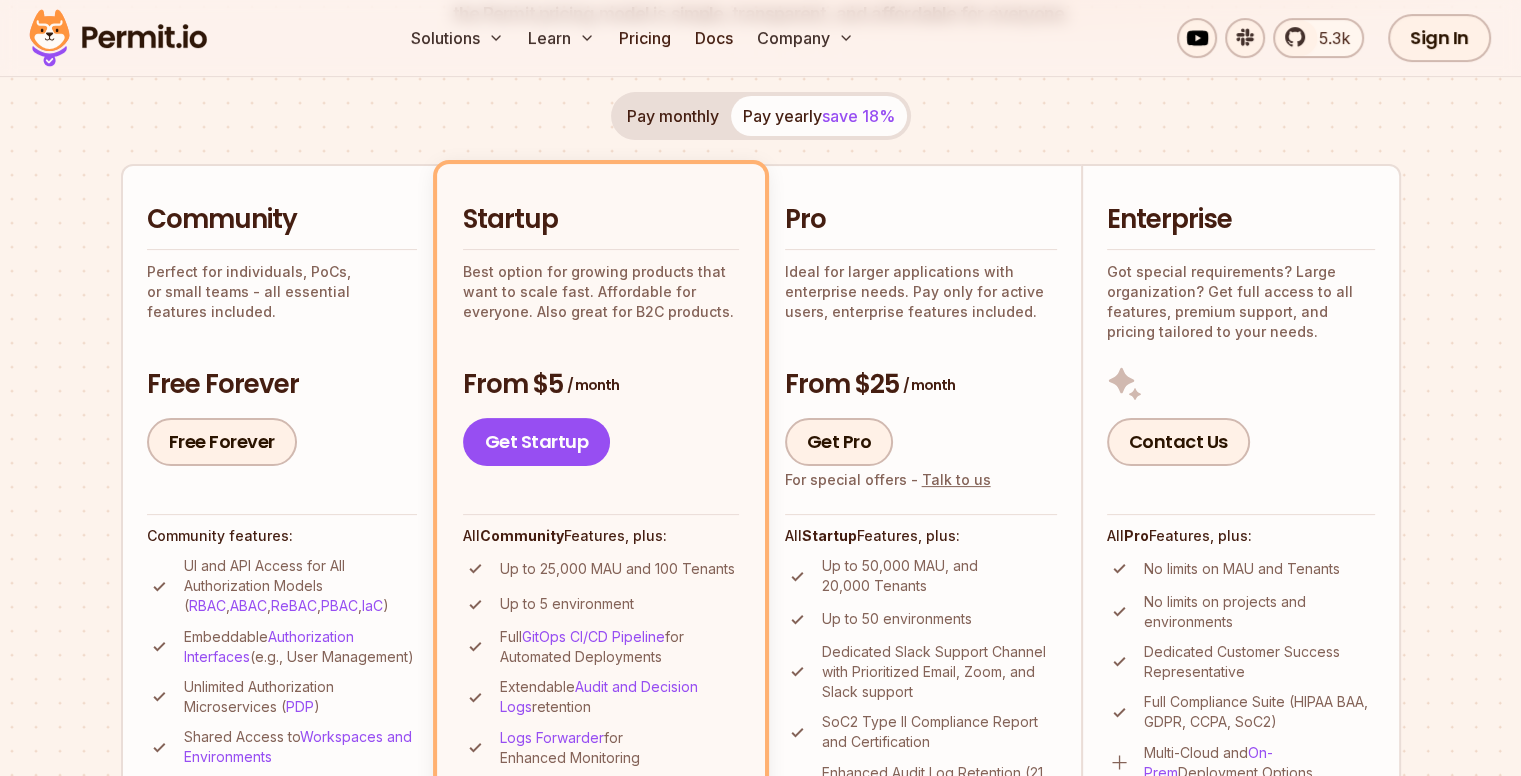 scroll, scrollTop: 400, scrollLeft: 0, axis: vertical 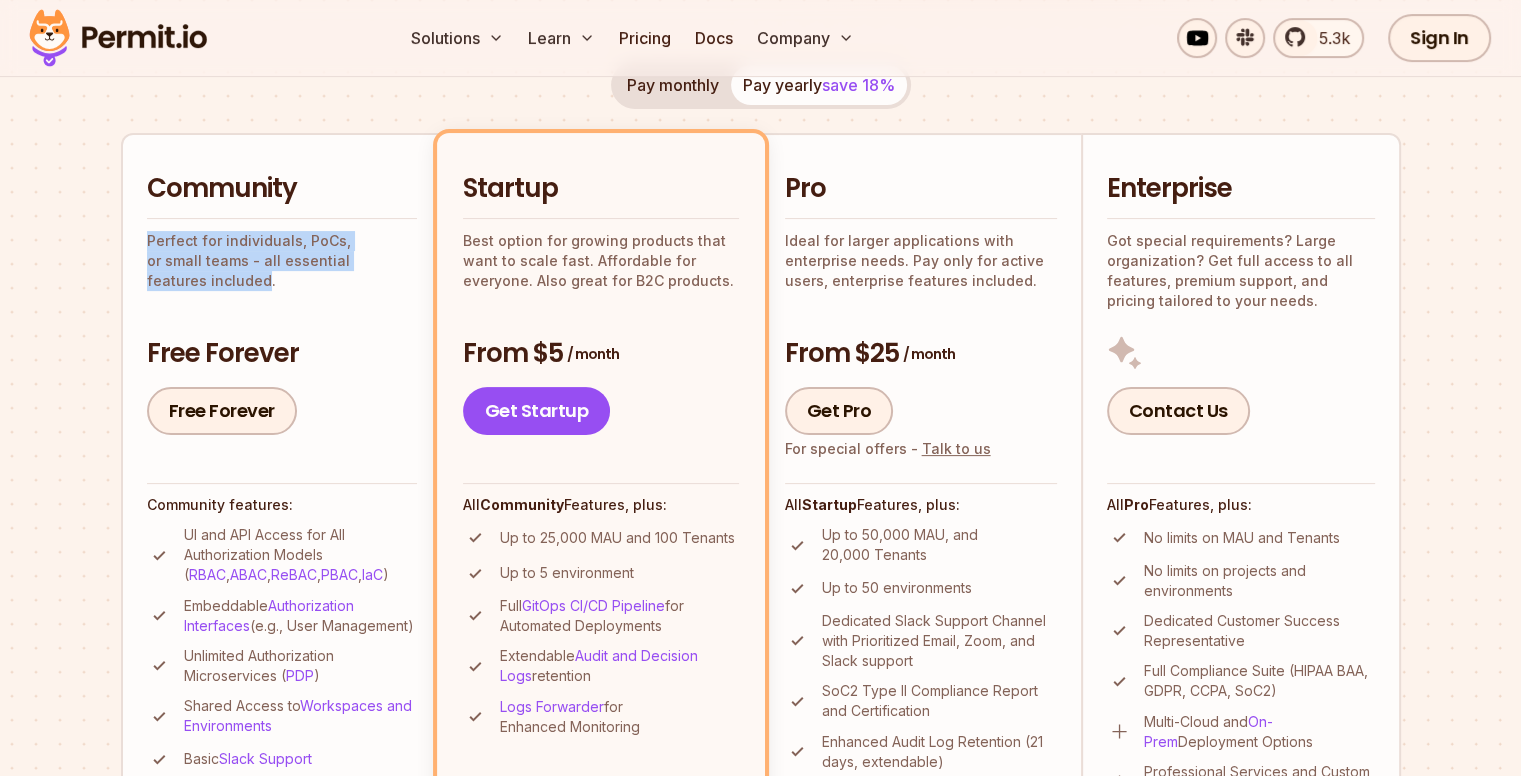 drag, startPoint x: 135, startPoint y: 238, endPoint x: 396, endPoint y: 267, distance: 262.60617 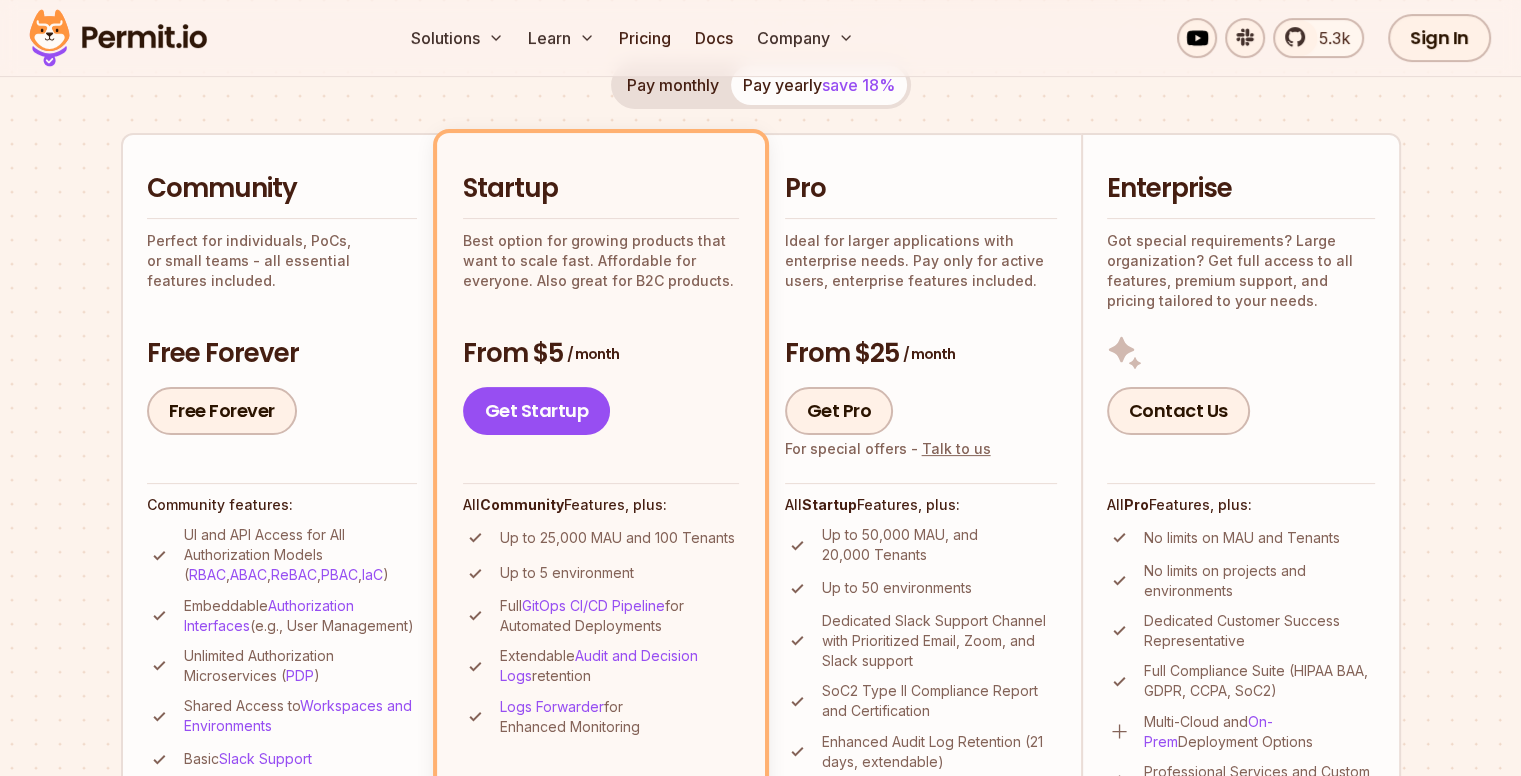 click on "Community Perfect for individuals, PoCs, or small teams - all essential features included. Free Forever Free Forever" at bounding box center (282, 303) 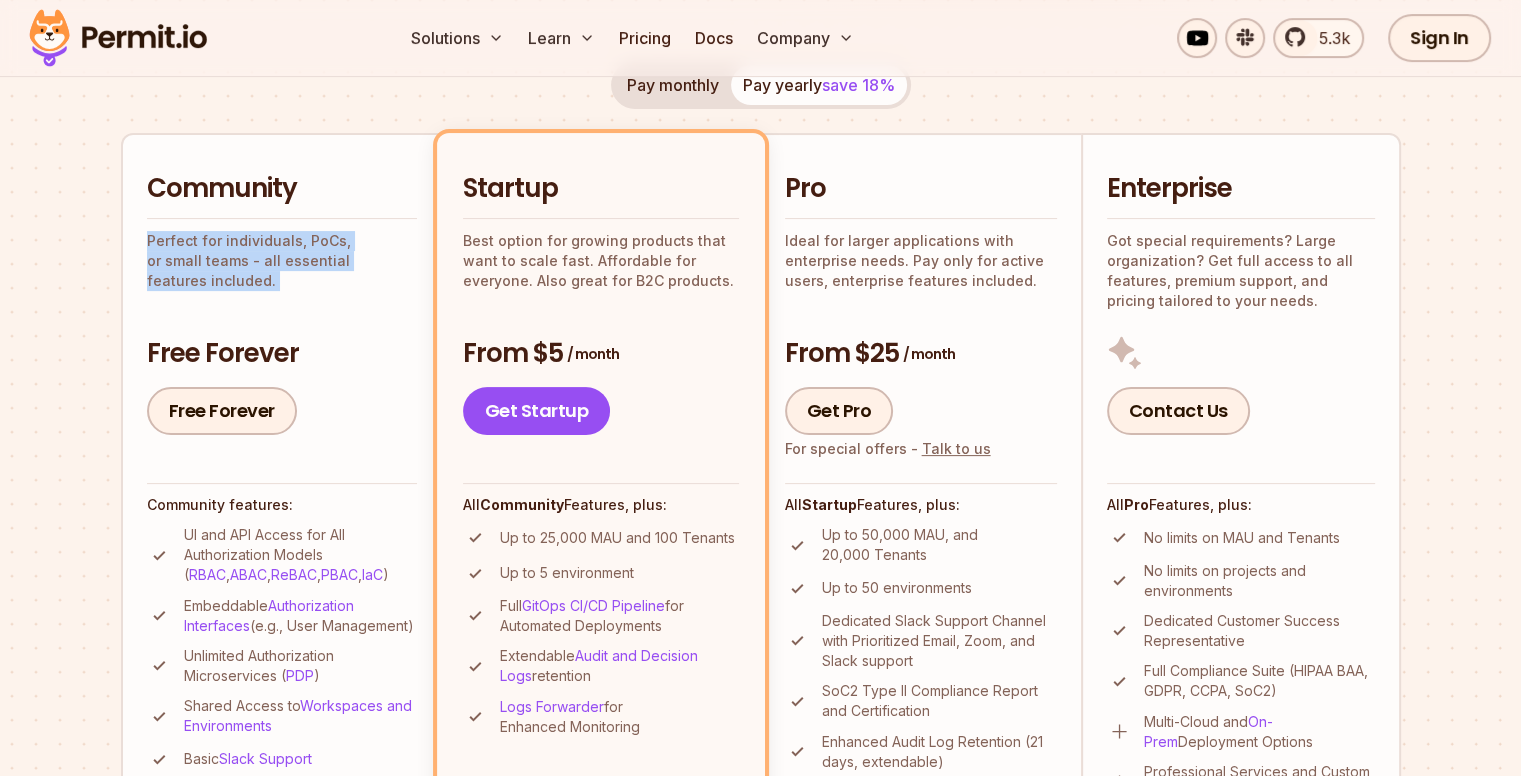 drag, startPoint x: 406, startPoint y: 269, endPoint x: 136, endPoint y: 242, distance: 271.34665 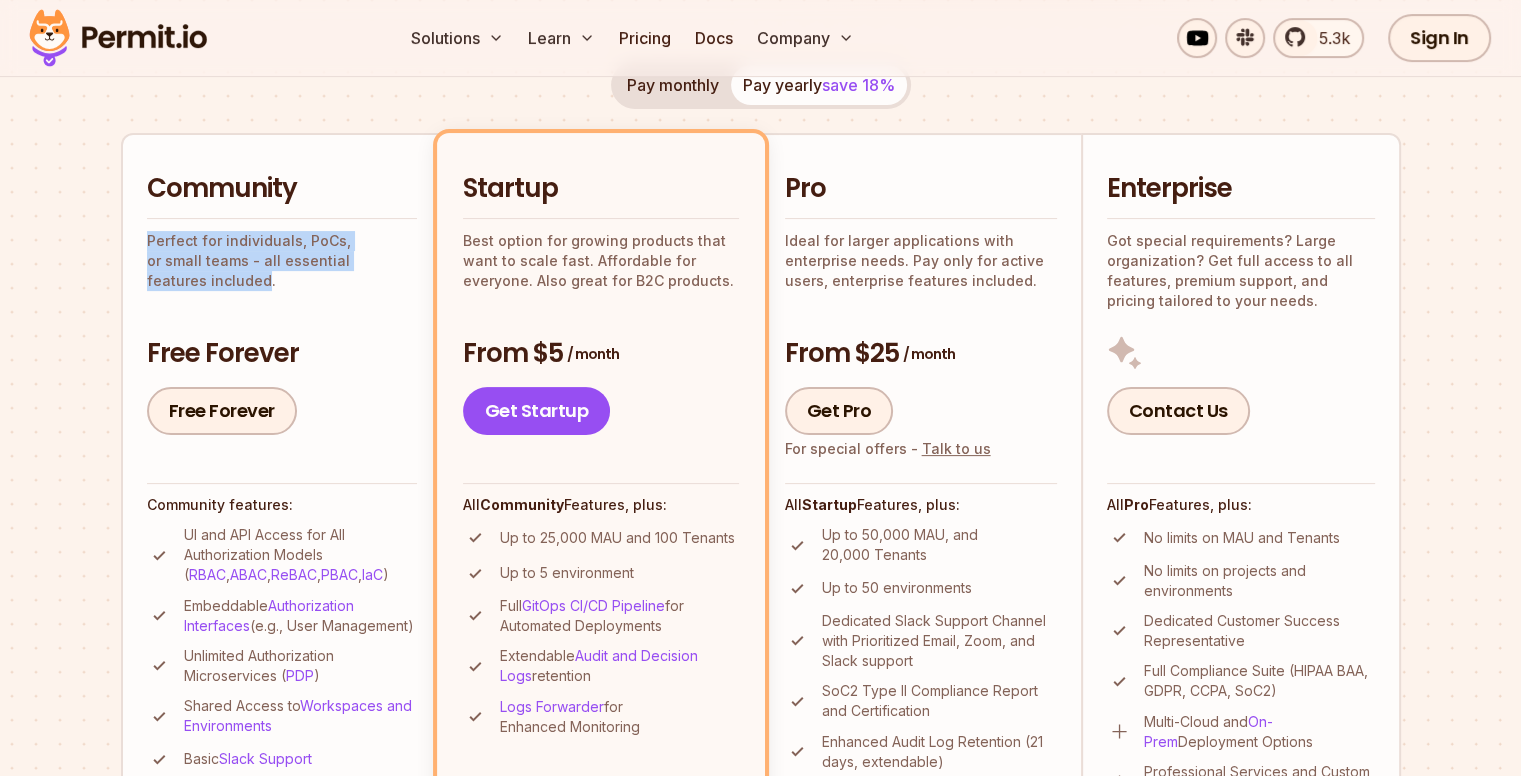 drag, startPoint x: 140, startPoint y: 237, endPoint x: 401, endPoint y: 260, distance: 262.01144 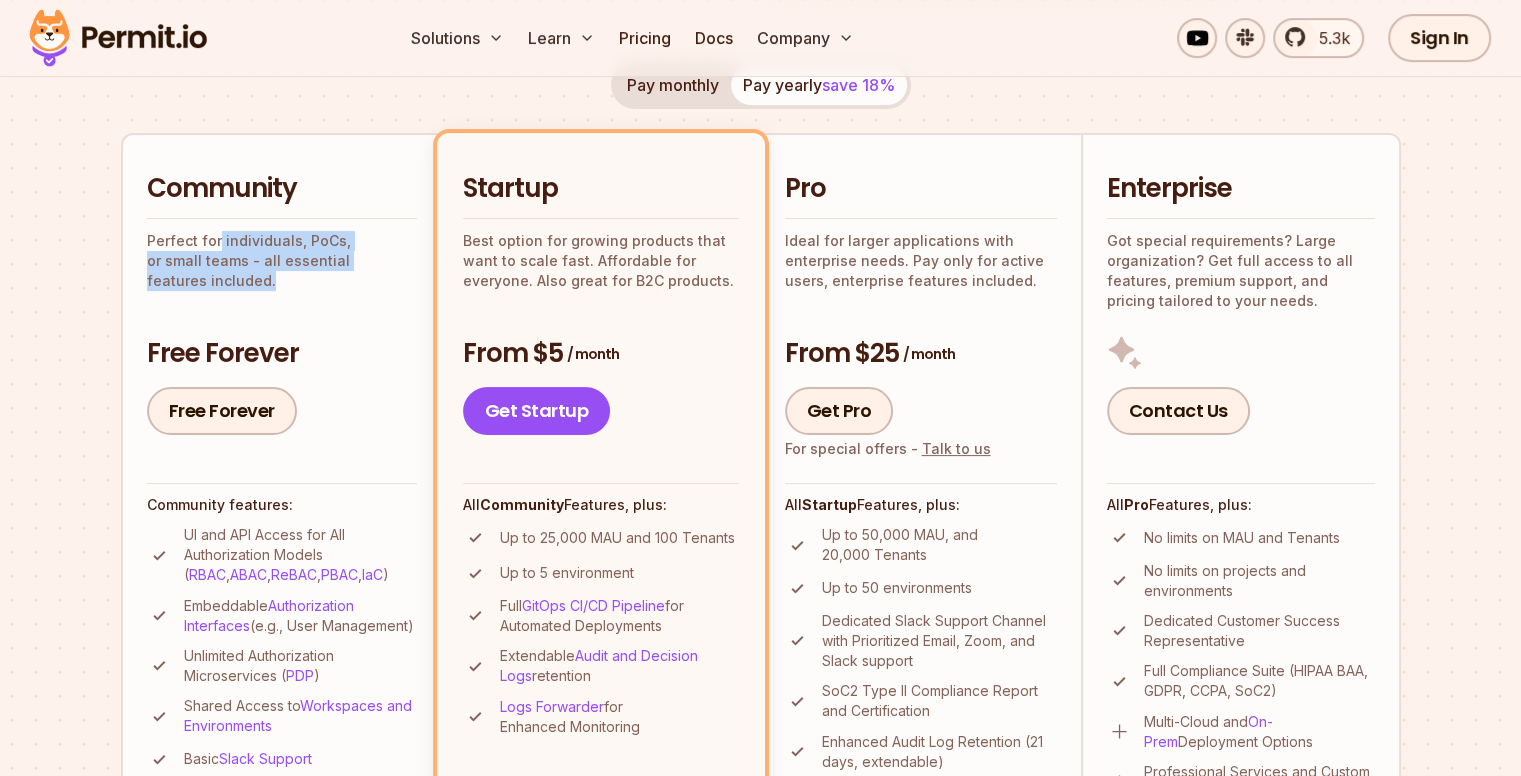 drag, startPoint x: 402, startPoint y: 266, endPoint x: 215, endPoint y: 237, distance: 189.2353 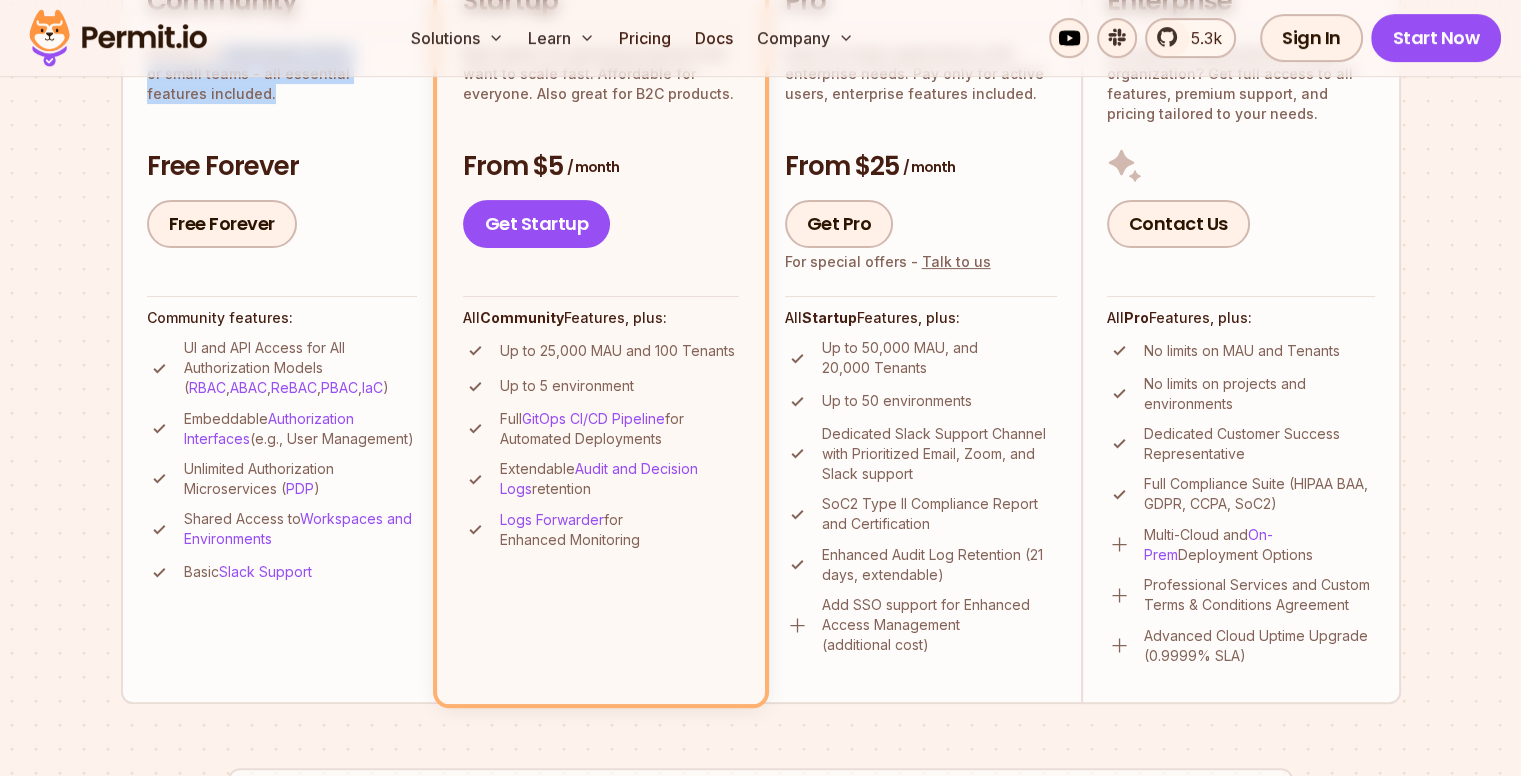 scroll, scrollTop: 600, scrollLeft: 0, axis: vertical 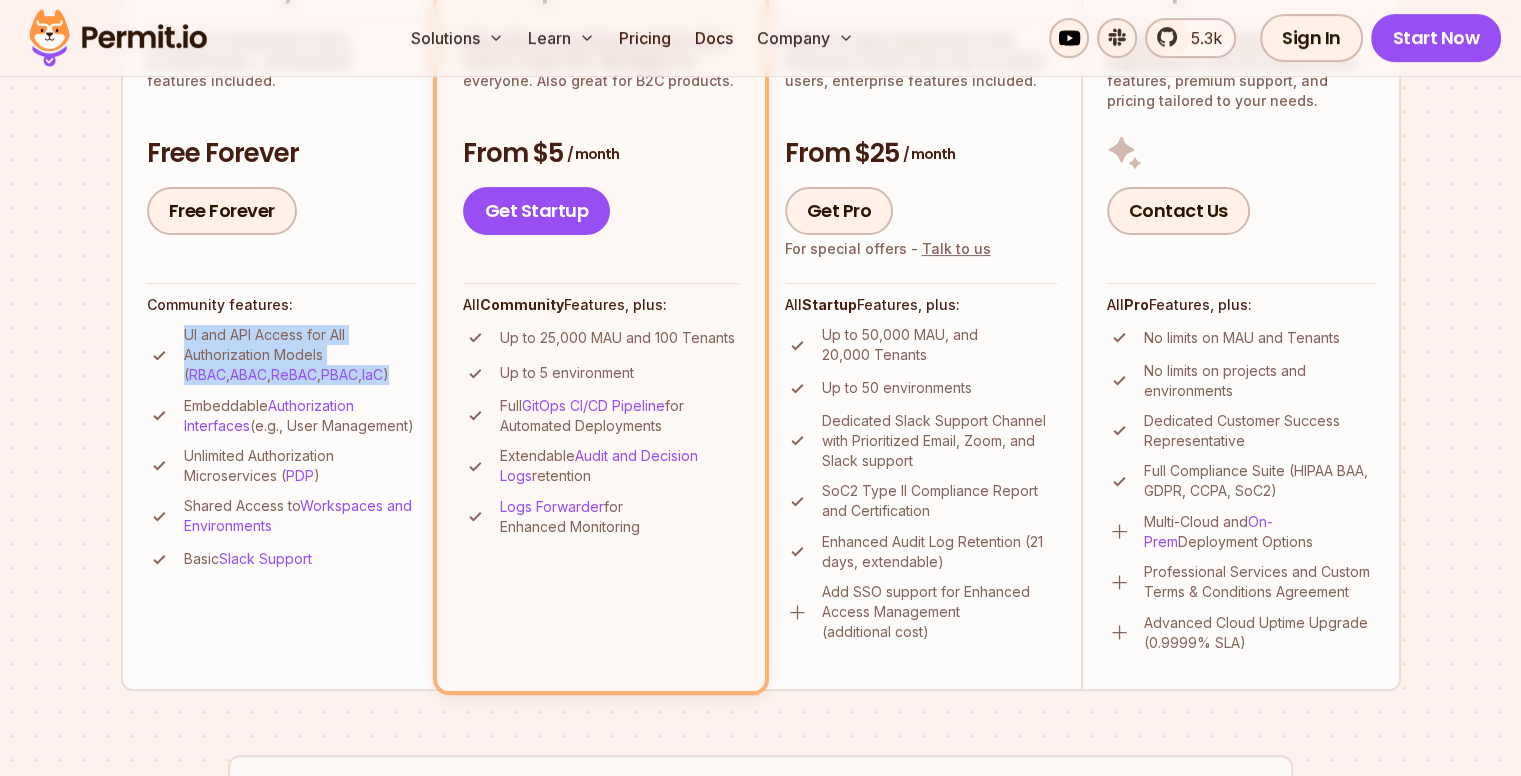 drag, startPoint x: 185, startPoint y: 331, endPoint x: 361, endPoint y: 373, distance: 180.94199 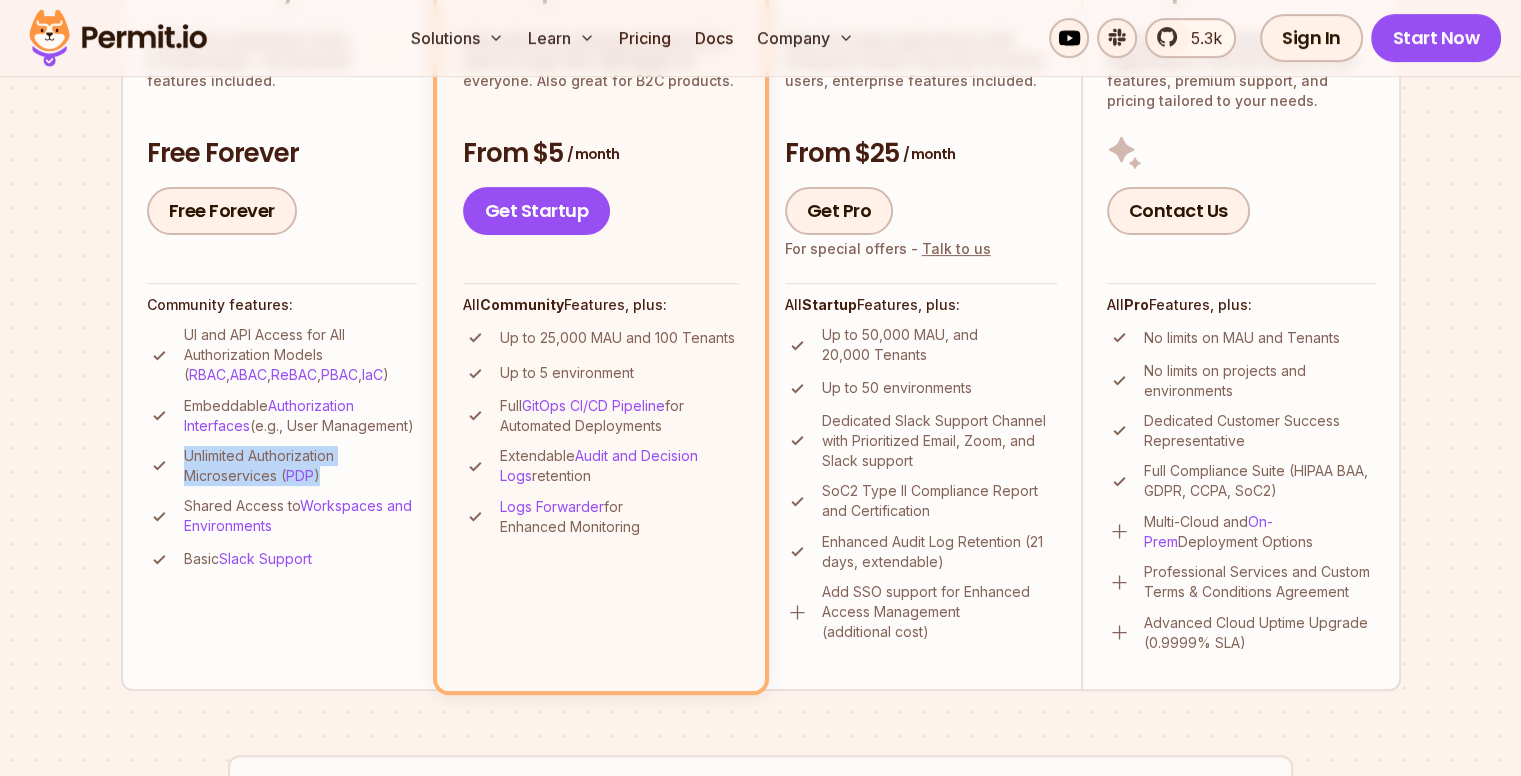 drag, startPoint x: 185, startPoint y: 479, endPoint x: 331, endPoint y: 508, distance: 148.85228 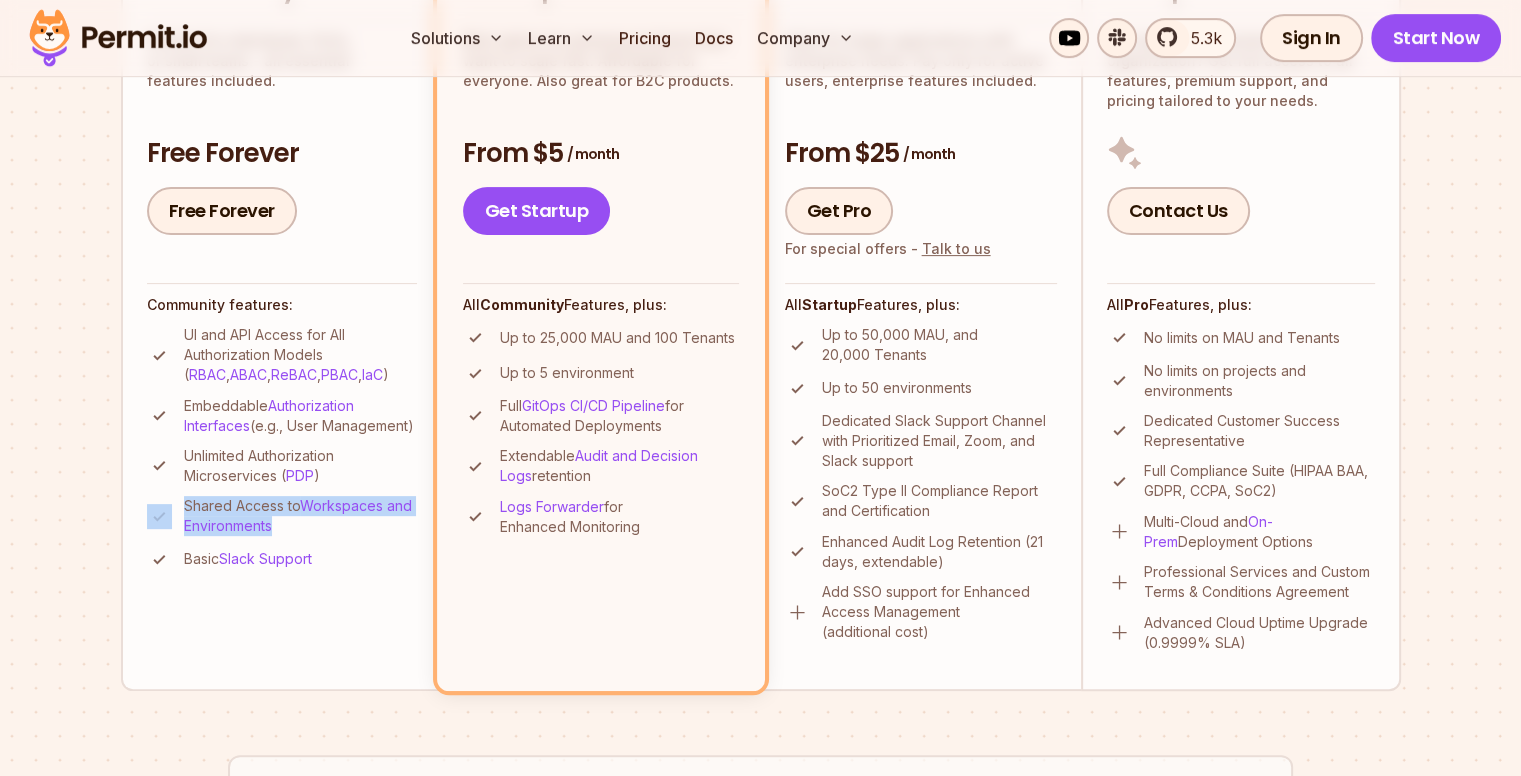 drag, startPoint x: 172, startPoint y: 524, endPoint x: 312, endPoint y: 548, distance: 142.04225 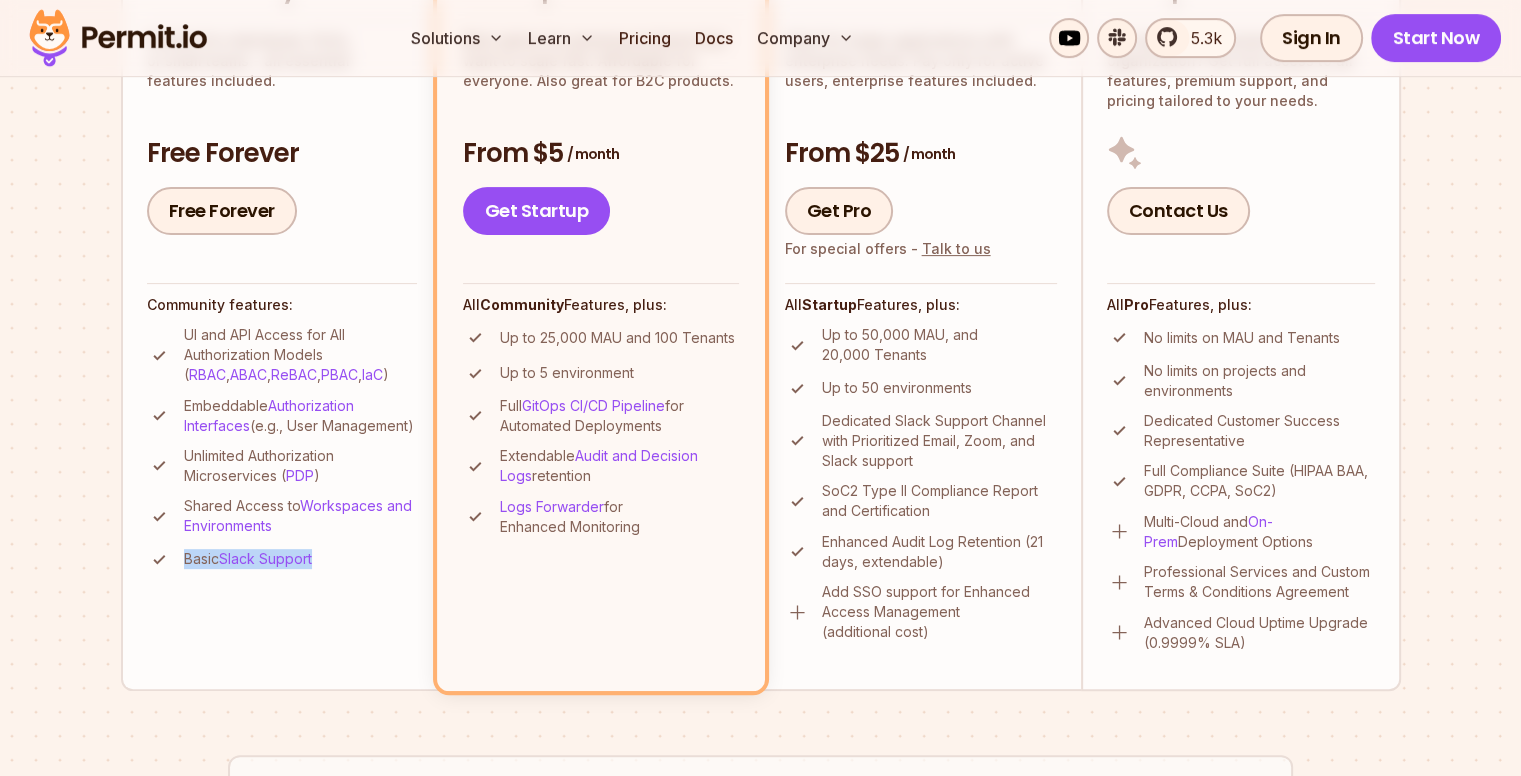 drag, startPoint x: 183, startPoint y: 577, endPoint x: 338, endPoint y: 588, distance: 155.38983 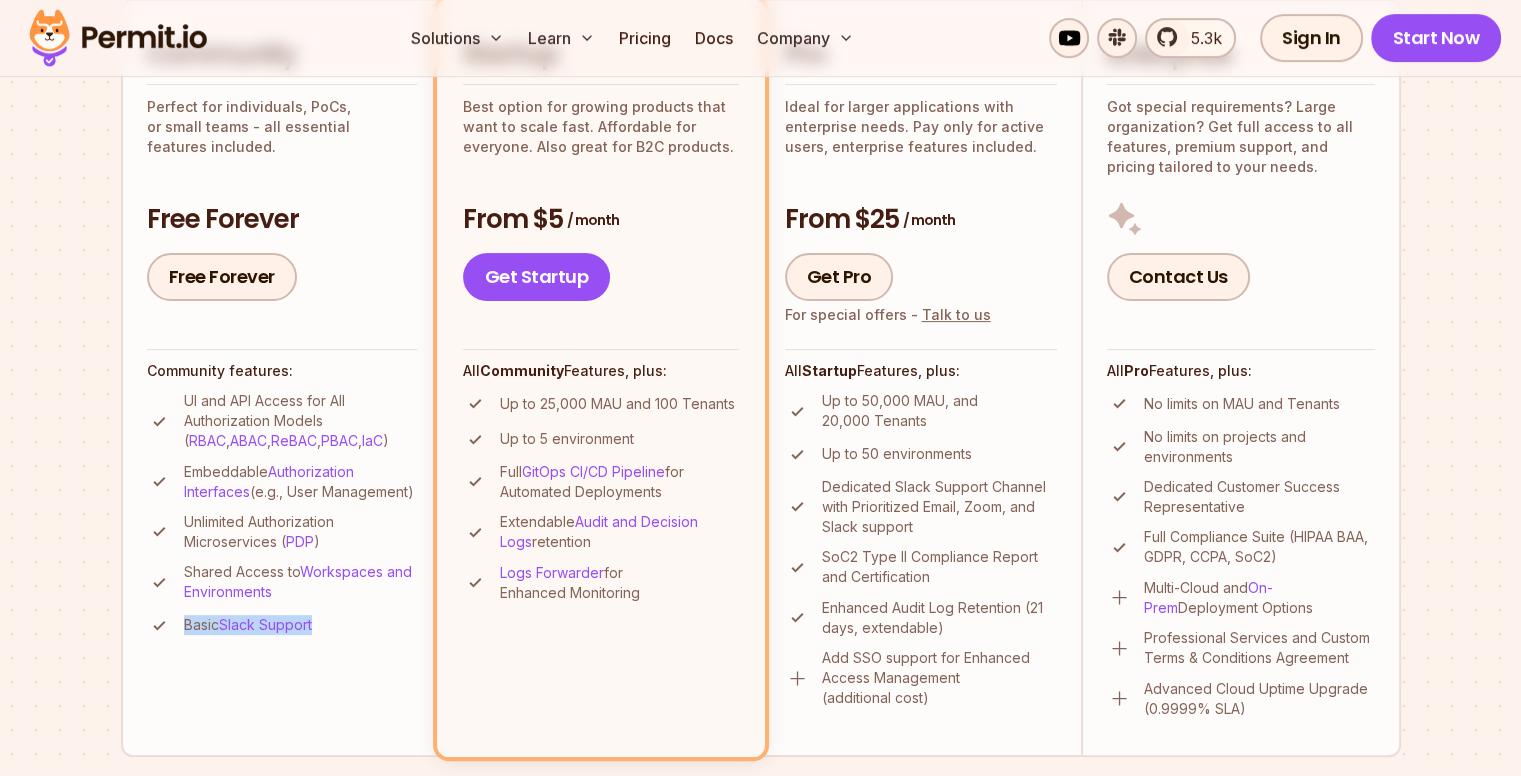 scroll, scrollTop: 500, scrollLeft: 0, axis: vertical 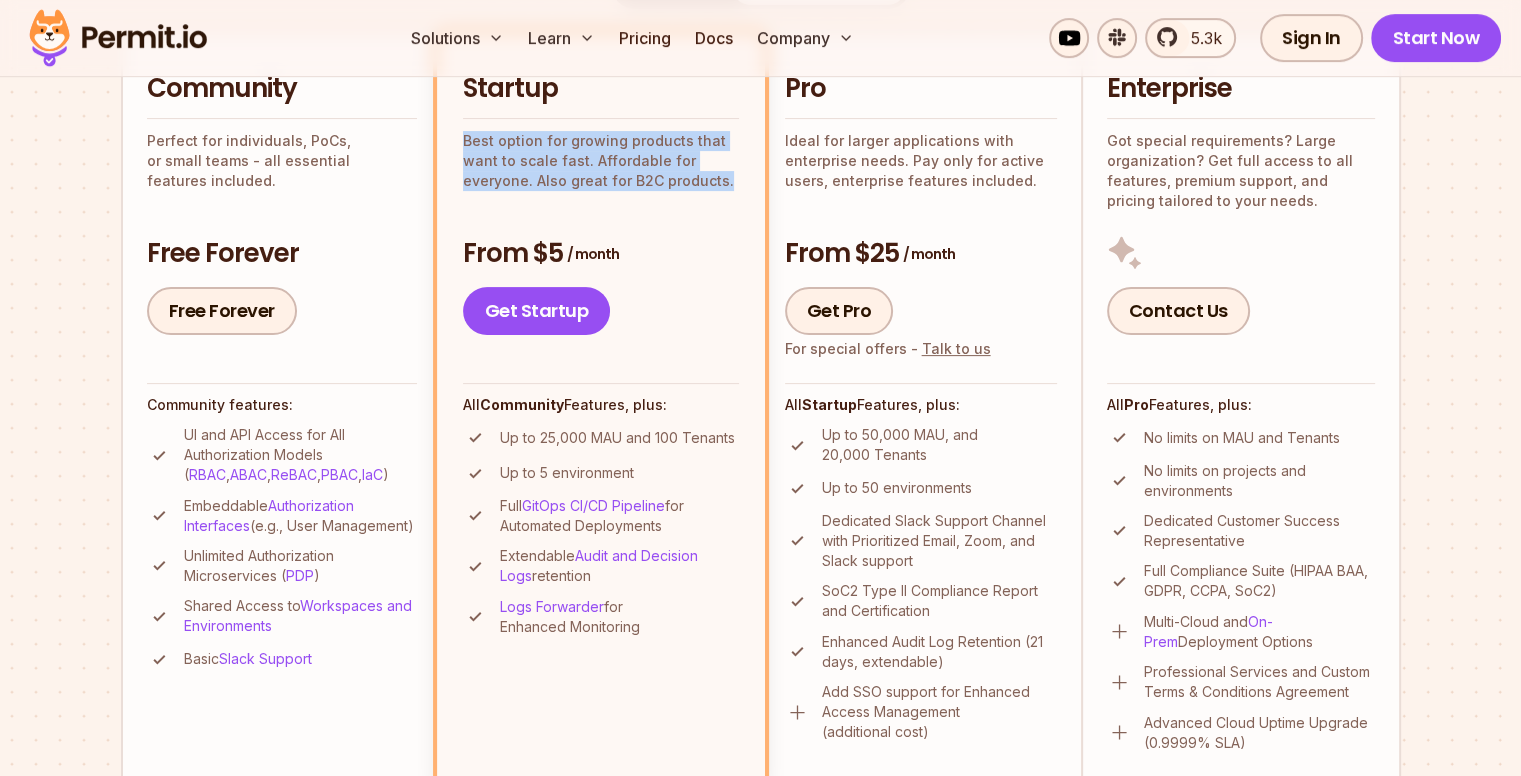 drag, startPoint x: 464, startPoint y: 137, endPoint x: 732, endPoint y: 187, distance: 272.6243 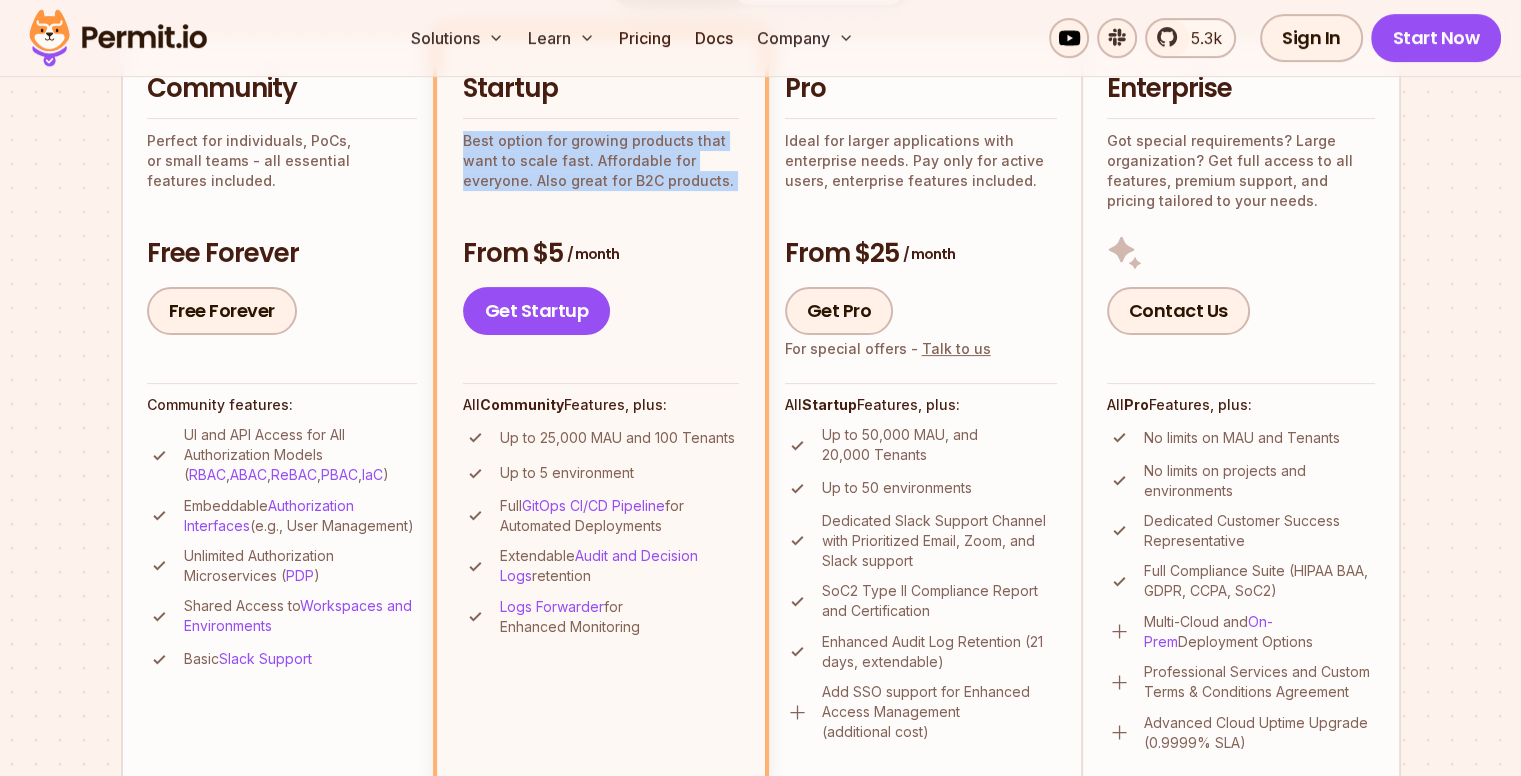 drag, startPoint x: 732, startPoint y: 187, endPoint x: 439, endPoint y: 143, distance: 296.28534 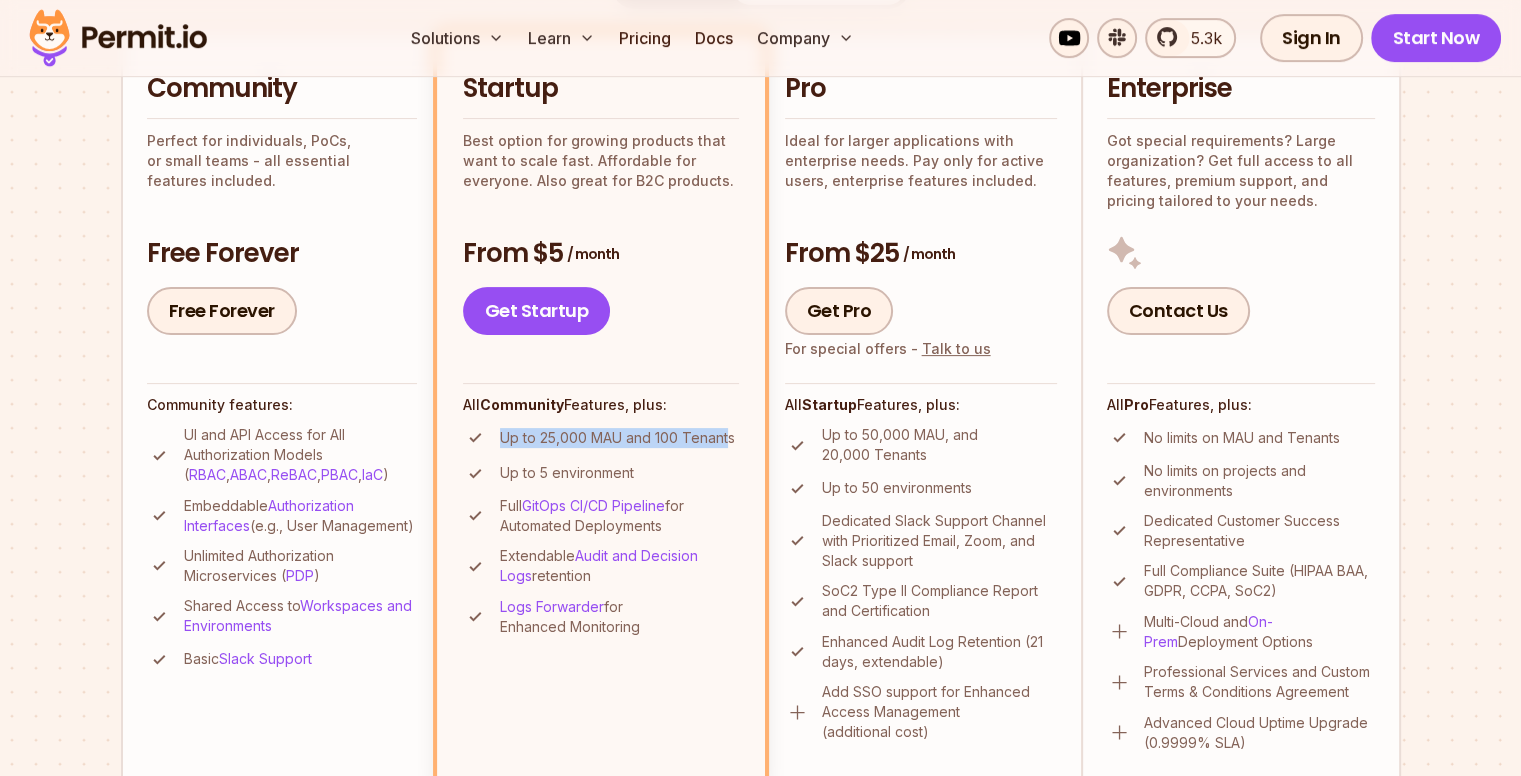 drag, startPoint x: 496, startPoint y: 442, endPoint x: 728, endPoint y: 444, distance: 232.00862 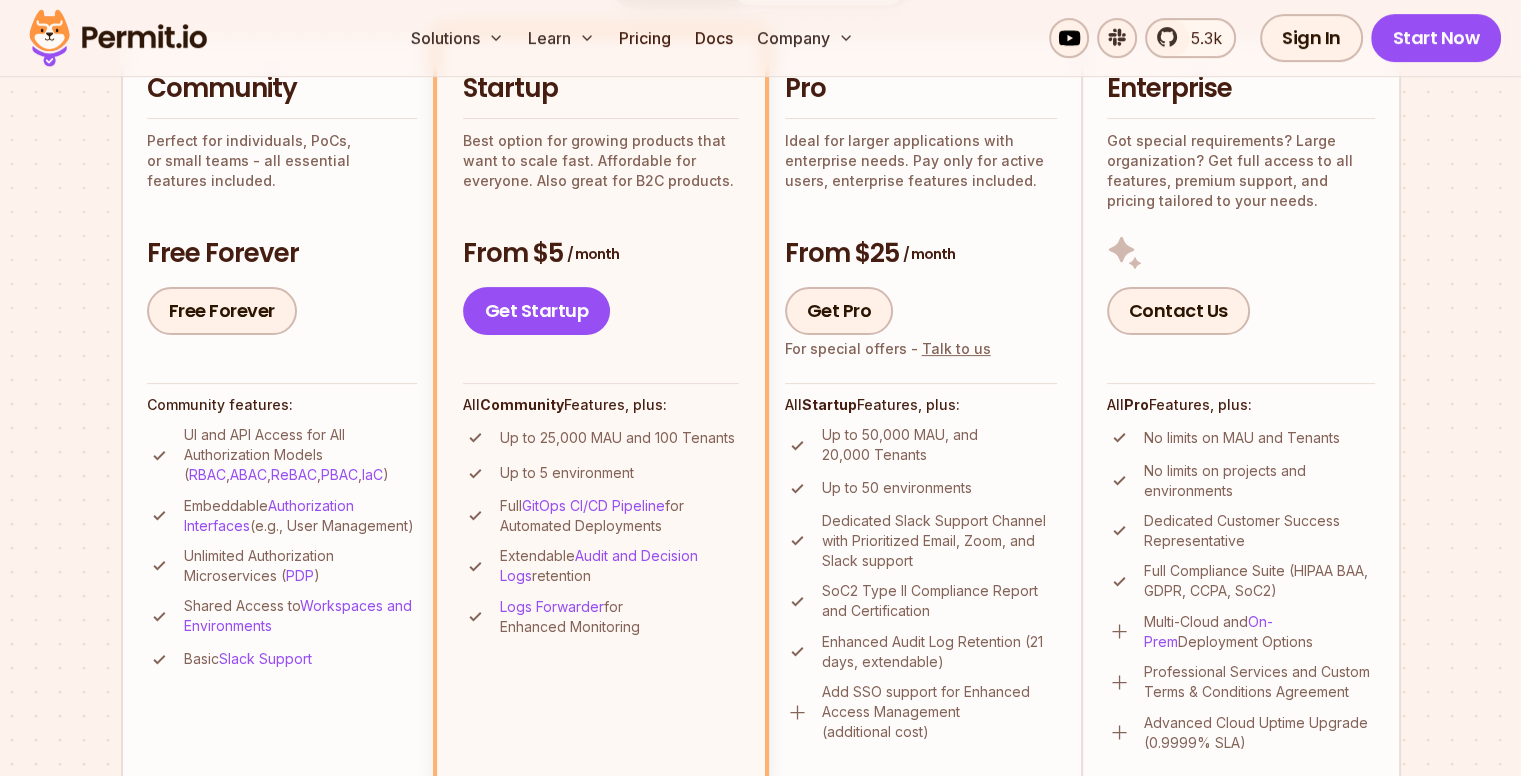 click on "Up to 5 environment" at bounding box center (567, 473) 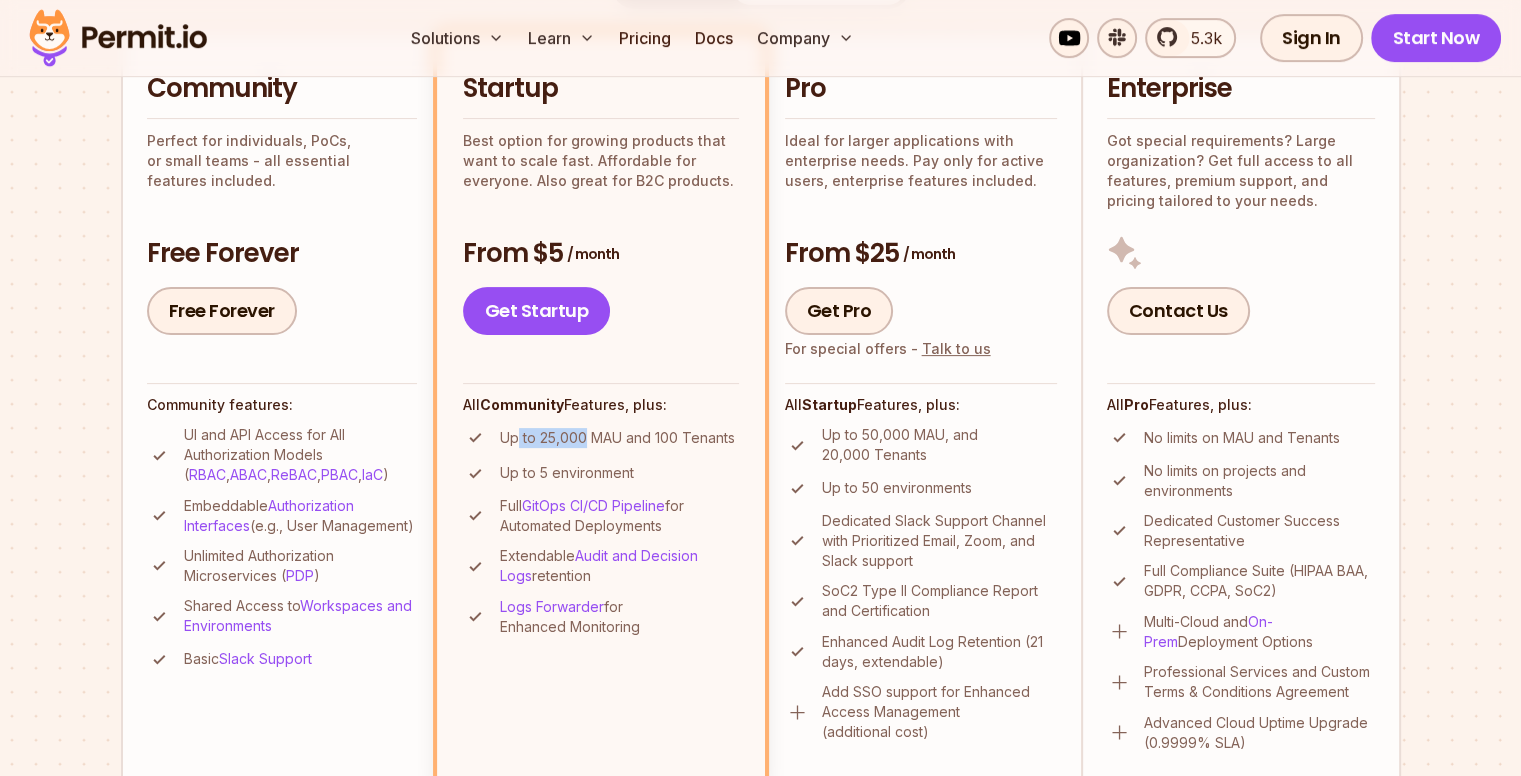 drag, startPoint x: 585, startPoint y: 437, endPoint x: 515, endPoint y: 437, distance: 70 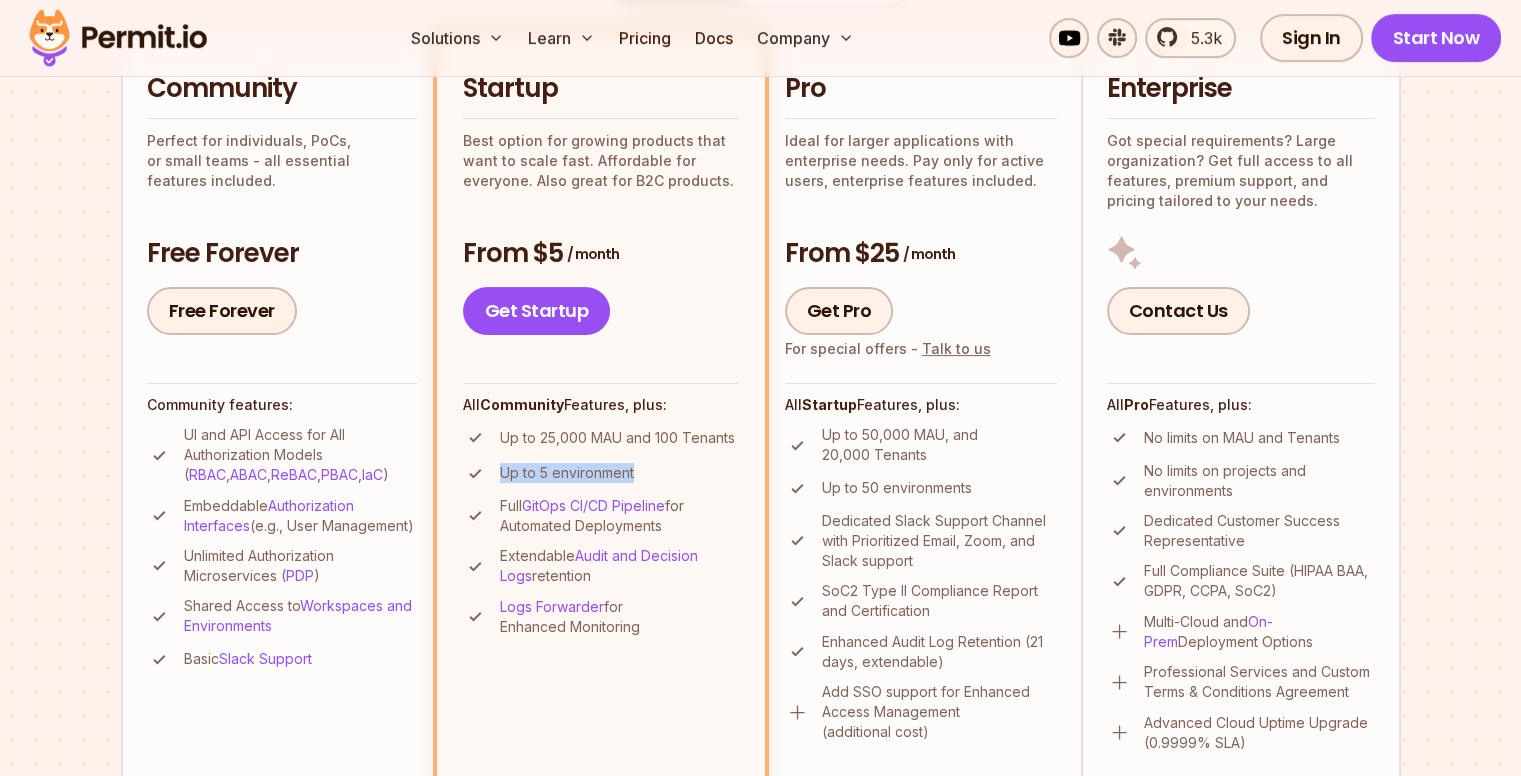 drag, startPoint x: 496, startPoint y: 467, endPoint x: 631, endPoint y: 466, distance: 135.00371 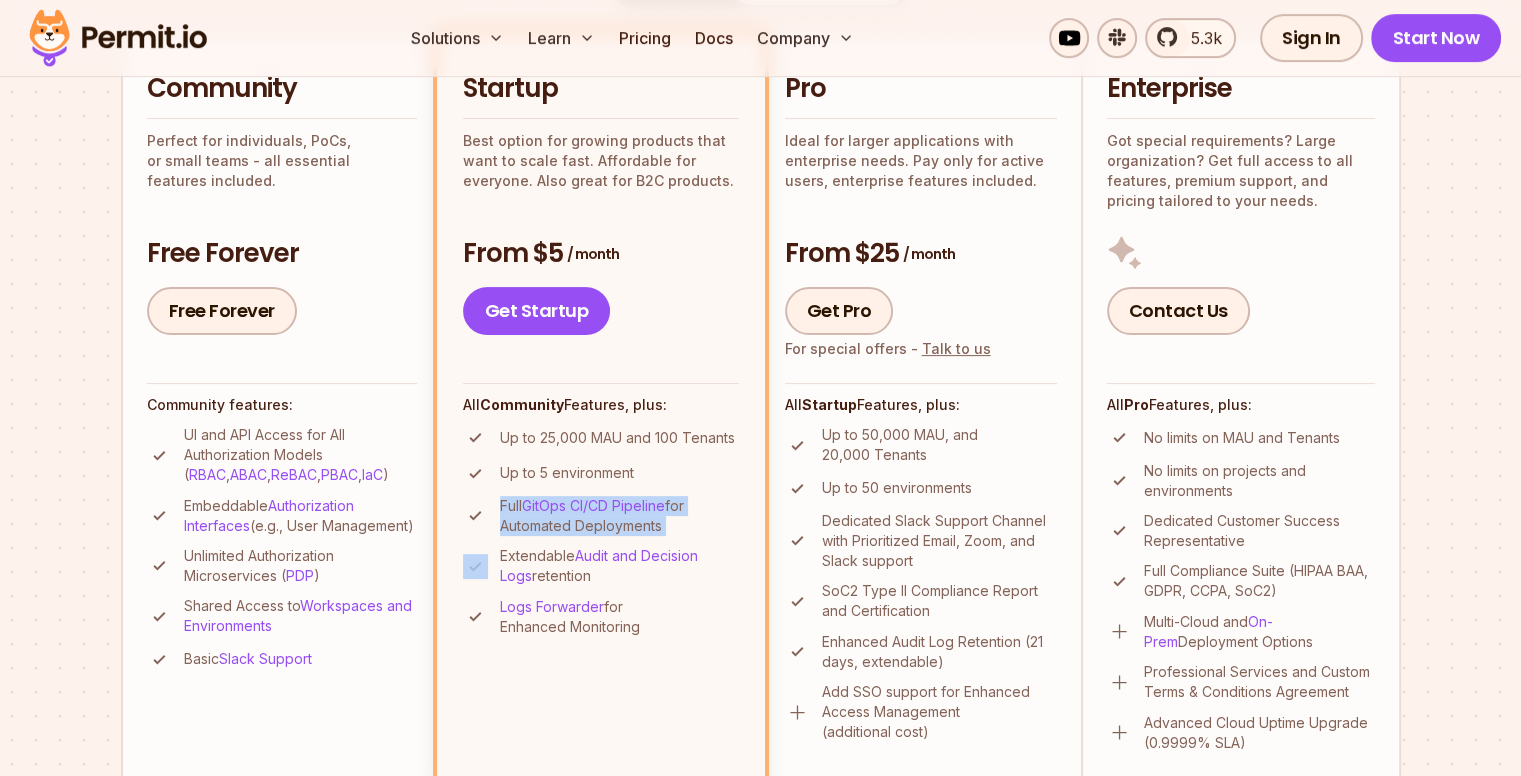drag, startPoint x: 682, startPoint y: 527, endPoint x: 496, endPoint y: 510, distance: 186.77527 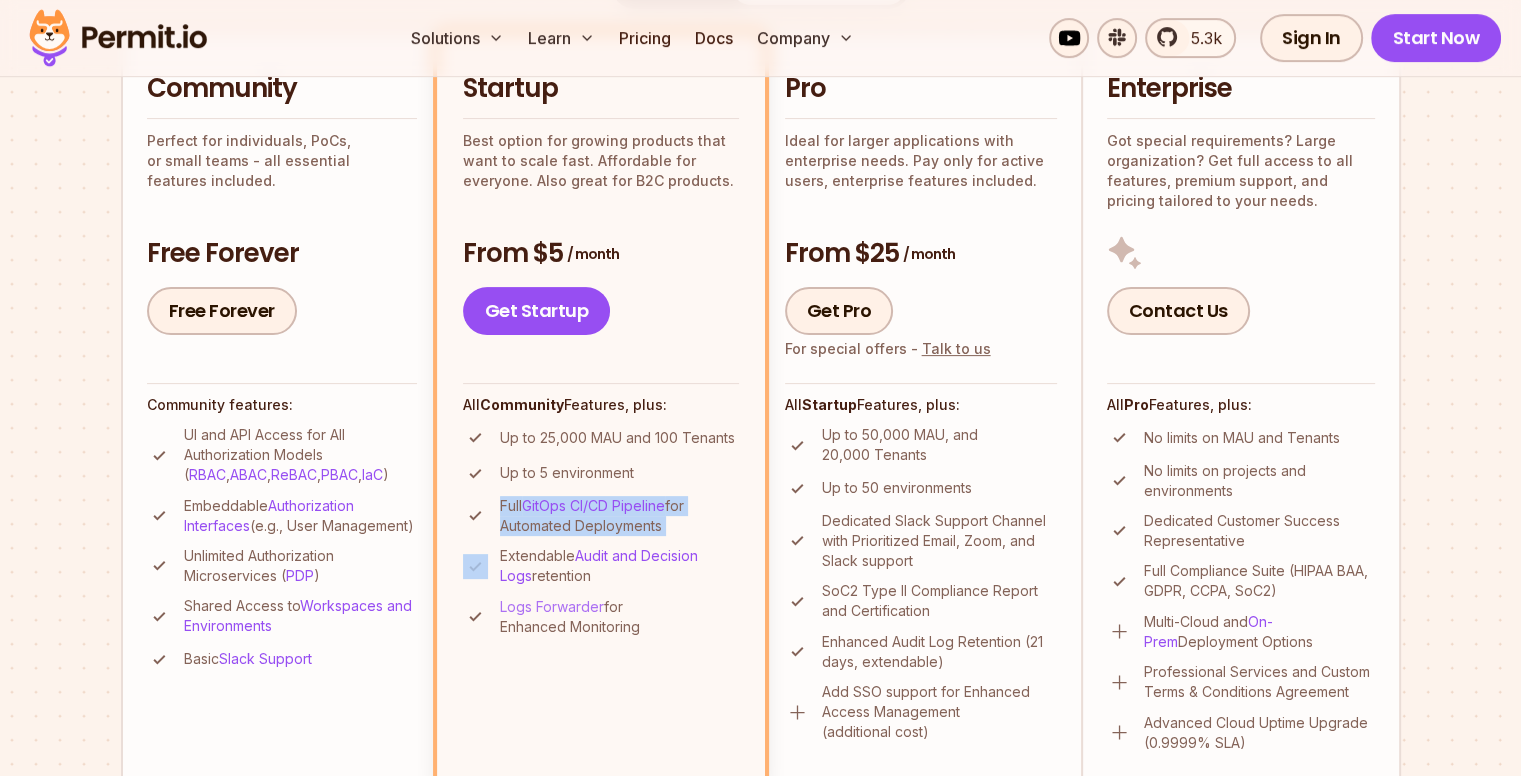 drag, startPoint x: 647, startPoint y: 631, endPoint x: 516, endPoint y: 602, distance: 134.17154 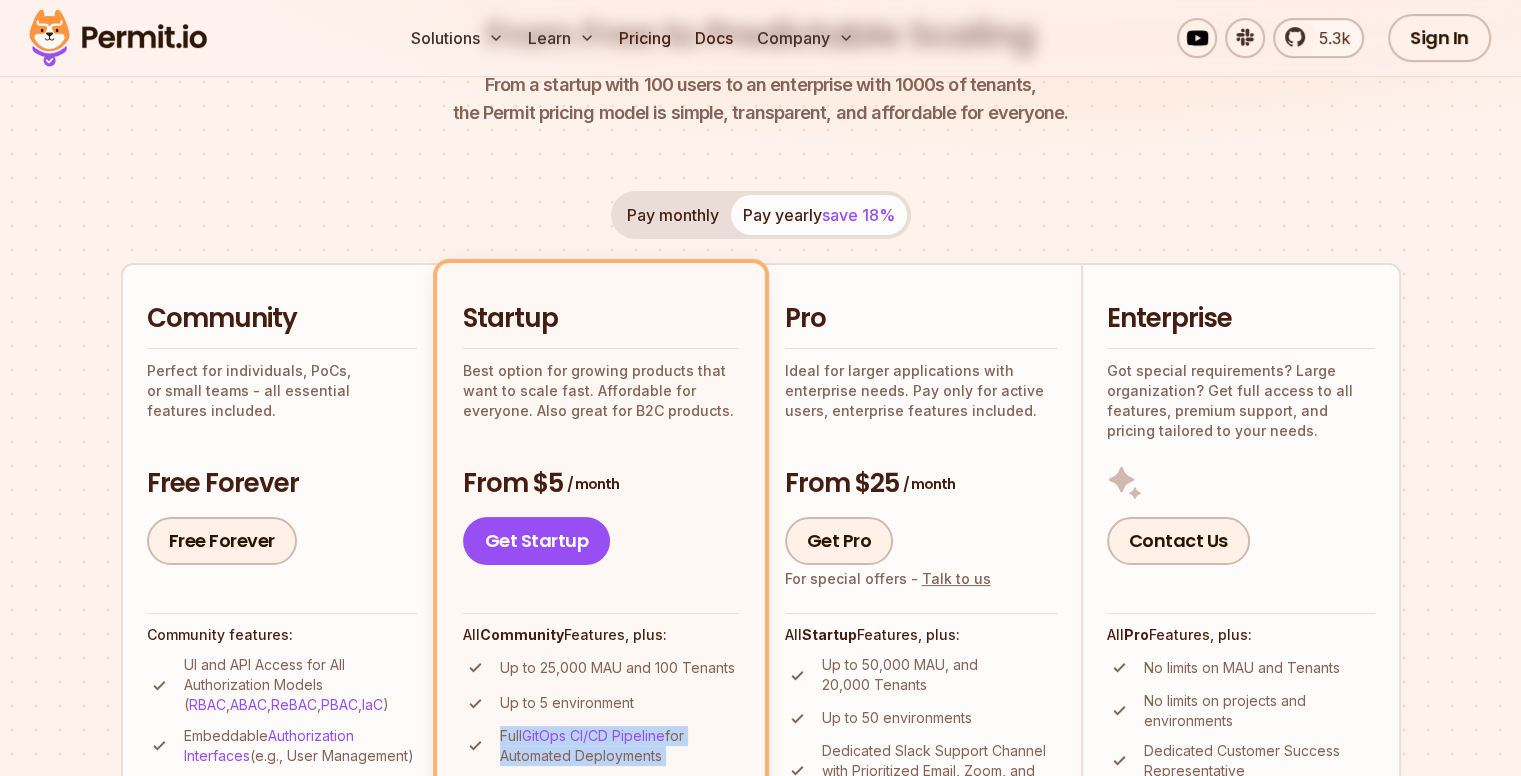 scroll, scrollTop: 400, scrollLeft: 0, axis: vertical 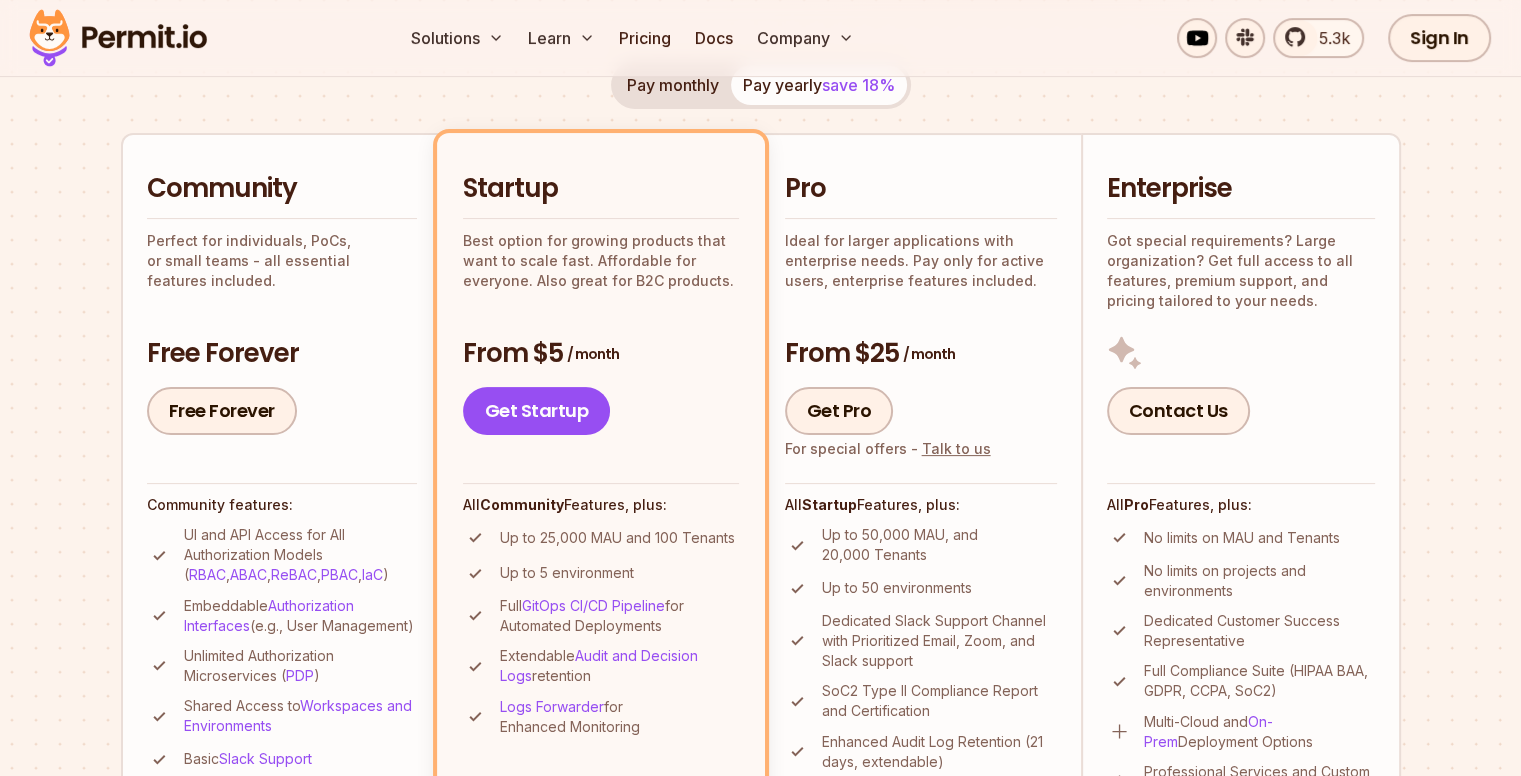 click on "Free Forever" at bounding box center [282, 354] 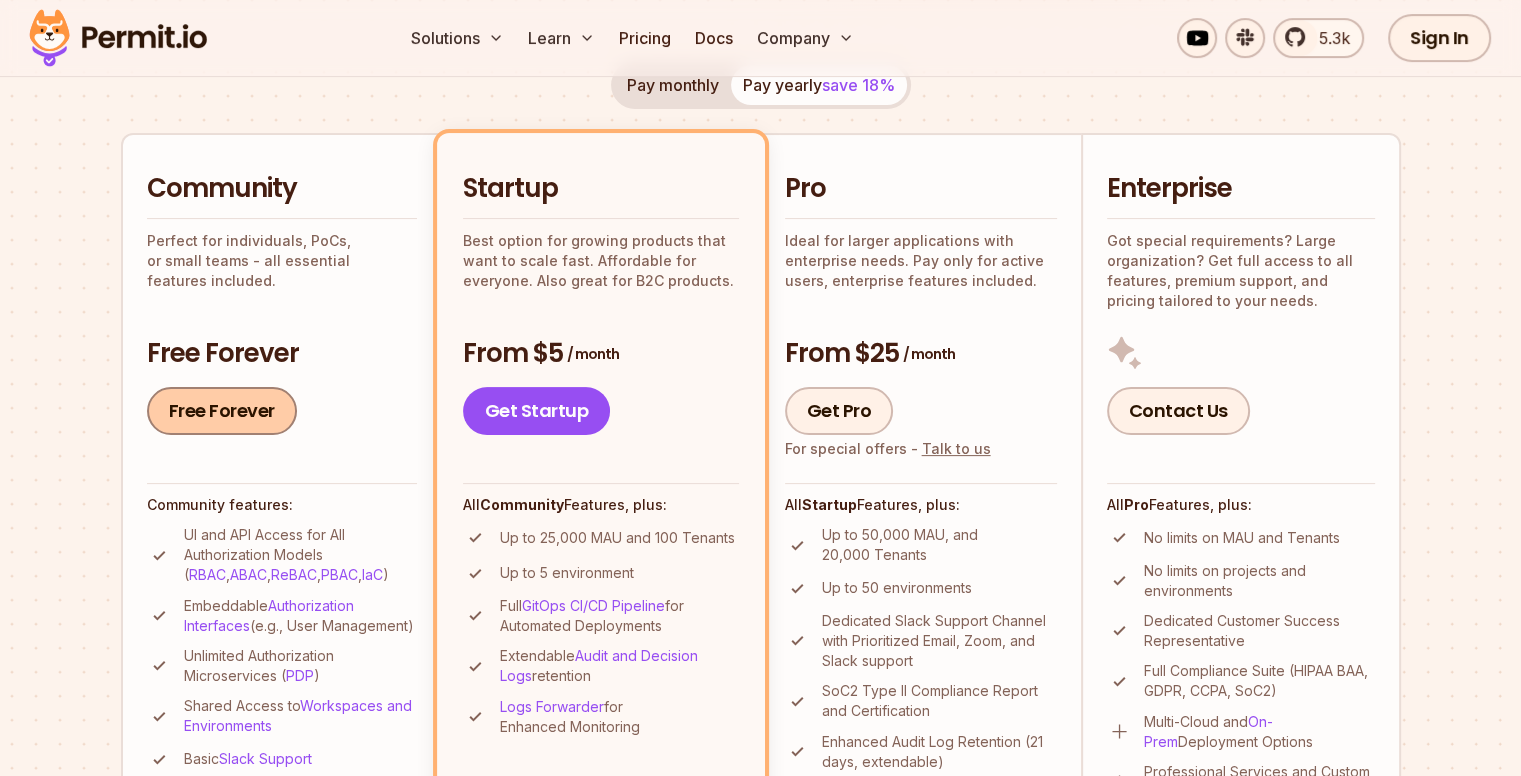 click on "Free Forever" at bounding box center (222, 411) 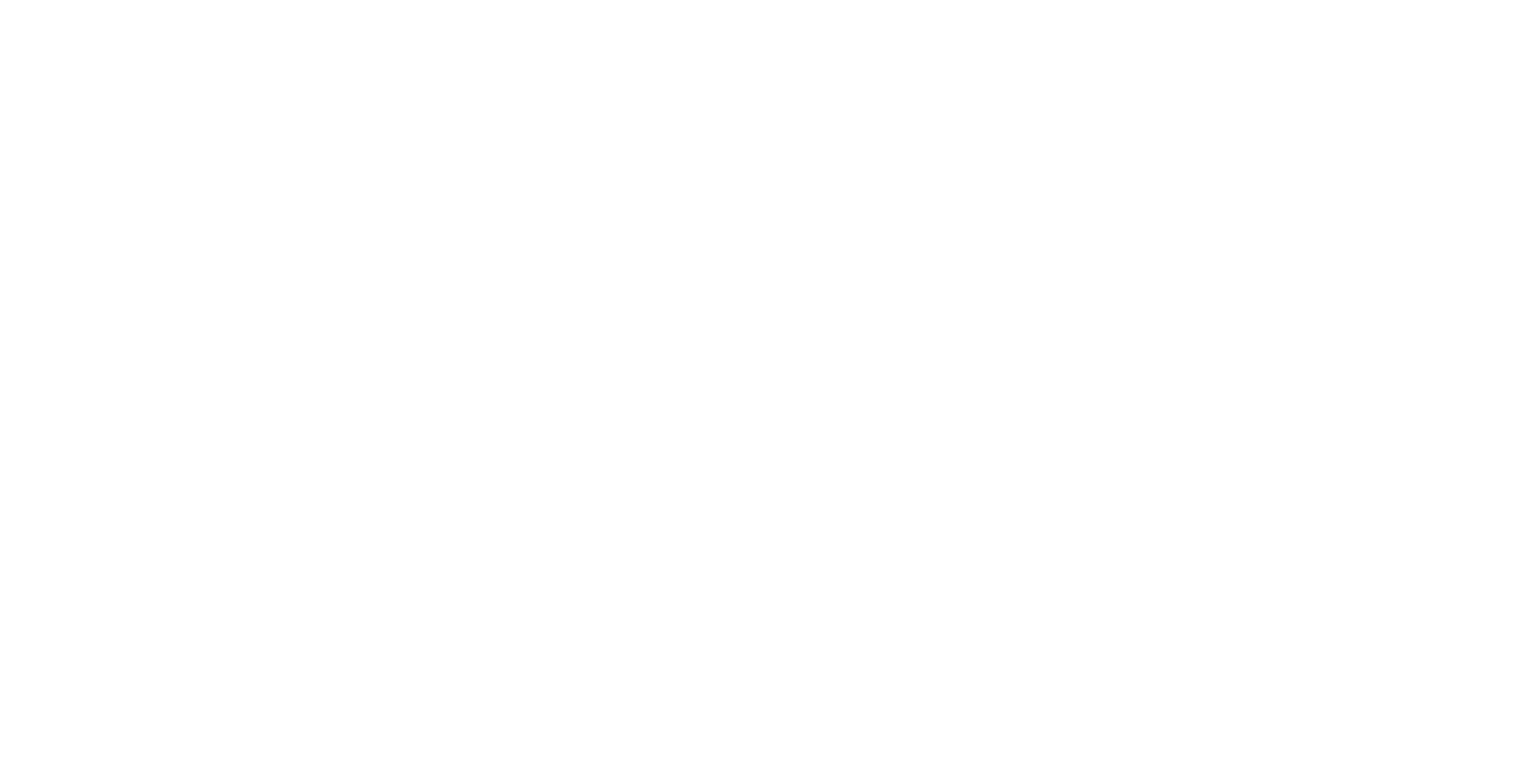 scroll, scrollTop: 0, scrollLeft: 0, axis: both 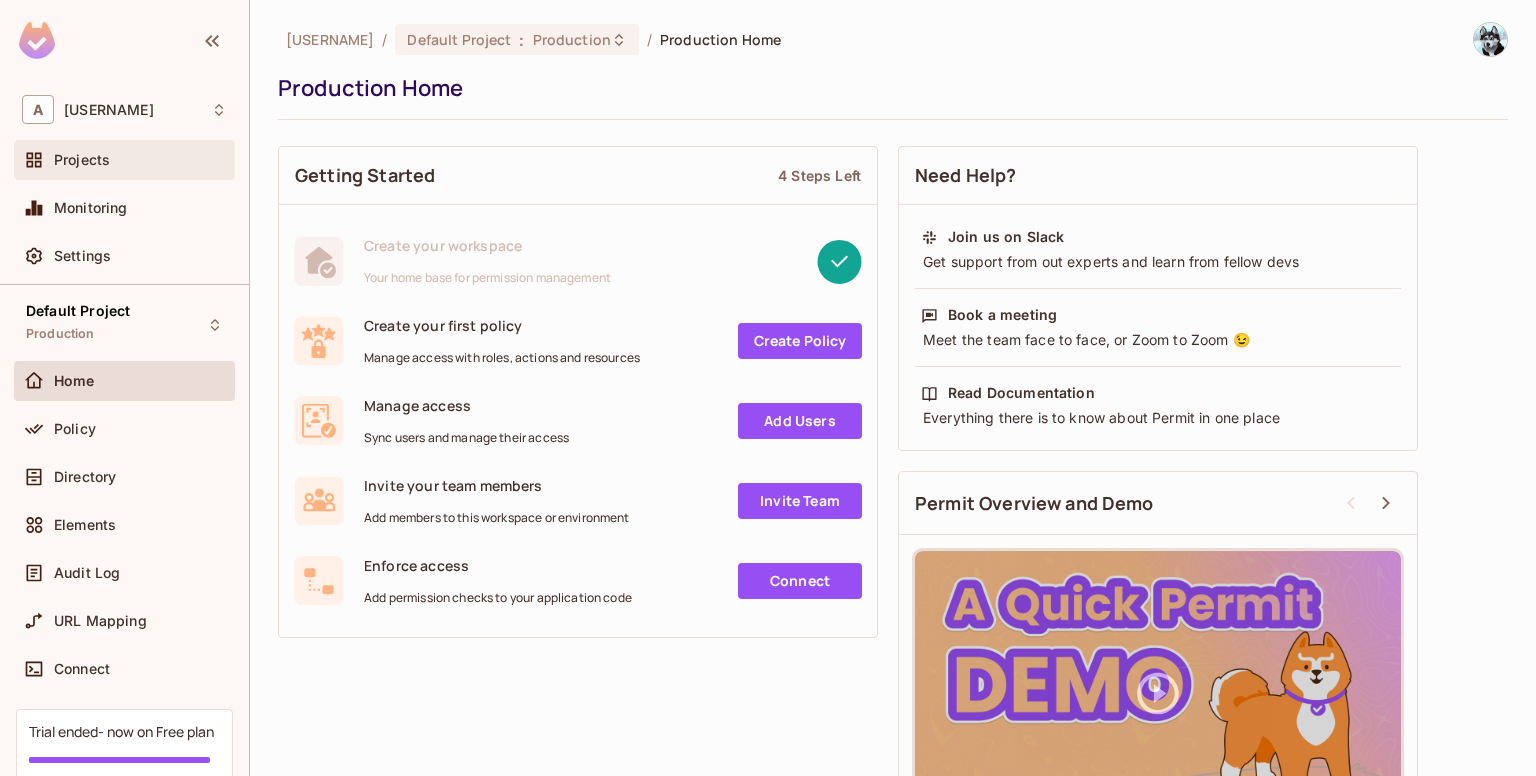 click on "Projects" at bounding box center [124, 160] 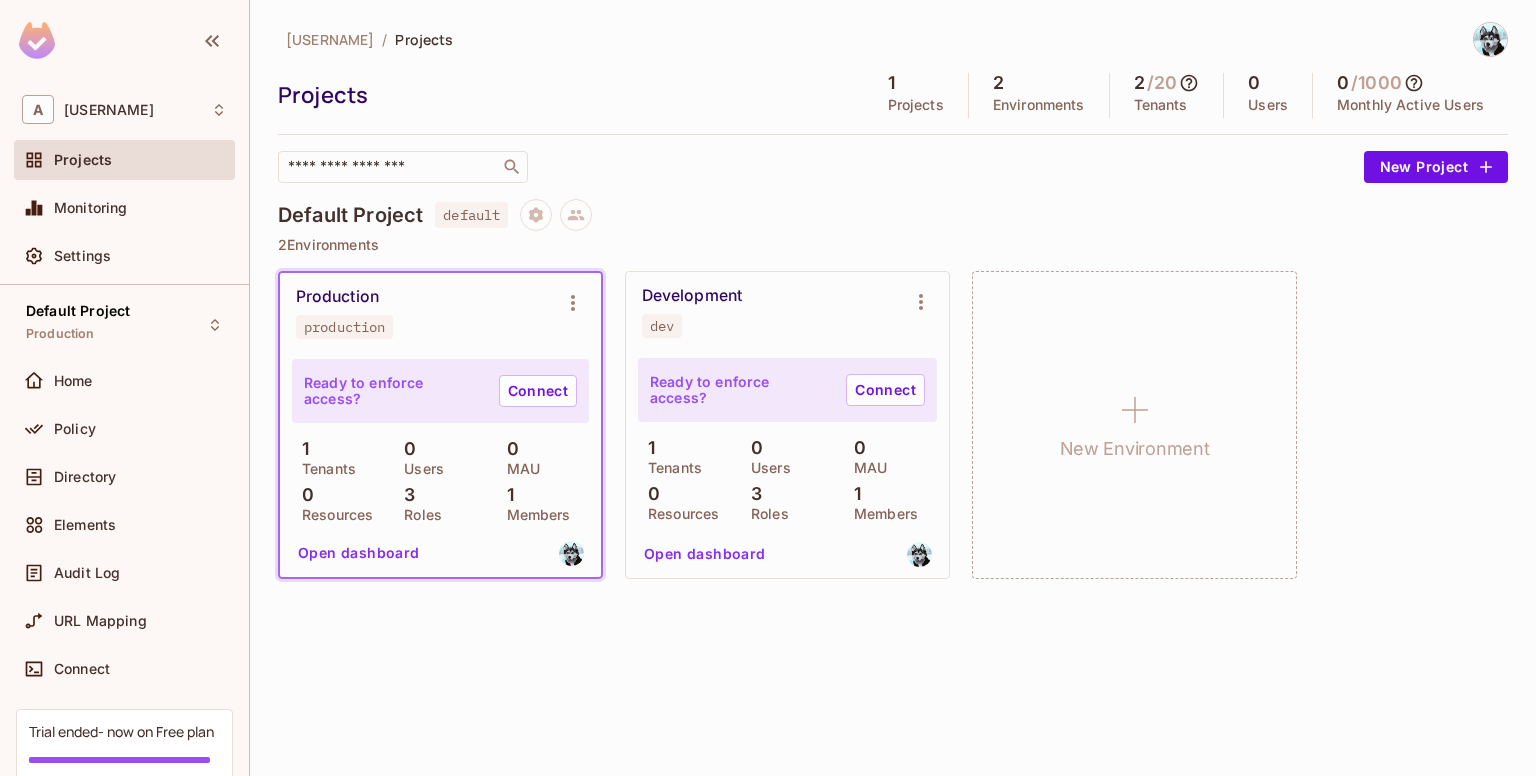 click on "Production production" at bounding box center (424, 313) 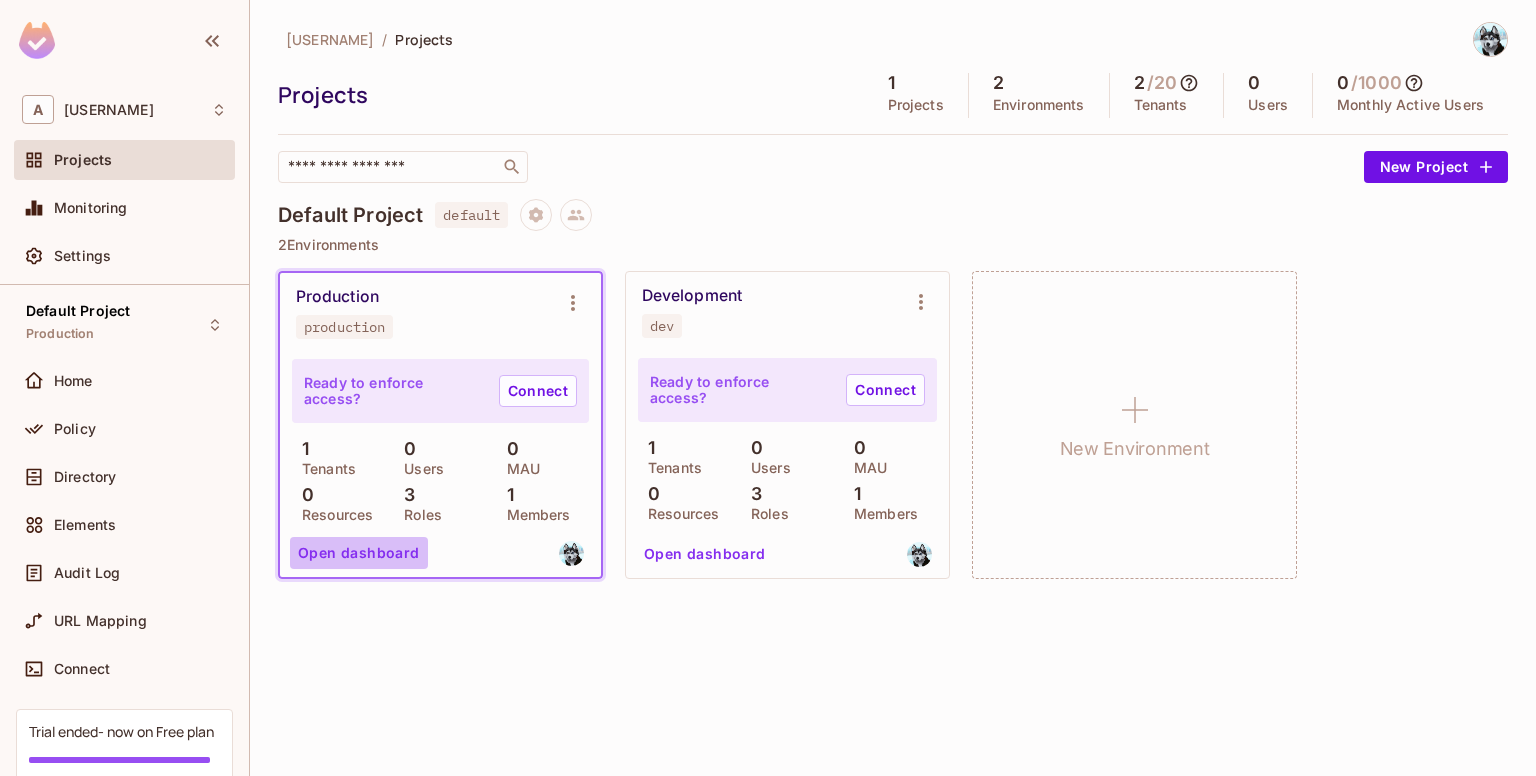 click on "Open dashboard" at bounding box center (359, 553) 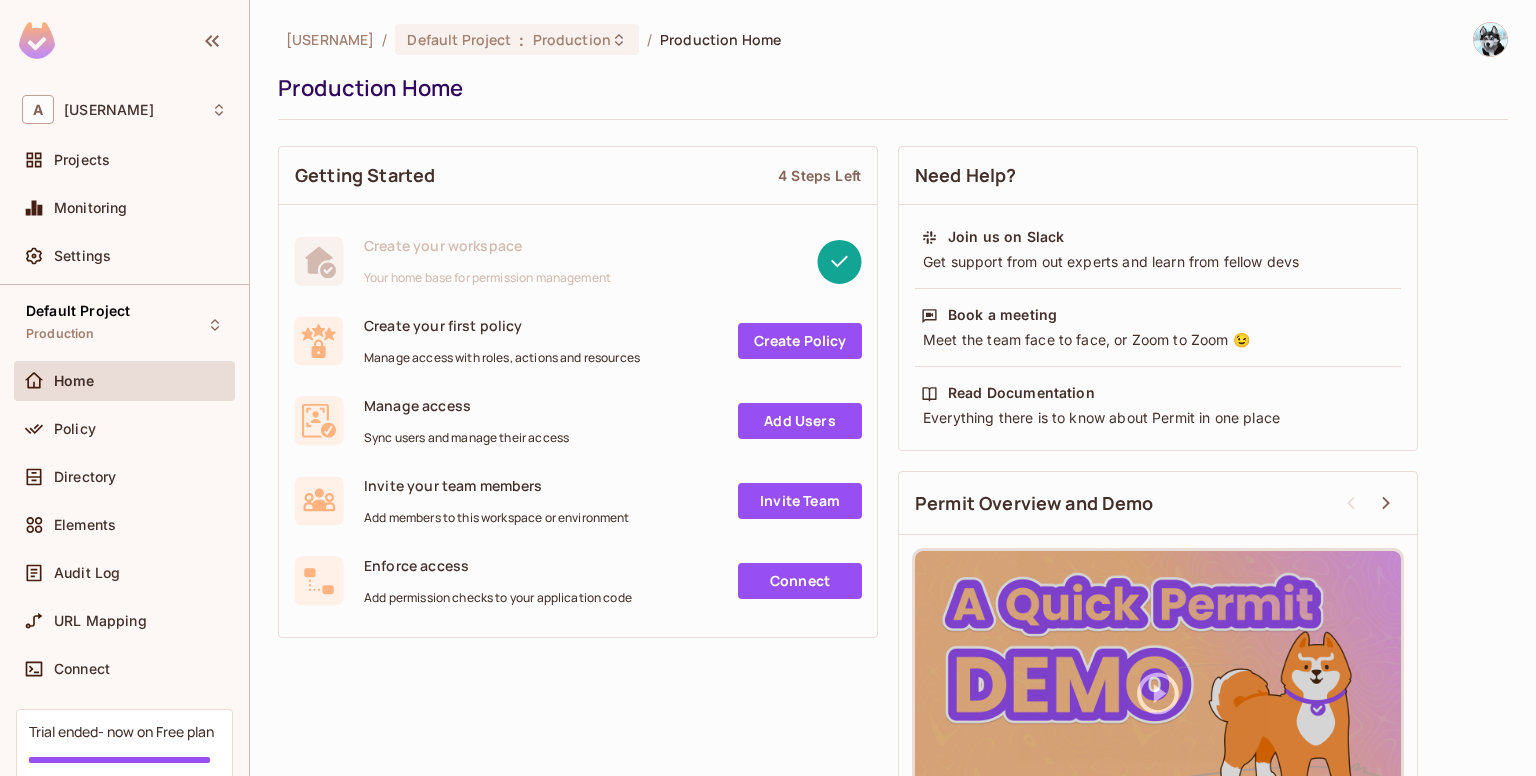 click on "Production Home" at bounding box center (720, 39) 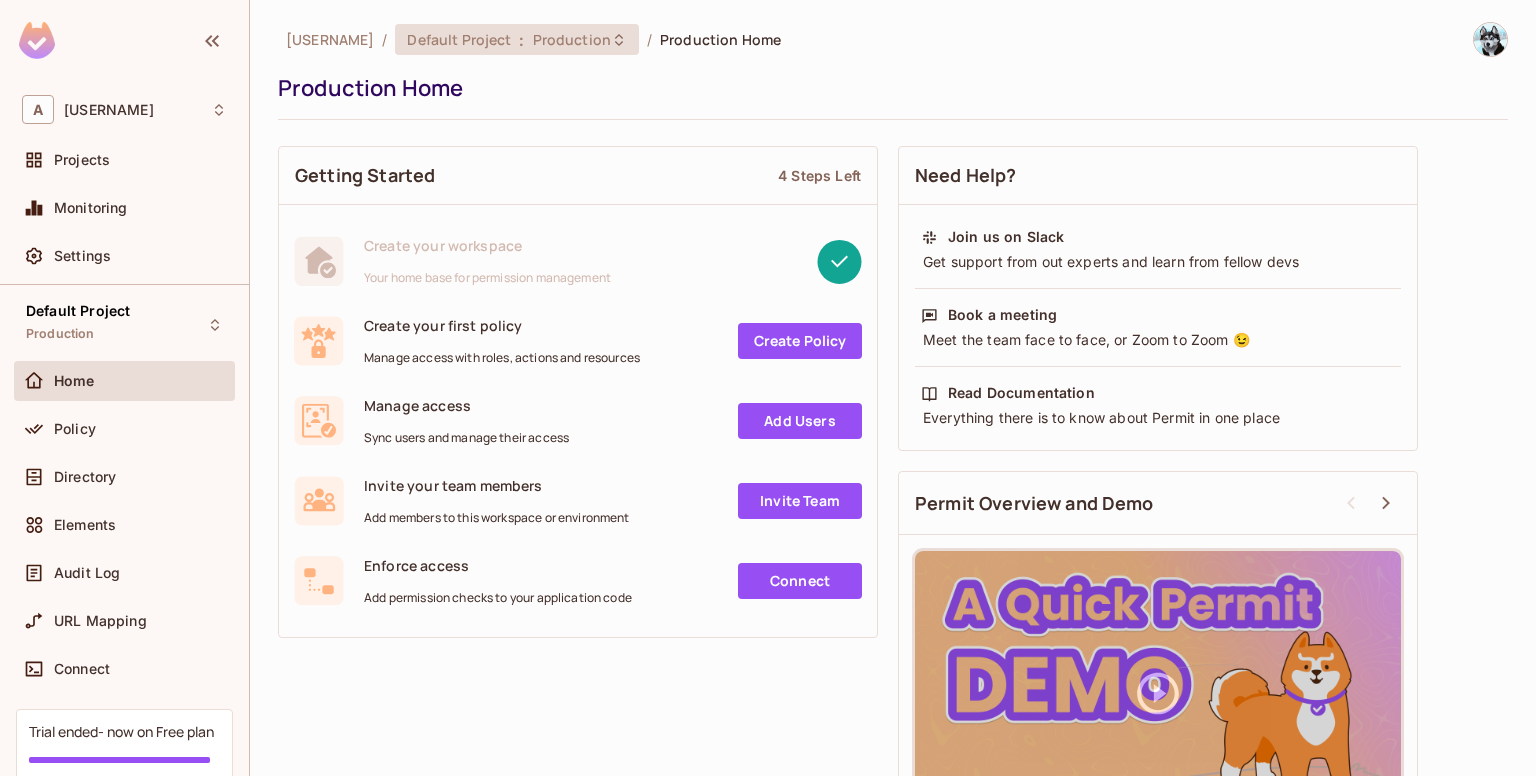 click on "Production" at bounding box center (572, 39) 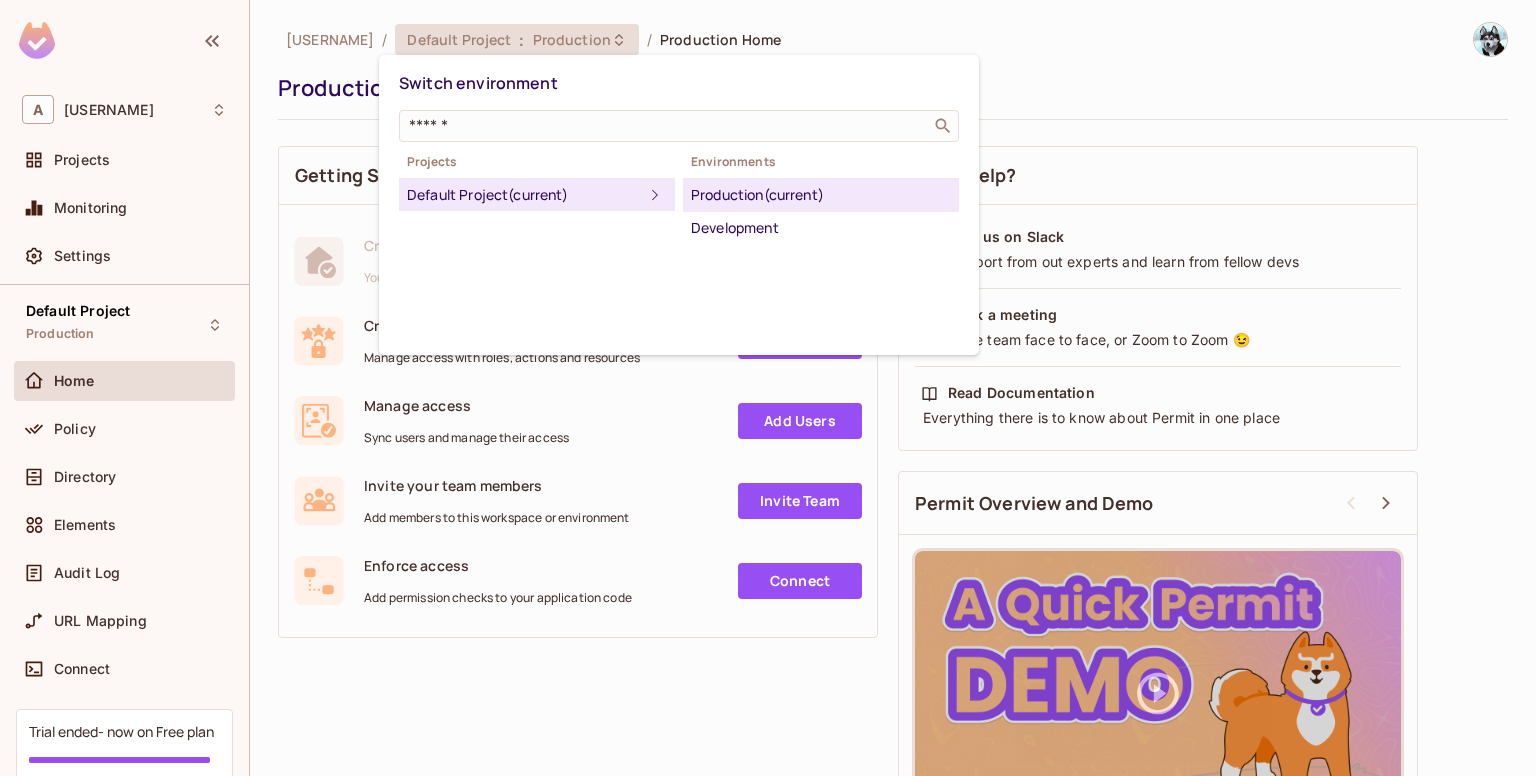 click at bounding box center (768, 388) 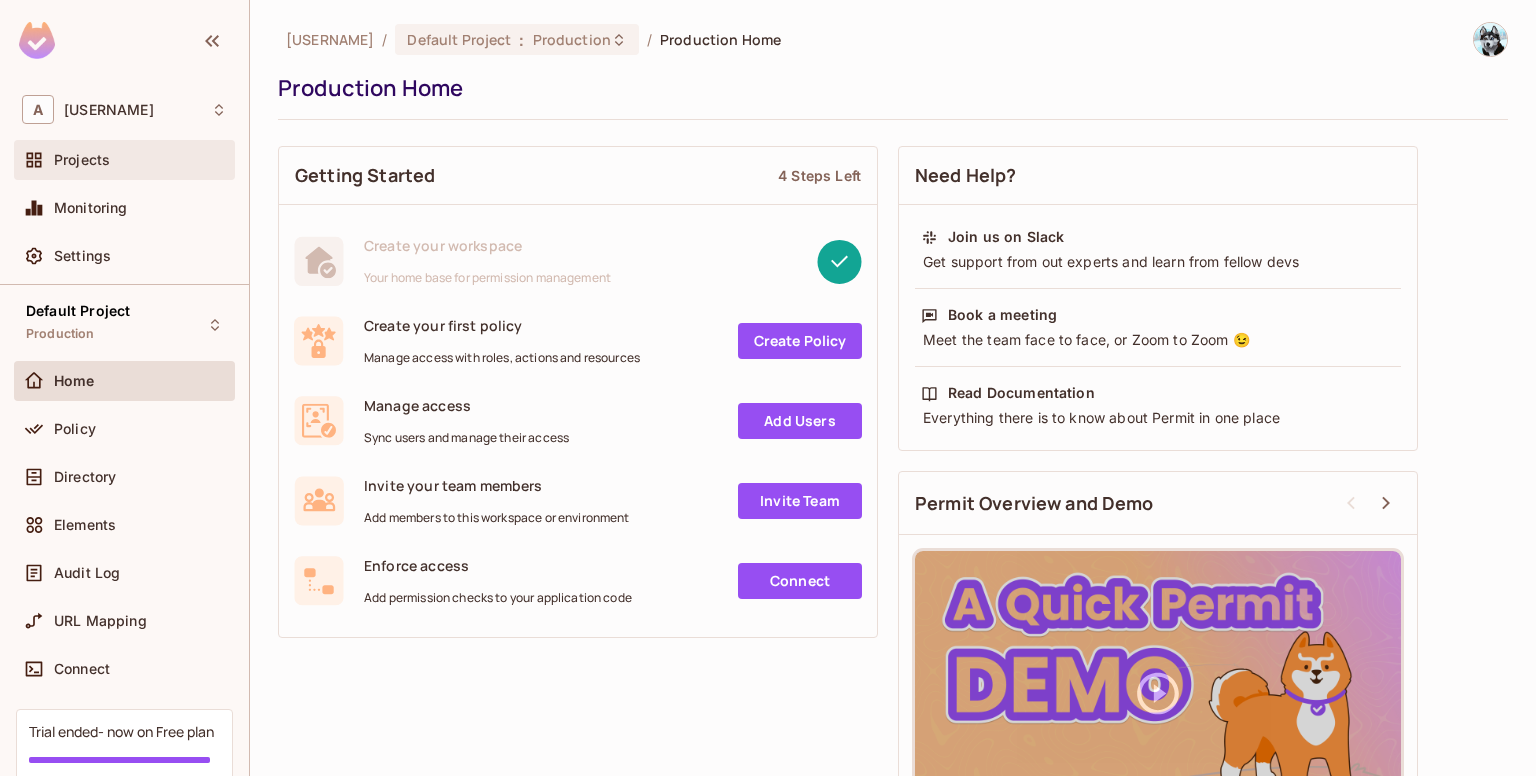 click on "Projects" at bounding box center (82, 160) 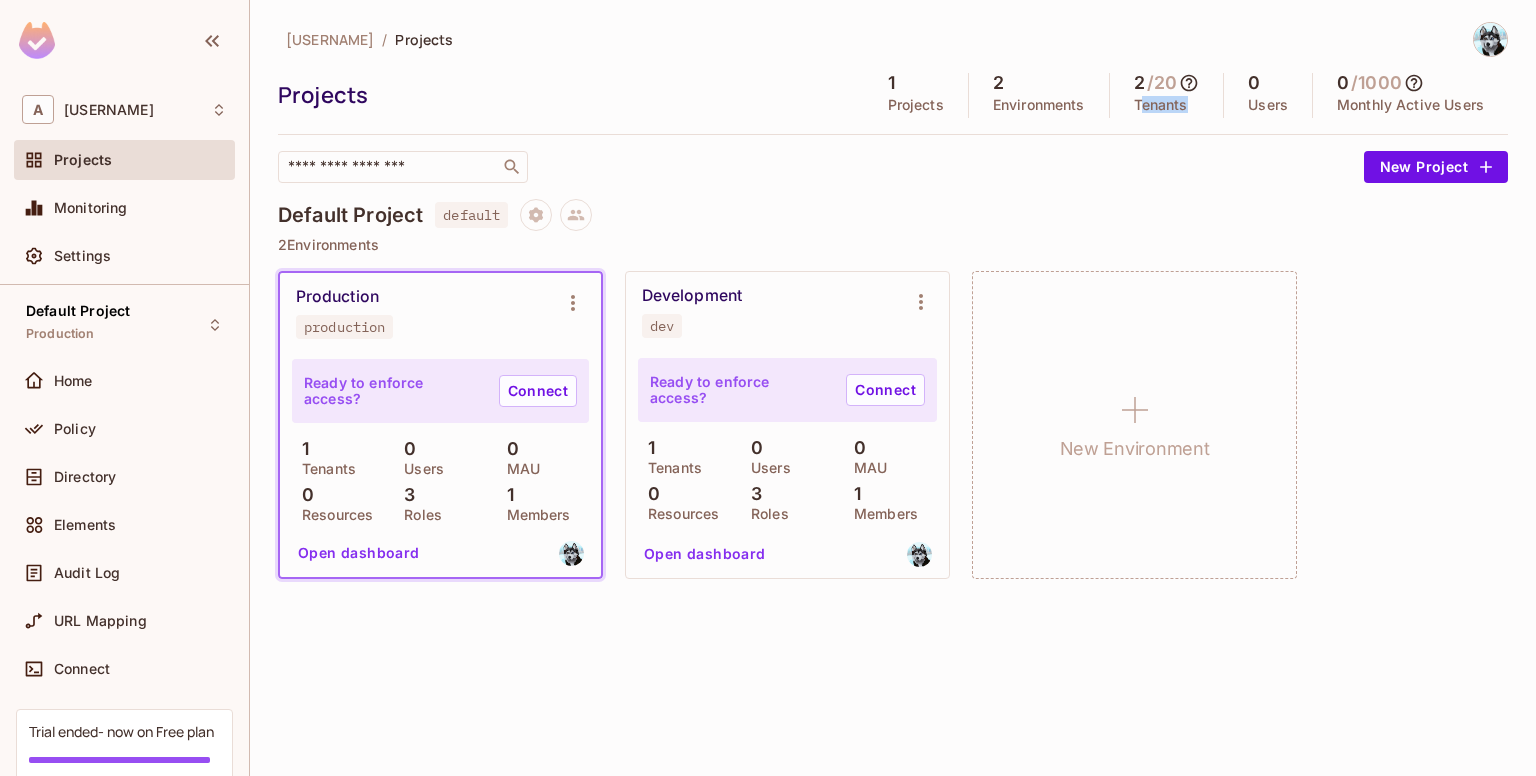 drag, startPoint x: 1181, startPoint y: 105, endPoint x: 1136, endPoint y: 110, distance: 45.276924 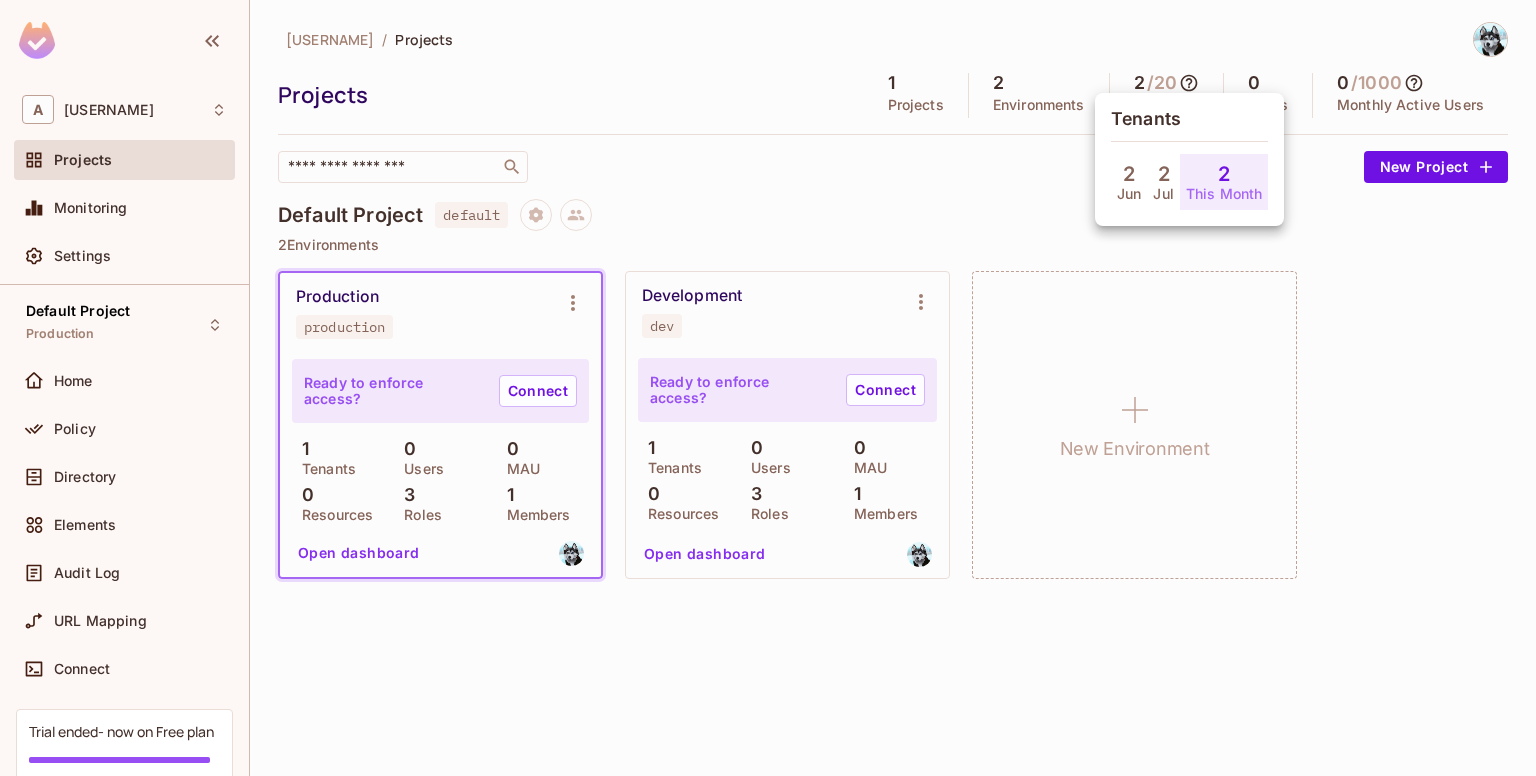 click at bounding box center (768, 388) 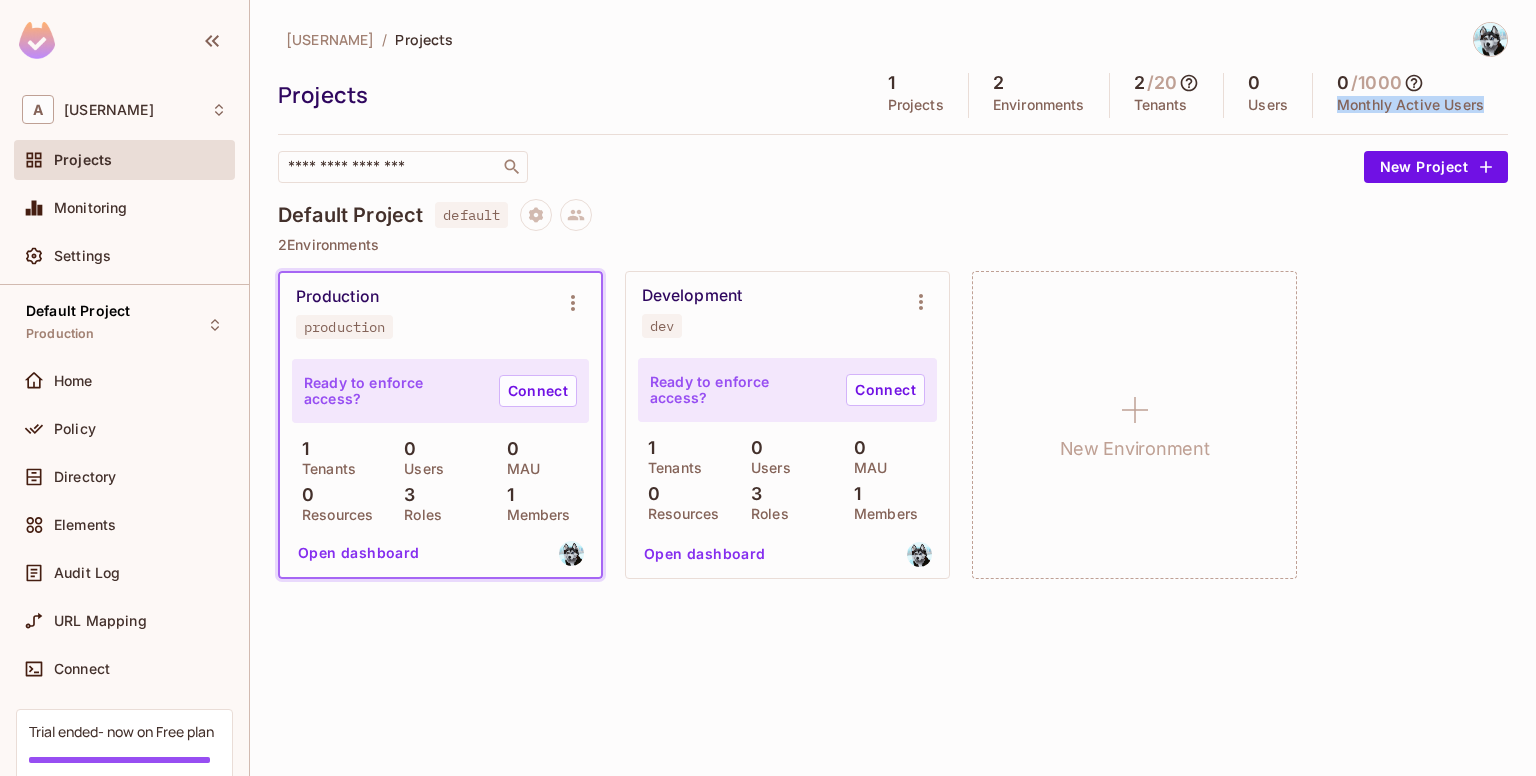 drag, startPoint x: 1332, startPoint y: 106, endPoint x: 1517, endPoint y: 110, distance: 185.04324 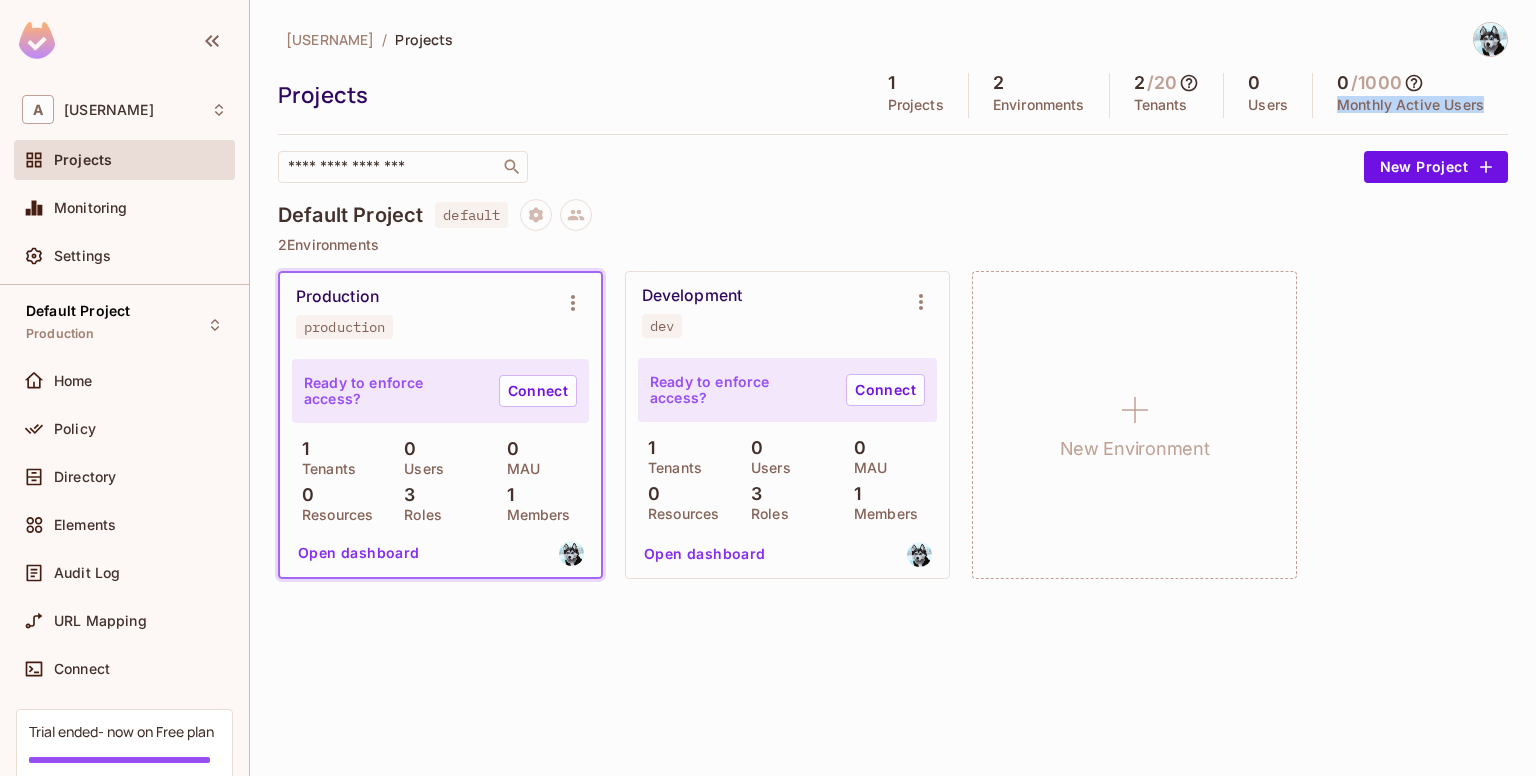 click 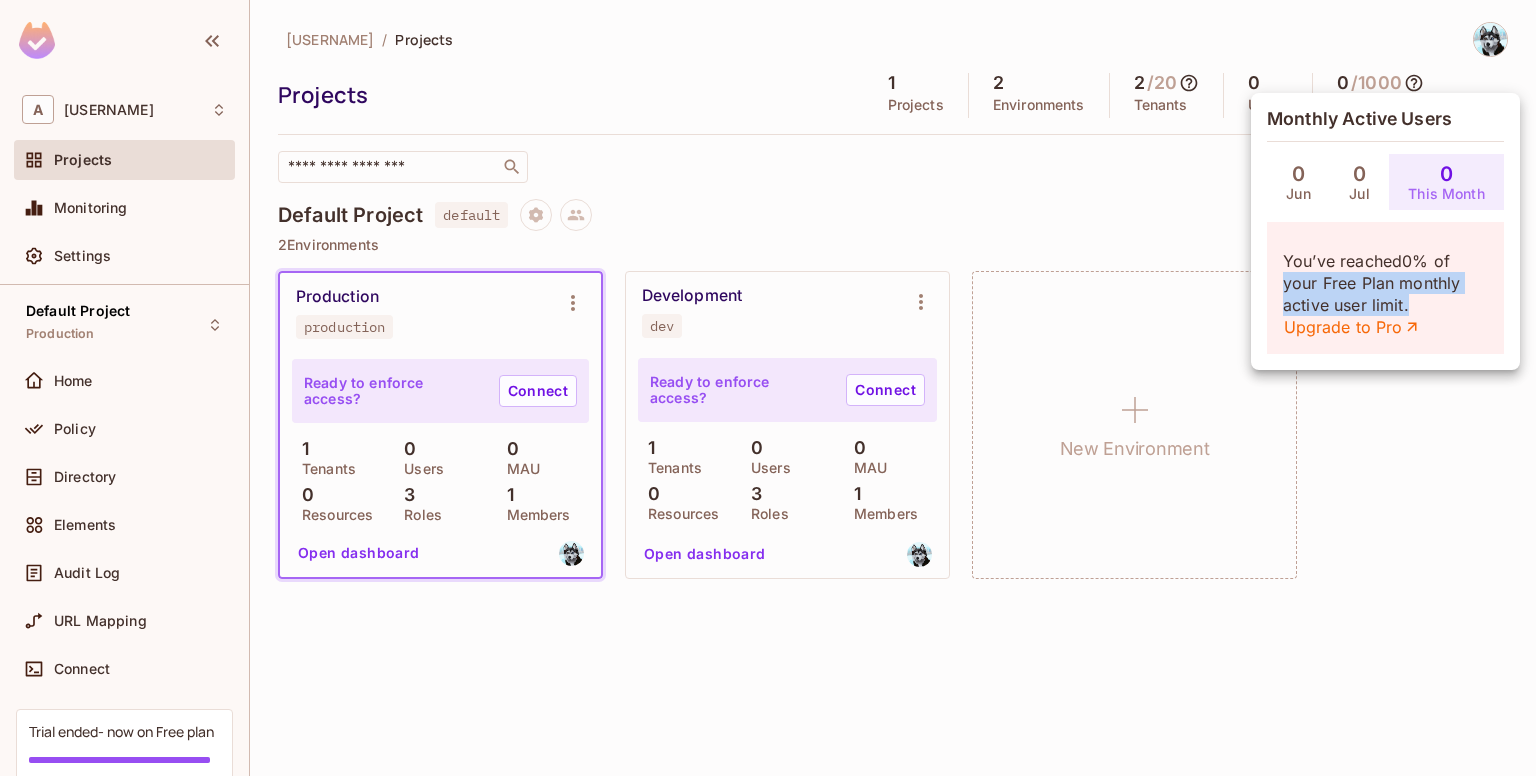 drag, startPoint x: 1281, startPoint y: 281, endPoint x: 1431, endPoint y: 307, distance: 152.23666 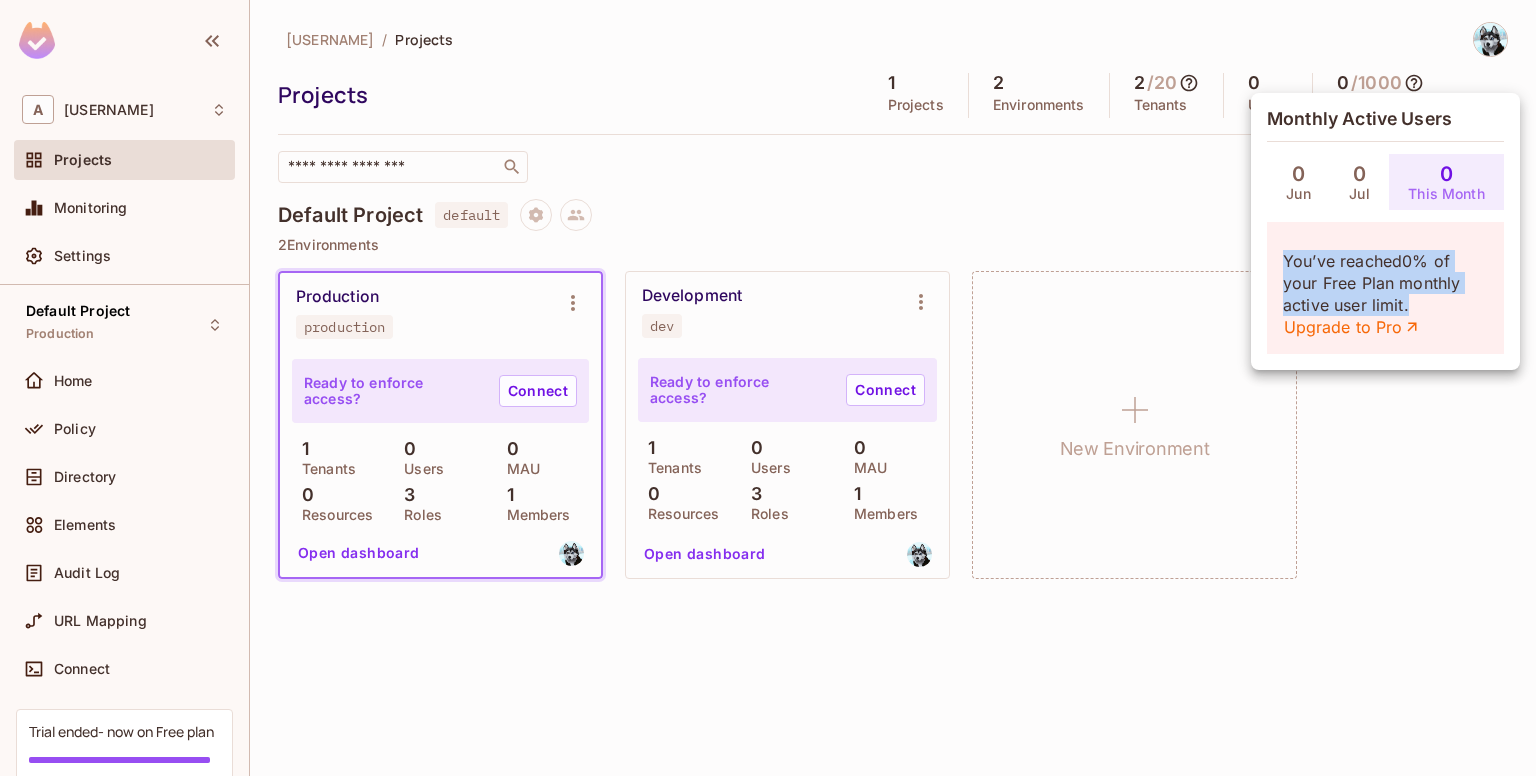 drag, startPoint x: 1420, startPoint y: 306, endPoint x: 1254, endPoint y: 245, distance: 176.85304 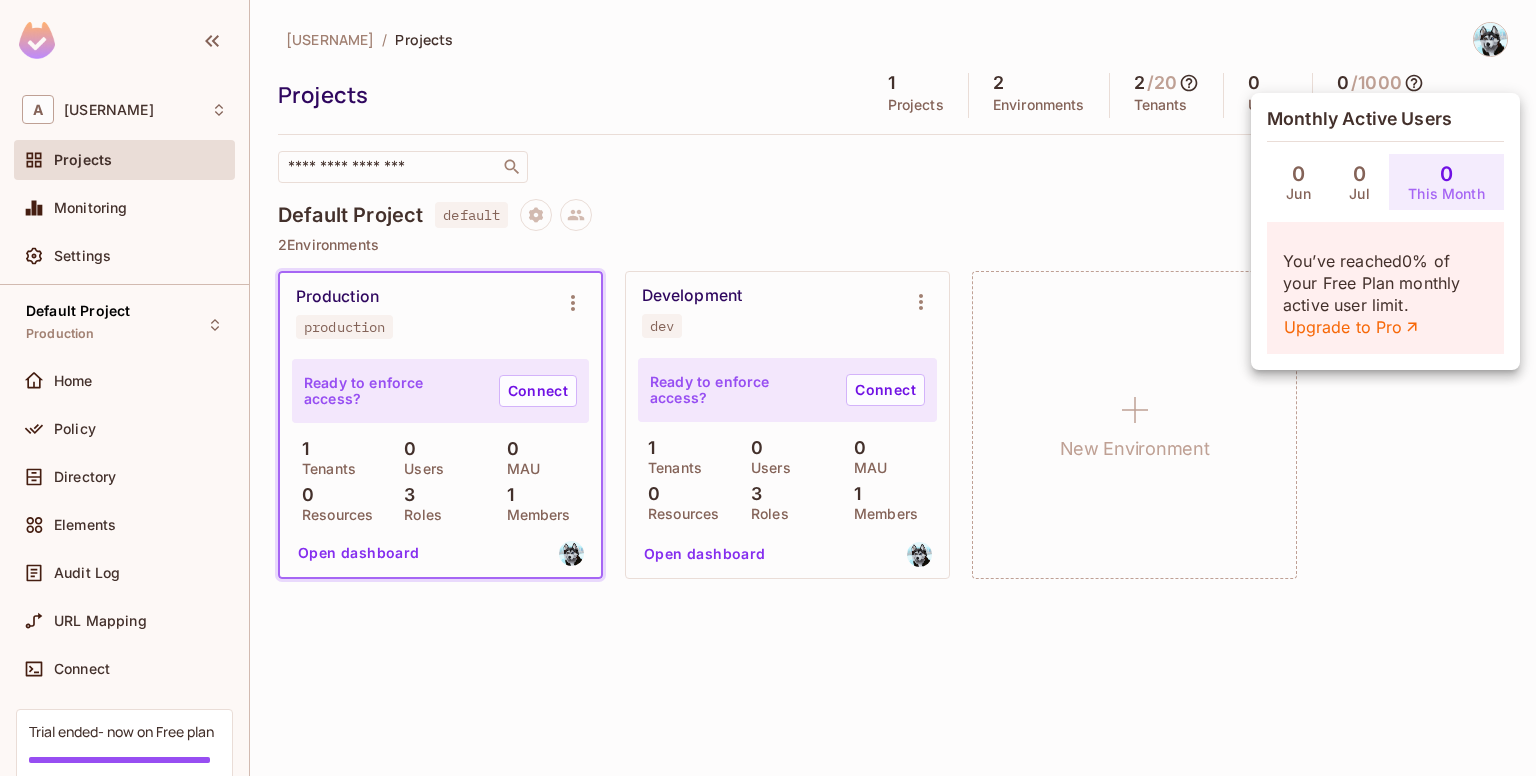 click at bounding box center [768, 388] 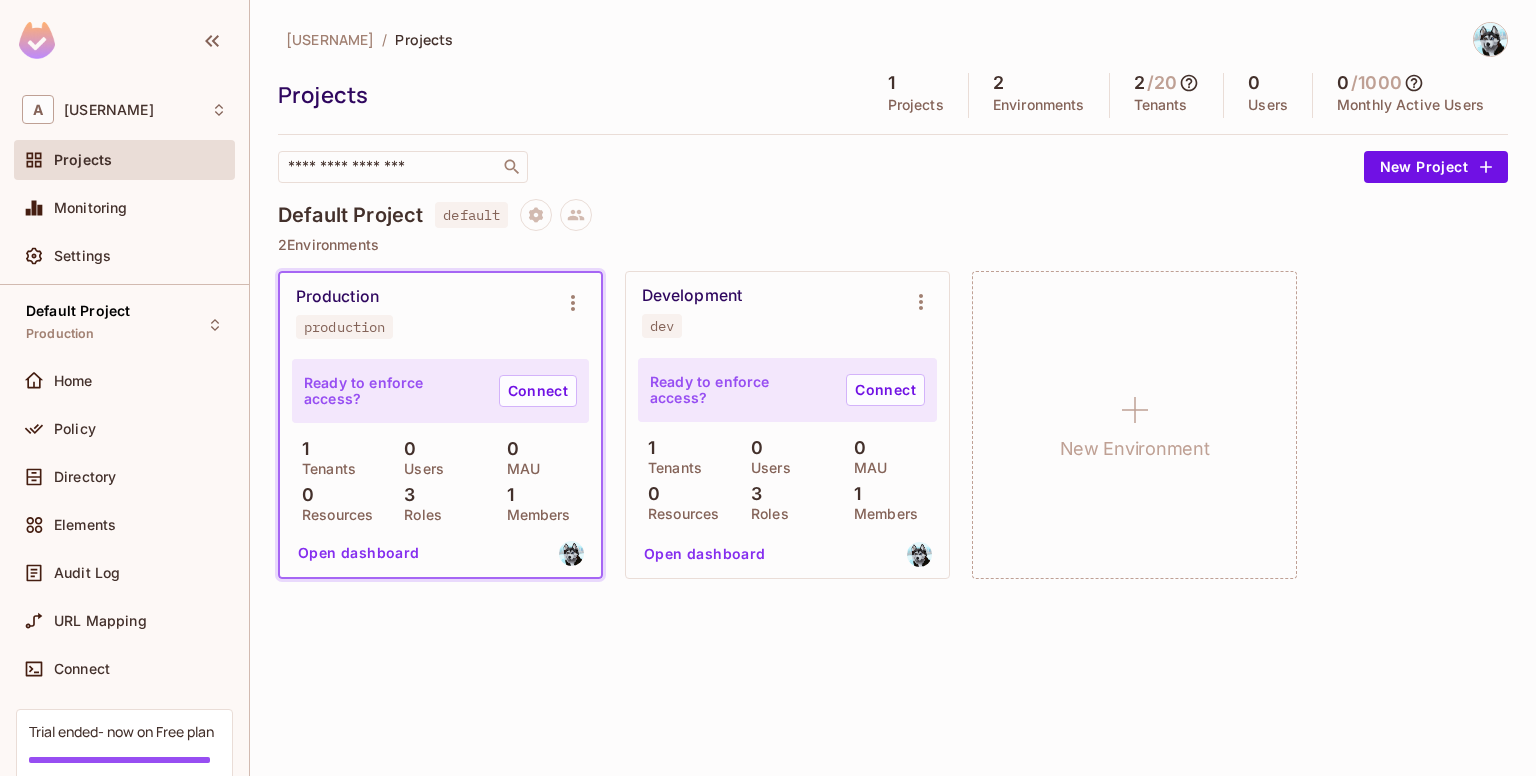 click on "Production production" at bounding box center [424, 313] 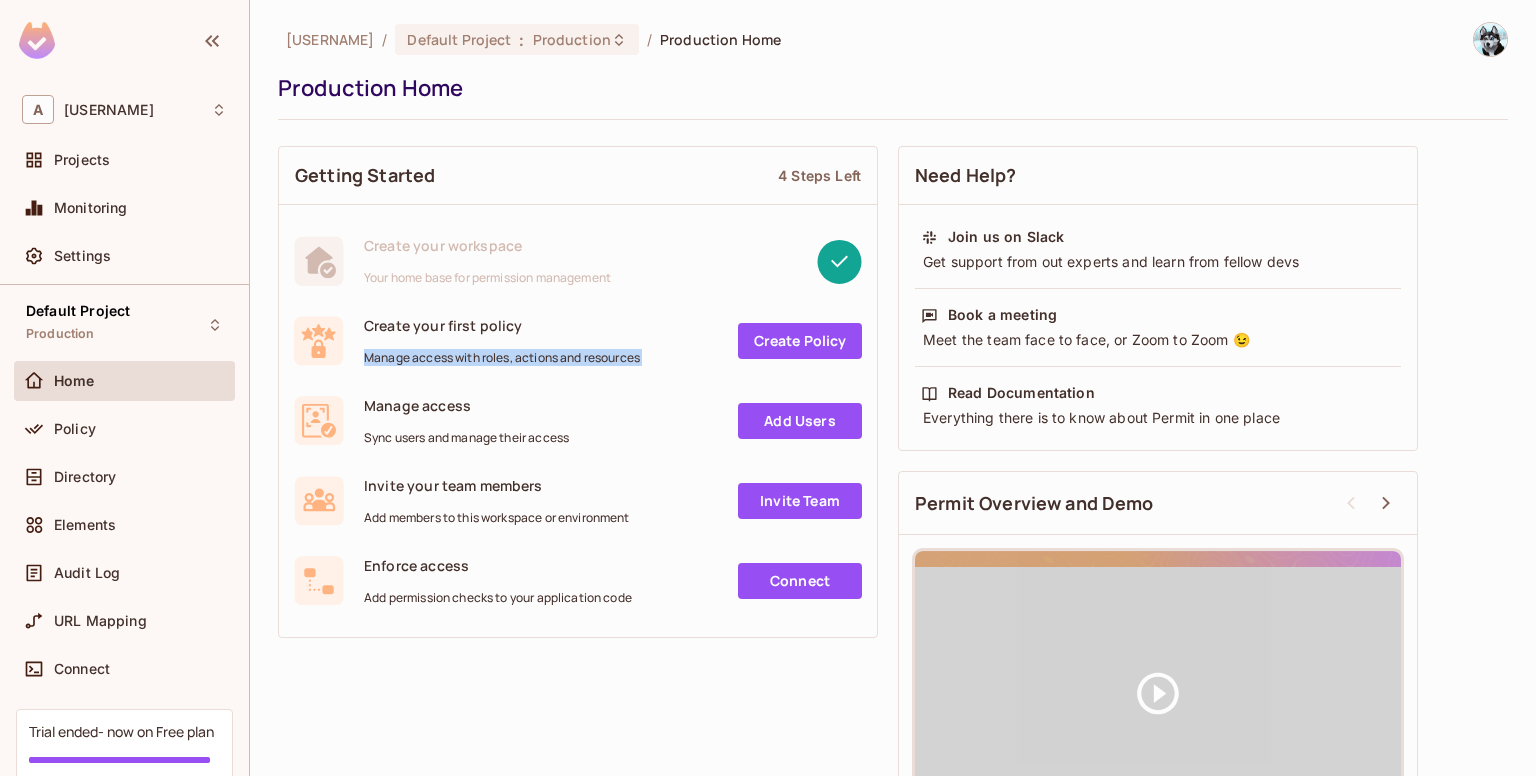 drag, startPoint x: 361, startPoint y: 361, endPoint x: 662, endPoint y: 373, distance: 301.2391 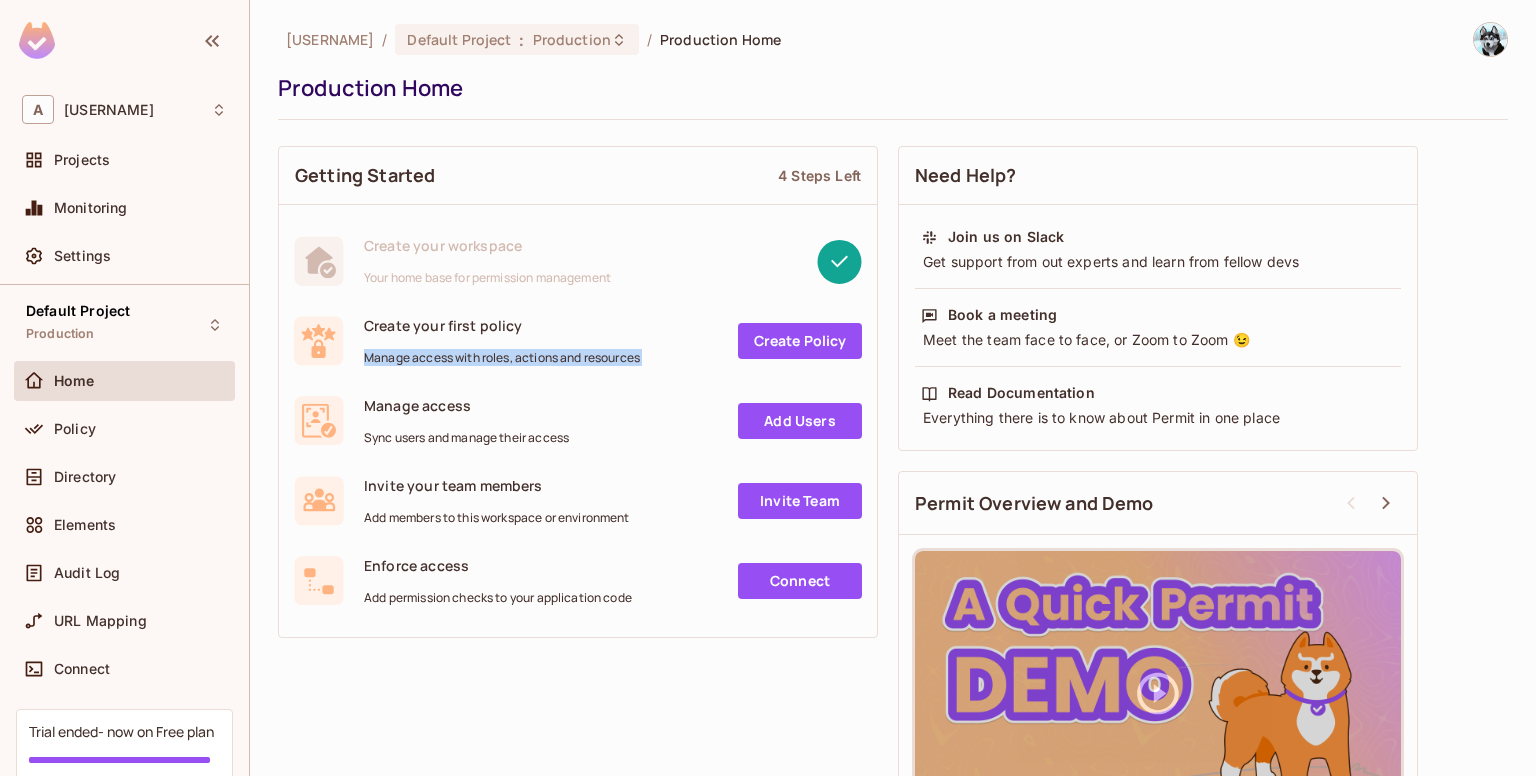 click on "Create your first policy Manage access with roles, actions and resources Create Policy" at bounding box center [578, 341] 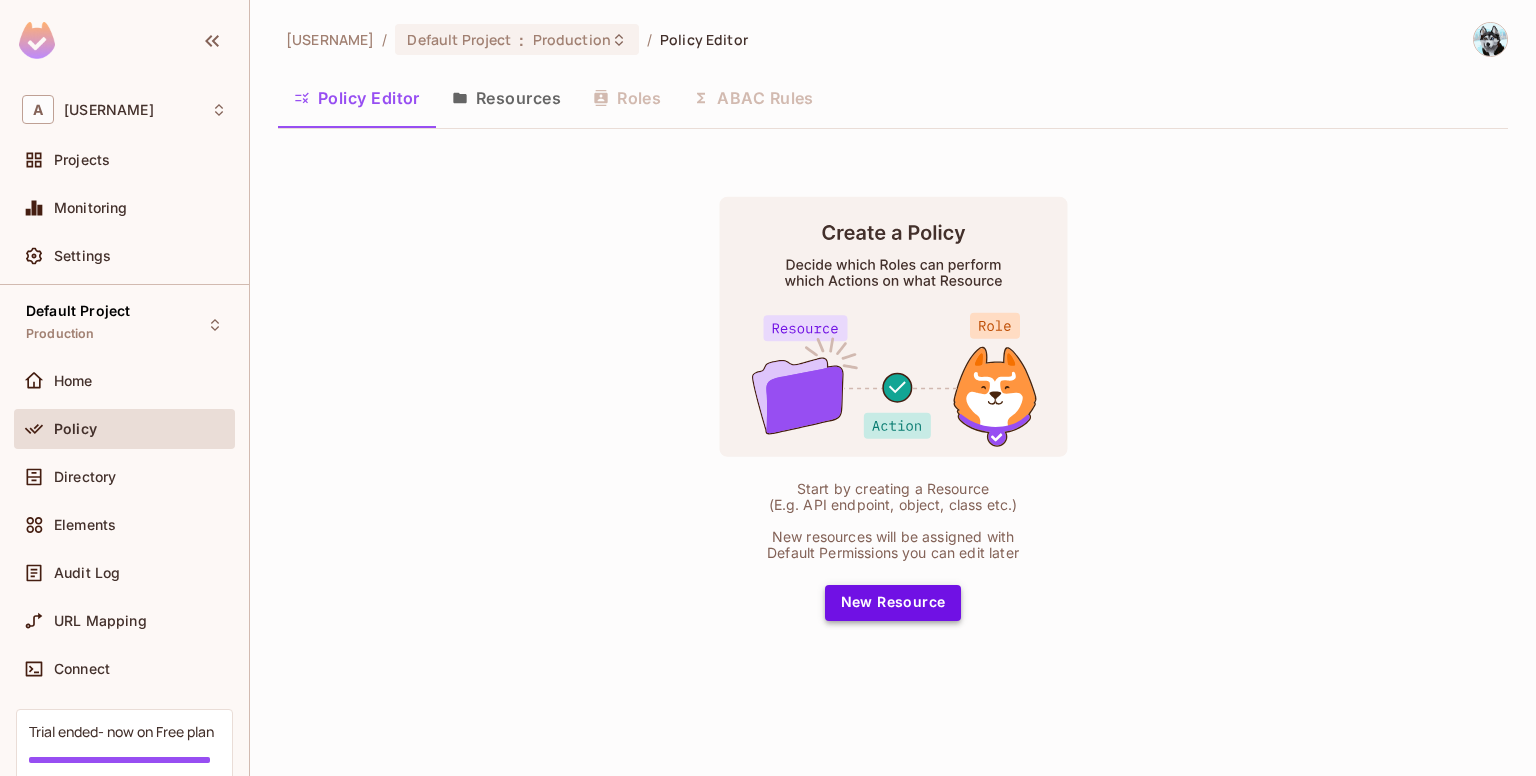 click on "New Resource" at bounding box center (893, 603) 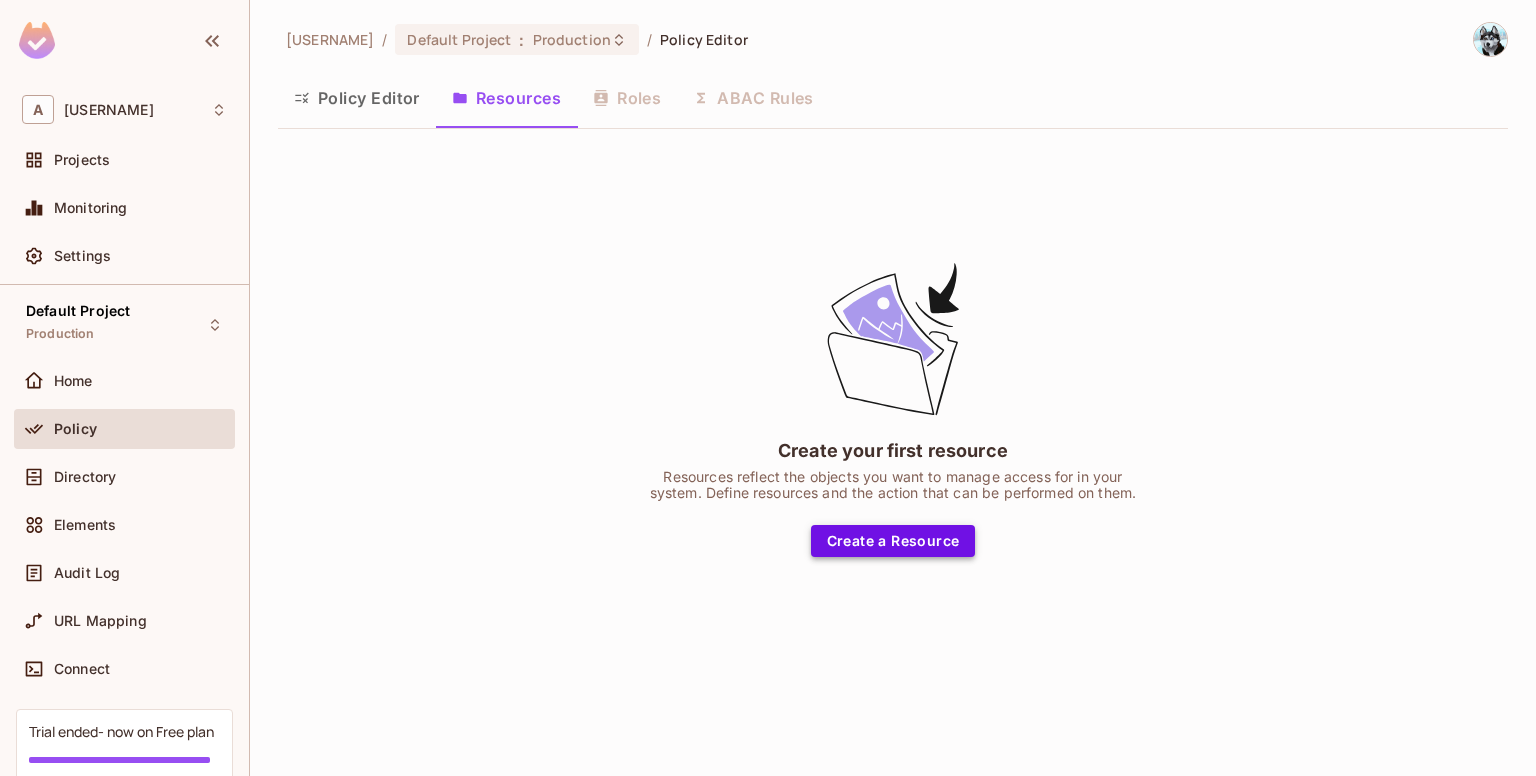 click on "Create a Resource" at bounding box center (893, 541) 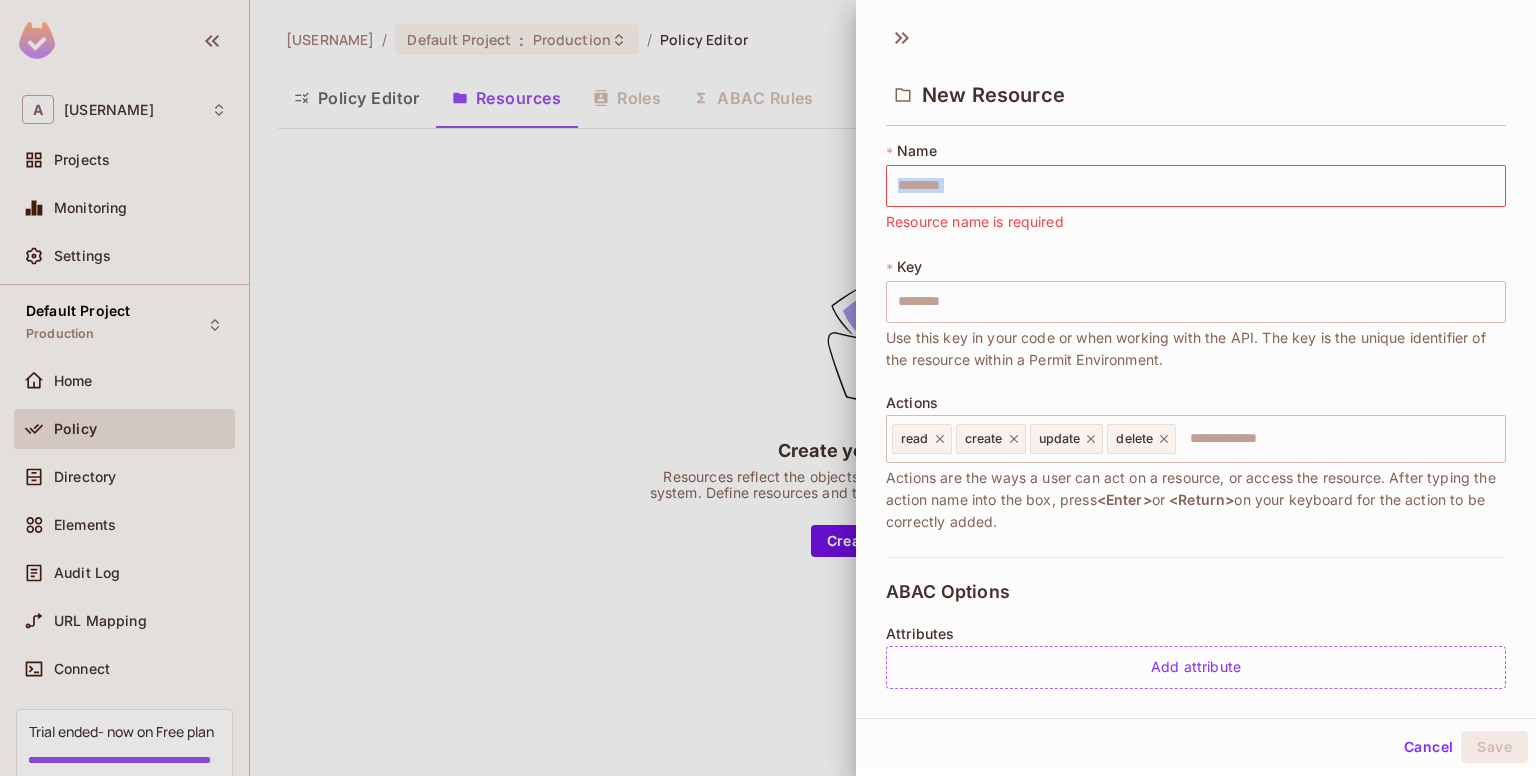 drag, startPoint x: 883, startPoint y: 221, endPoint x: 1162, endPoint y: 218, distance: 279.01614 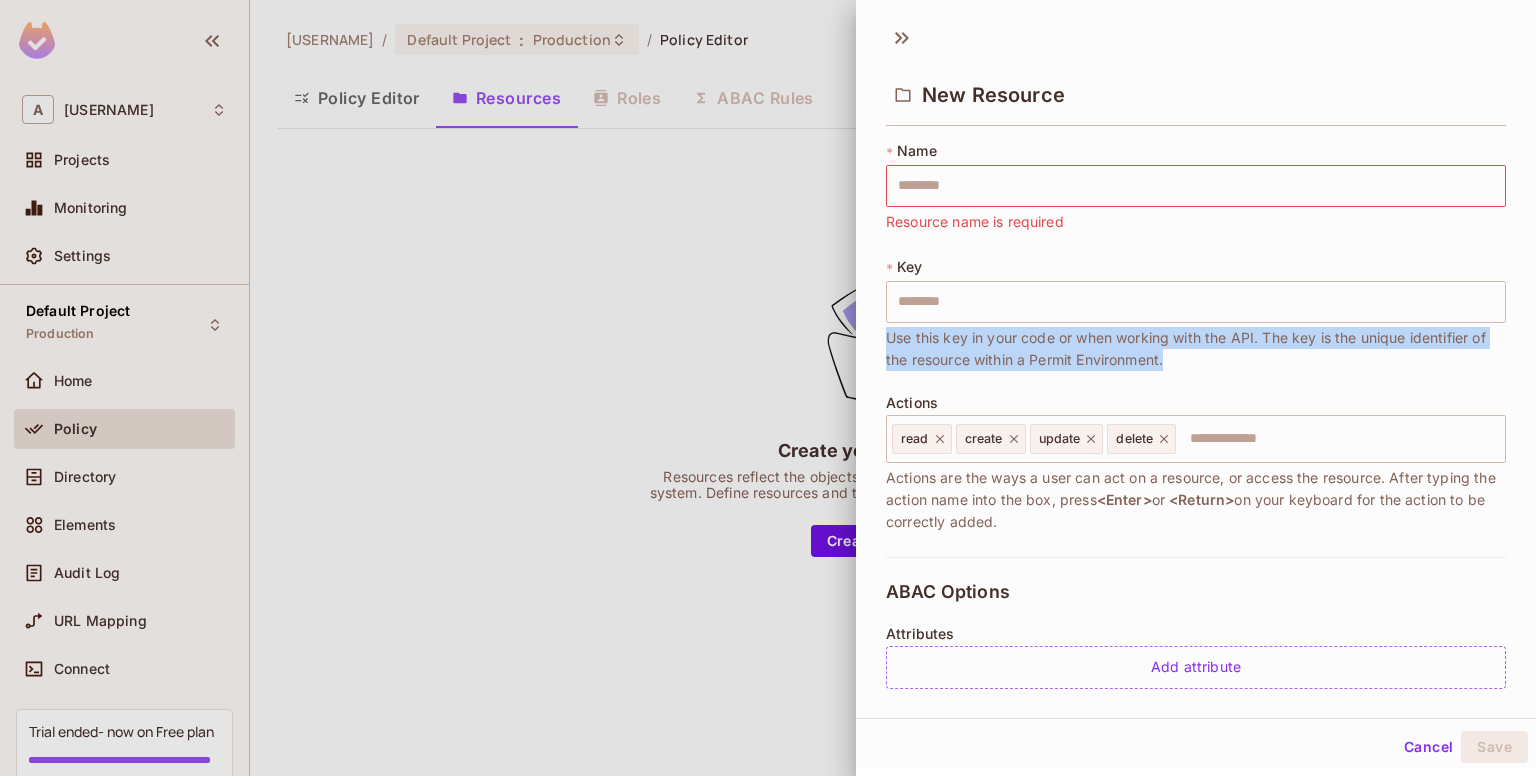 drag, startPoint x: 870, startPoint y: 337, endPoint x: 1246, endPoint y: 381, distance: 378.5657 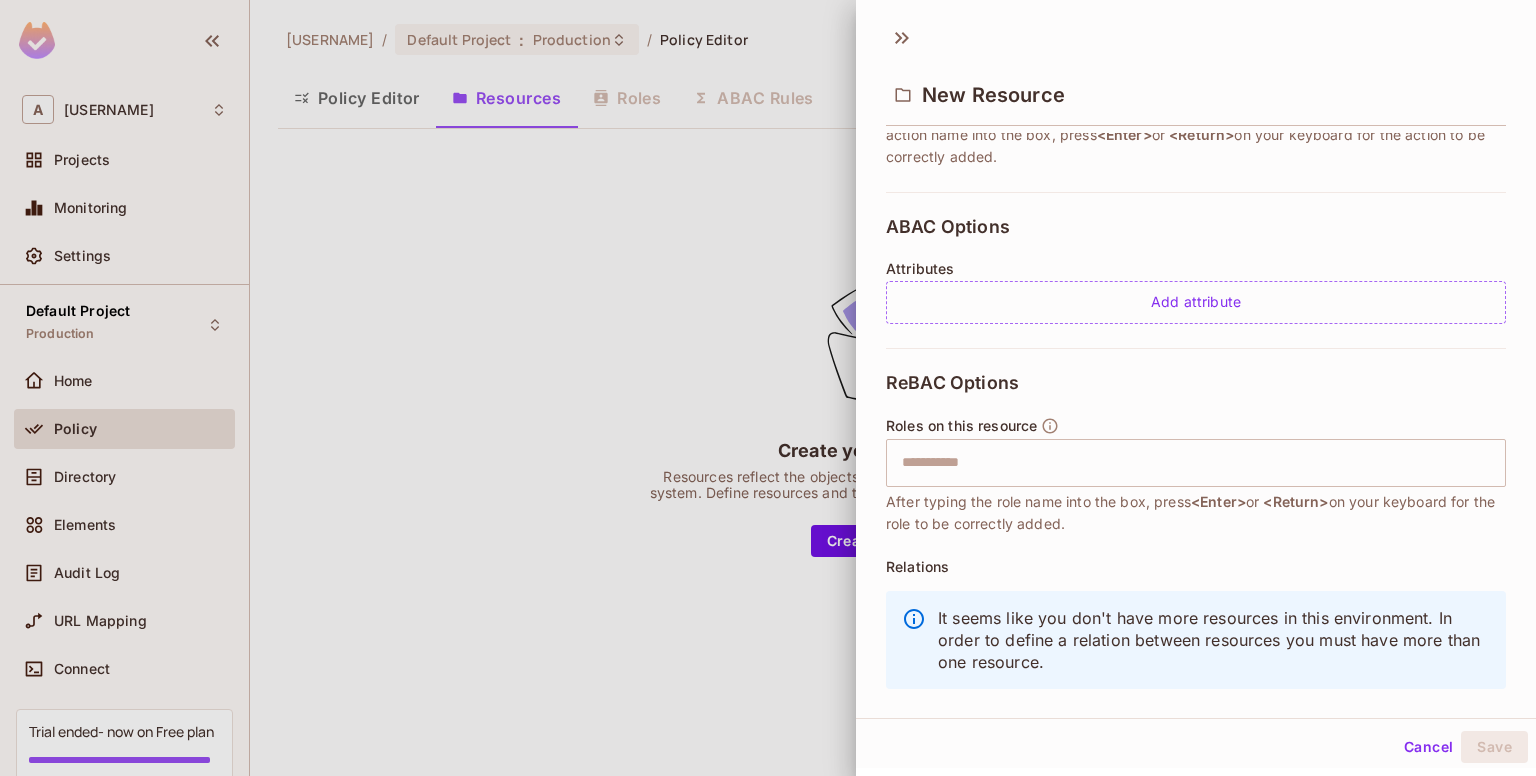 scroll, scrollTop: 400, scrollLeft: 0, axis: vertical 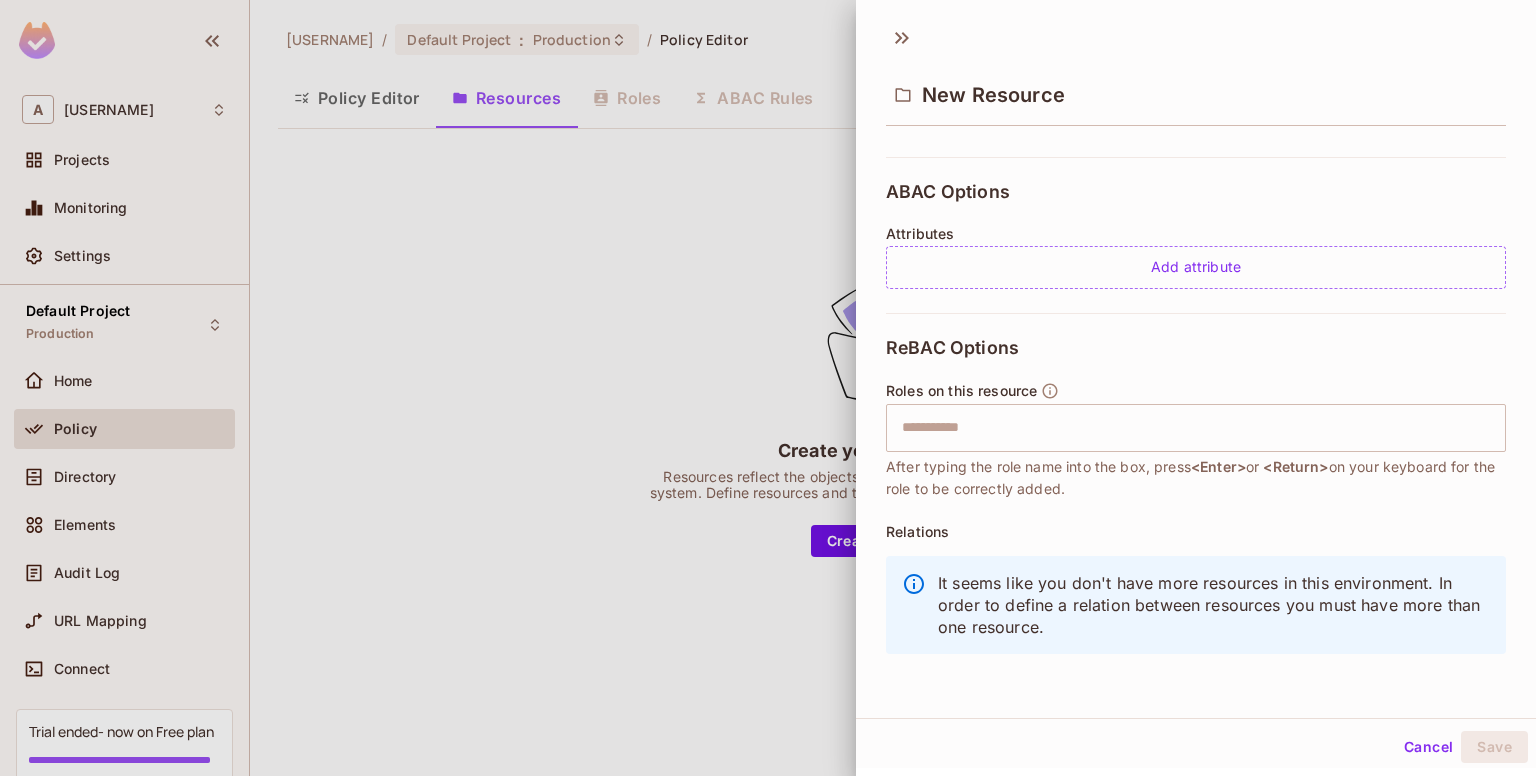 drag, startPoint x: 884, startPoint y: 465, endPoint x: 1116, endPoint y: 498, distance: 234.33524 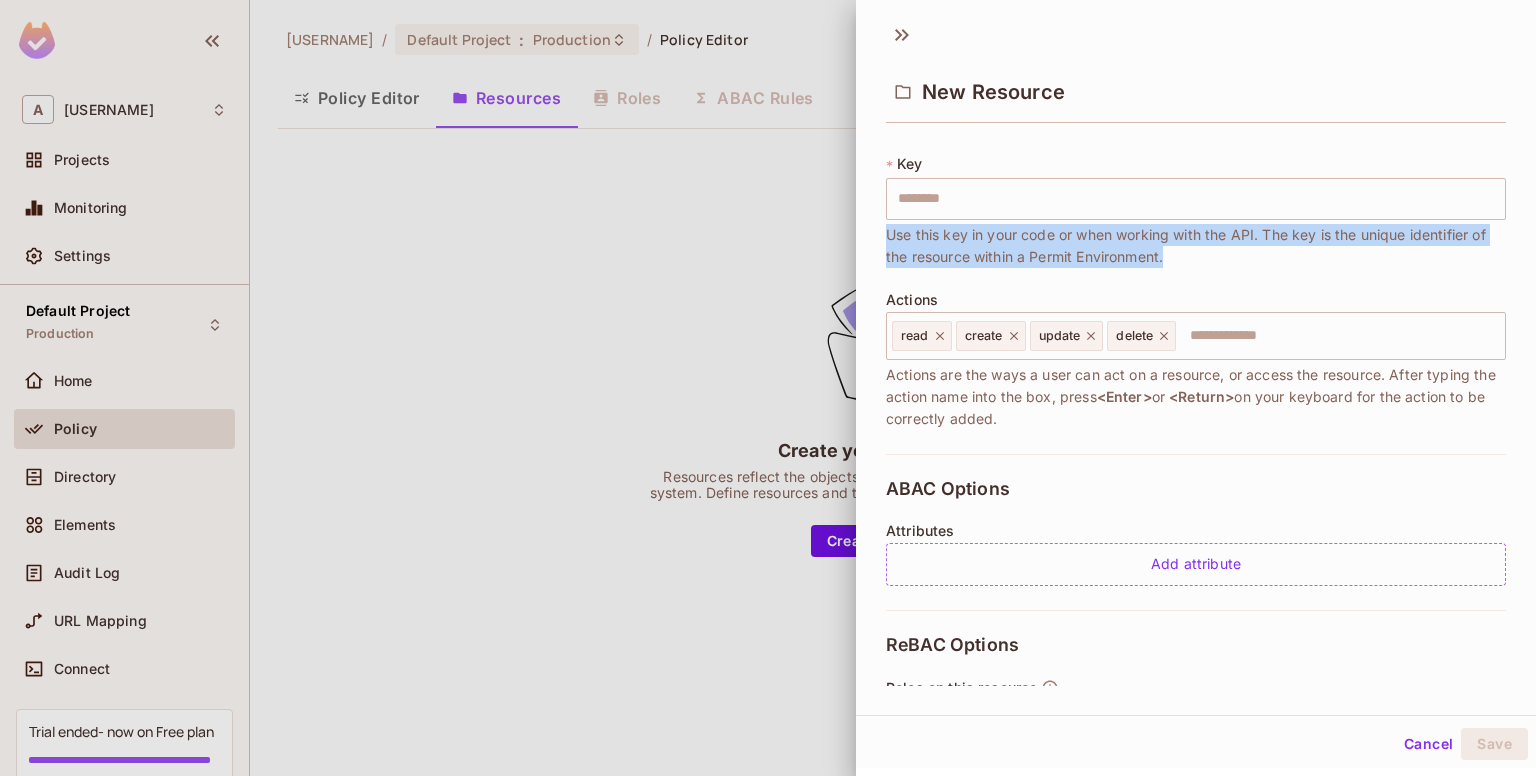 scroll, scrollTop: 0, scrollLeft: 0, axis: both 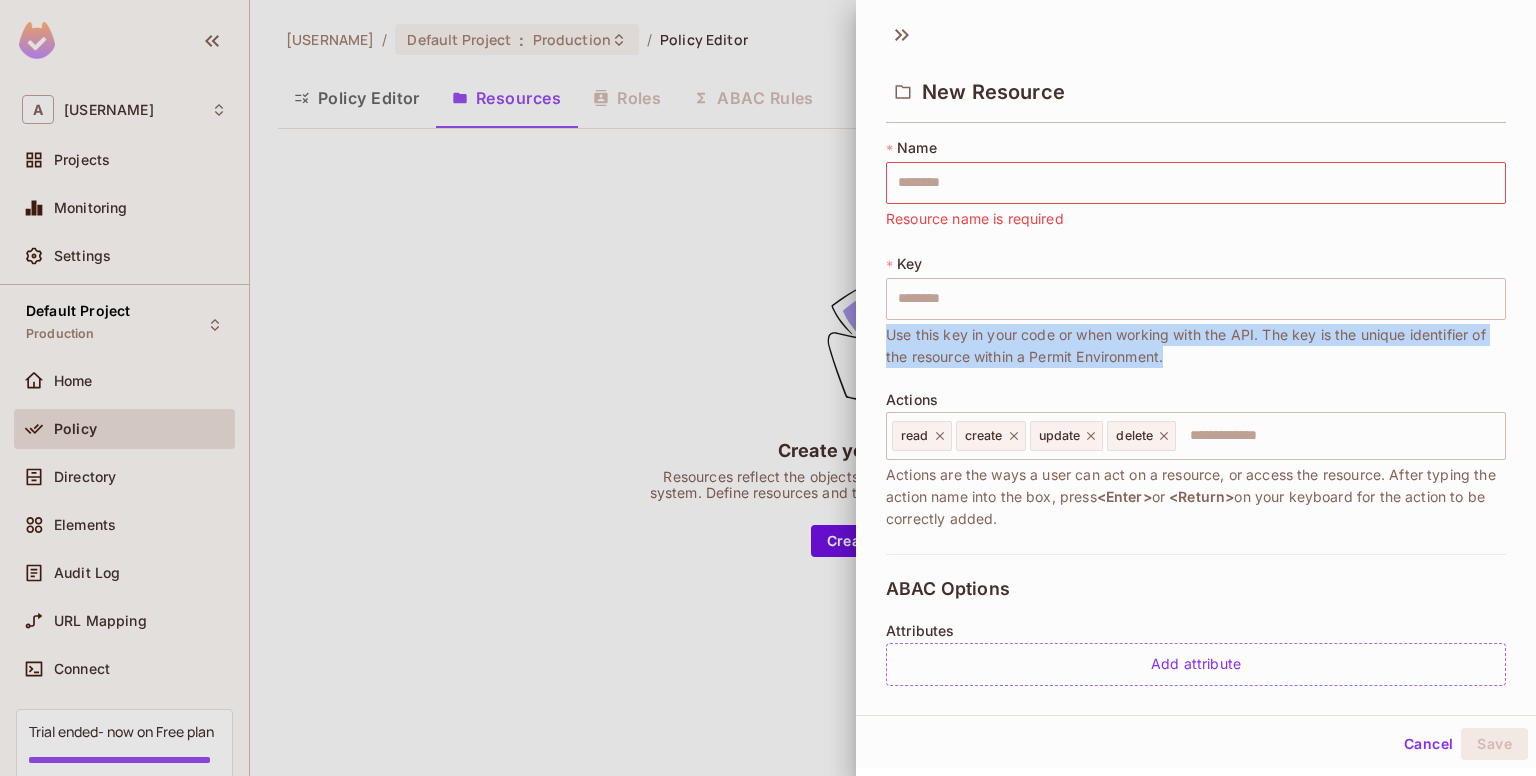 drag, startPoint x: 883, startPoint y: 477, endPoint x: 1095, endPoint y: 521, distance: 216.5179 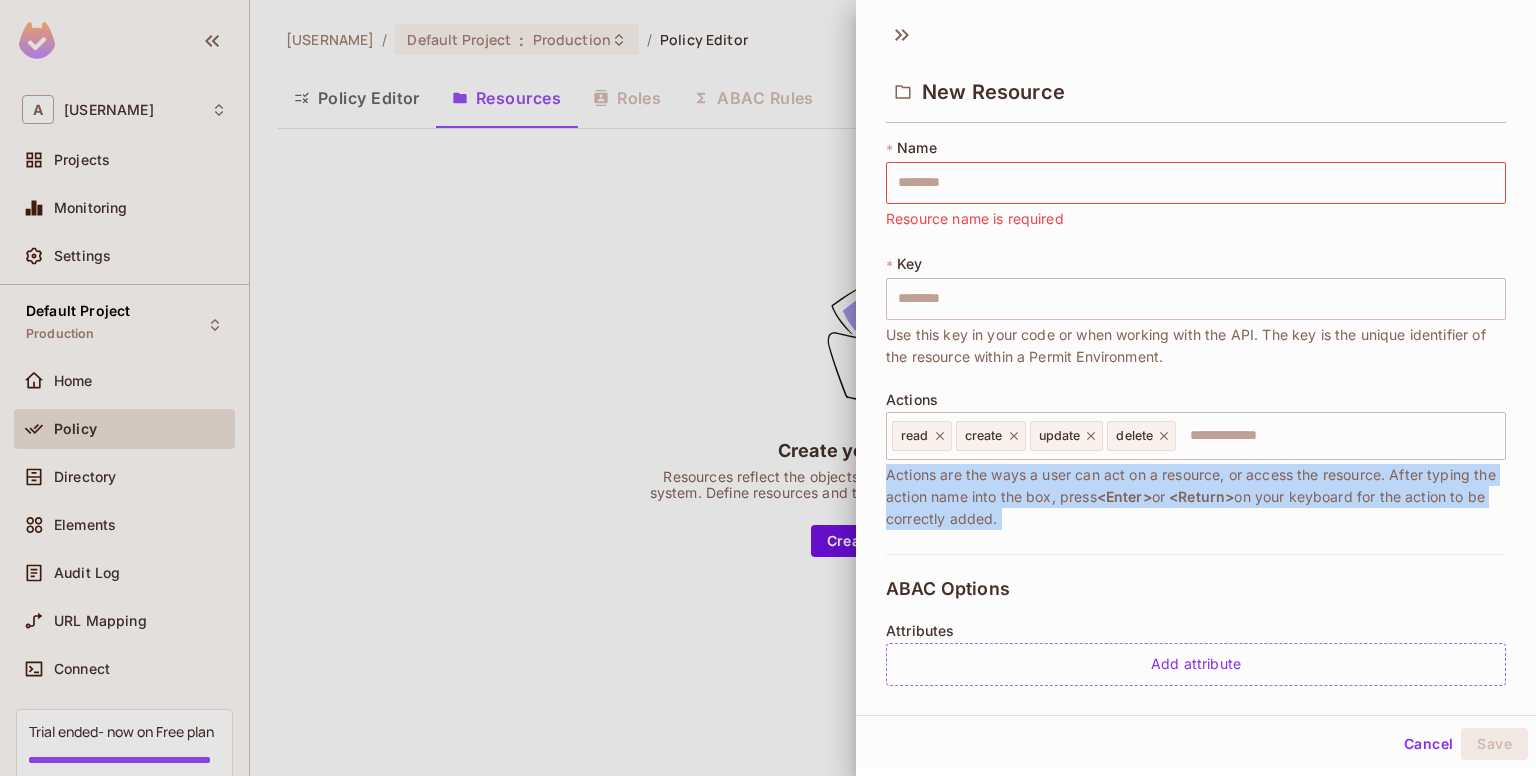 drag, startPoint x: 1097, startPoint y: 521, endPoint x: 860, endPoint y: 481, distance: 240.35182 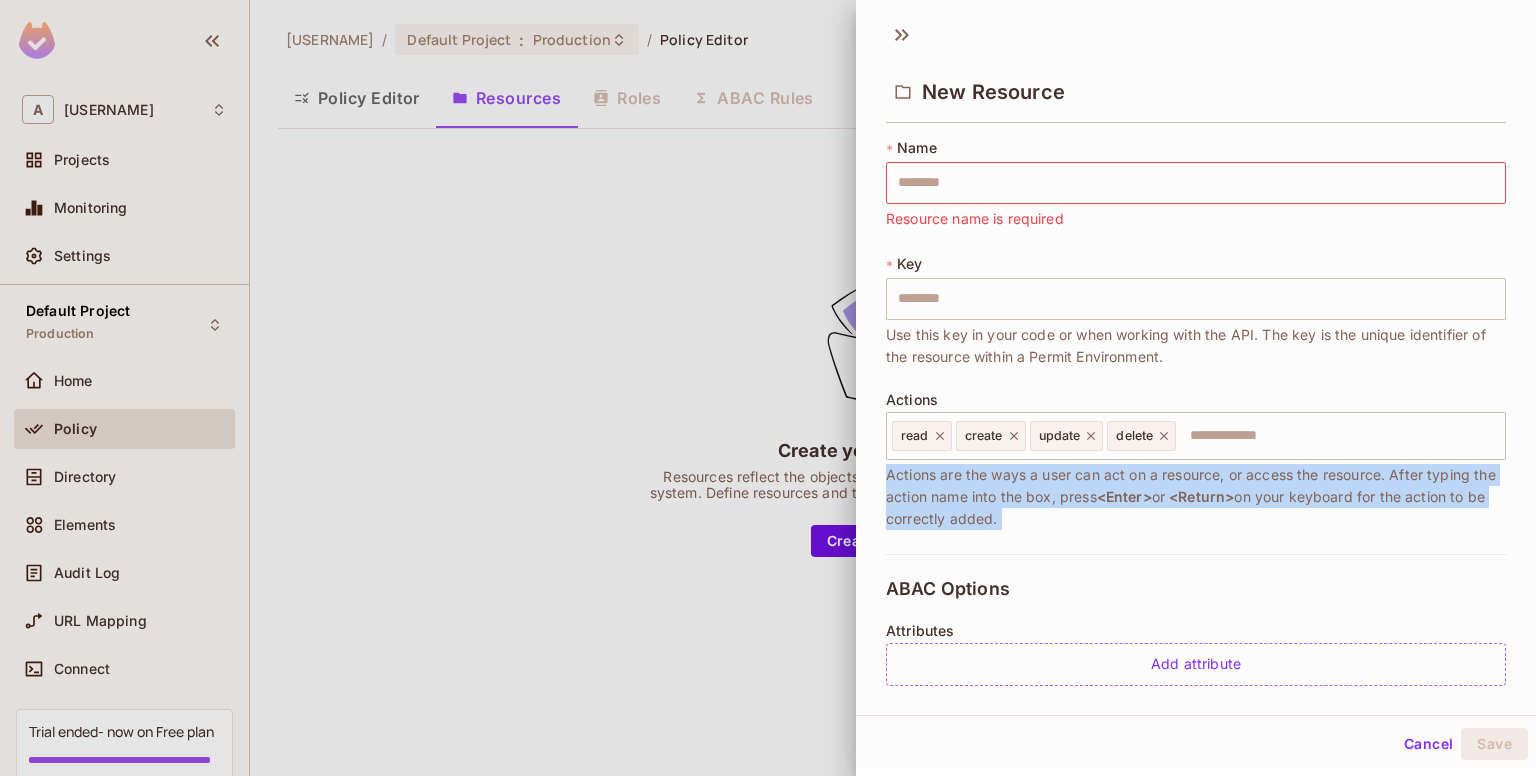 click on "Actions are the ways a user can act on a resource, or access the resource. After typing the action name into the box, press  <Enter>  or   <Return>  on your keyboard for the action to be correctly added." at bounding box center [1196, 497] 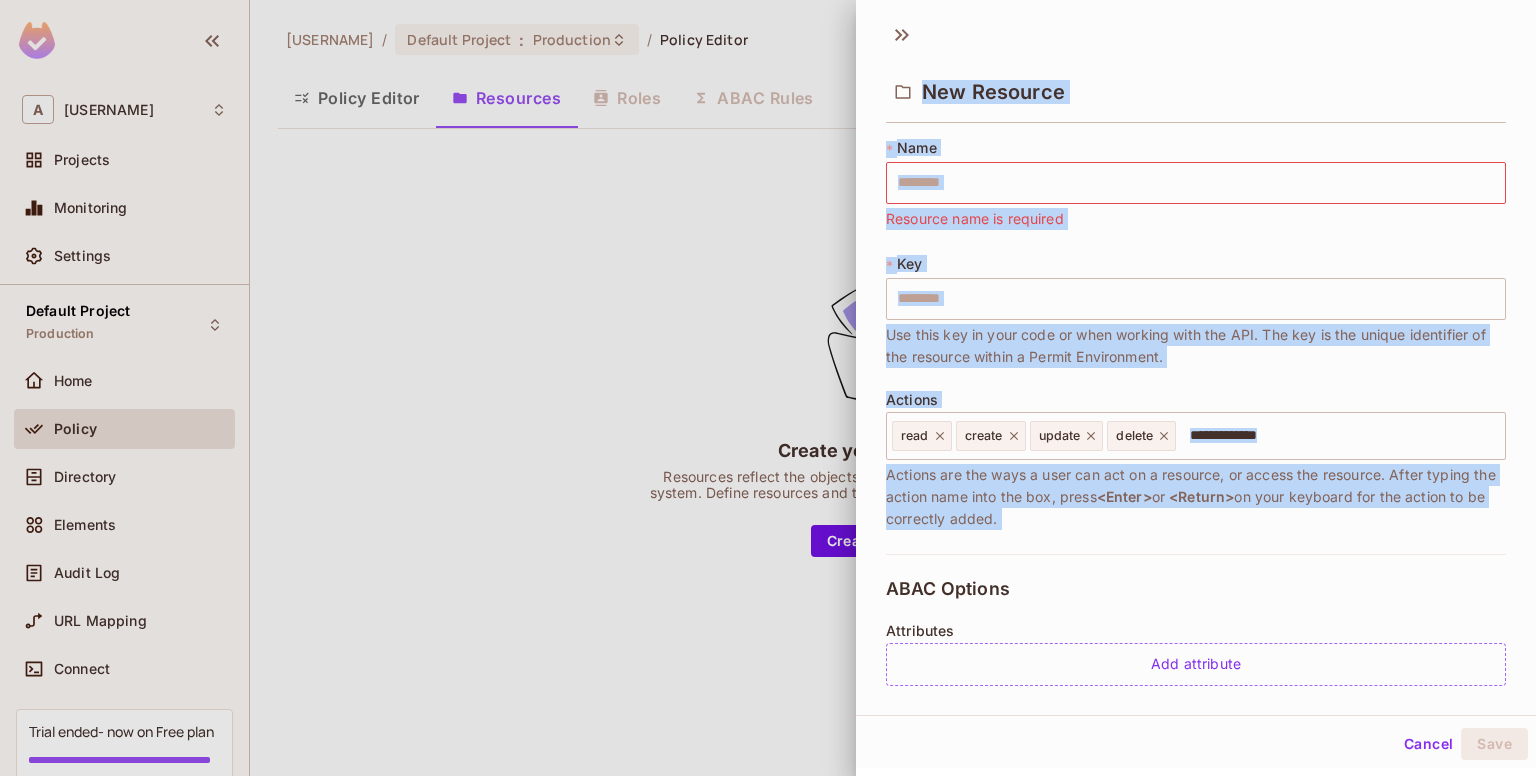 drag, startPoint x: 1111, startPoint y: 523, endPoint x: 854, endPoint y: 481, distance: 260.4093 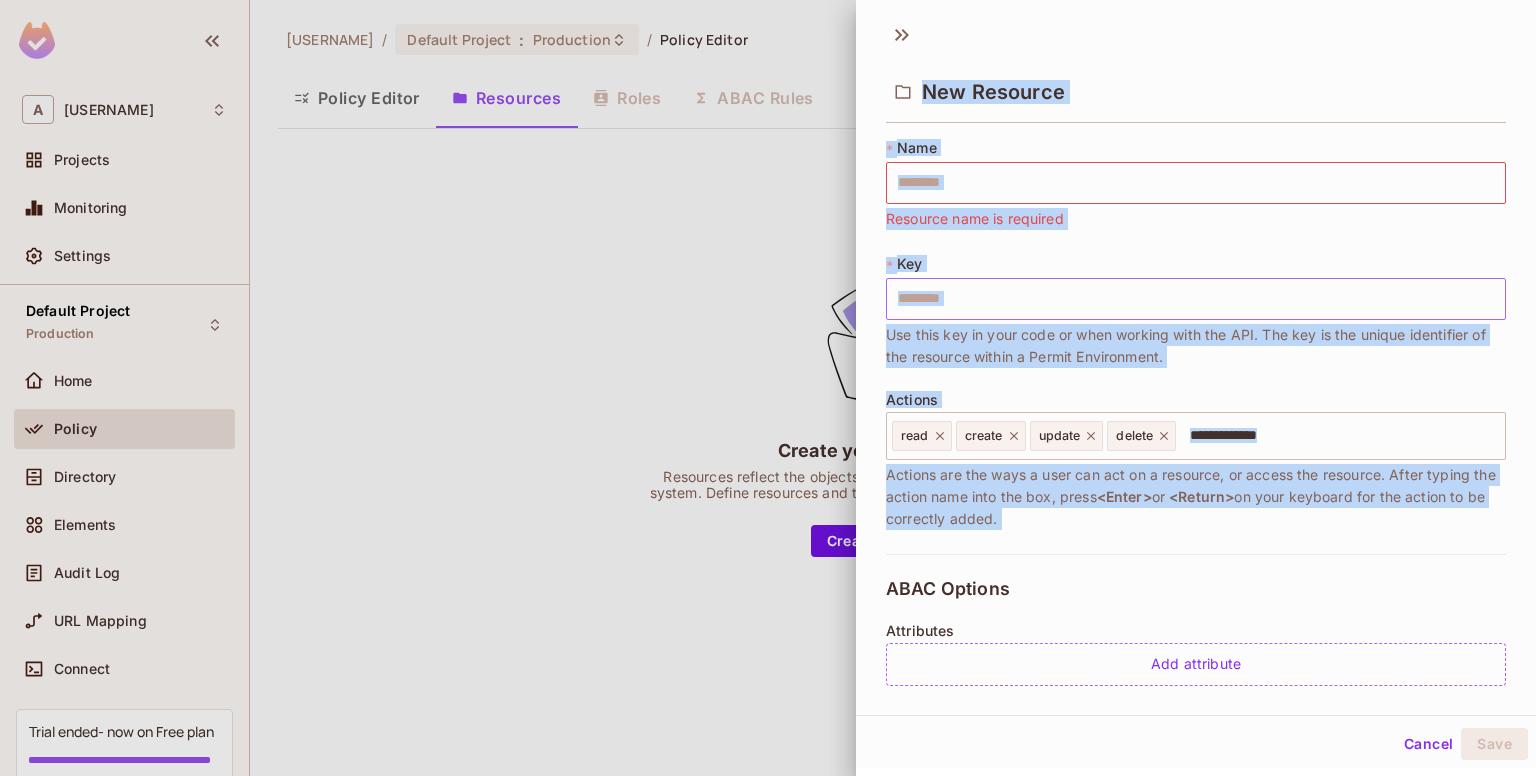 scroll, scrollTop: 0, scrollLeft: 0, axis: both 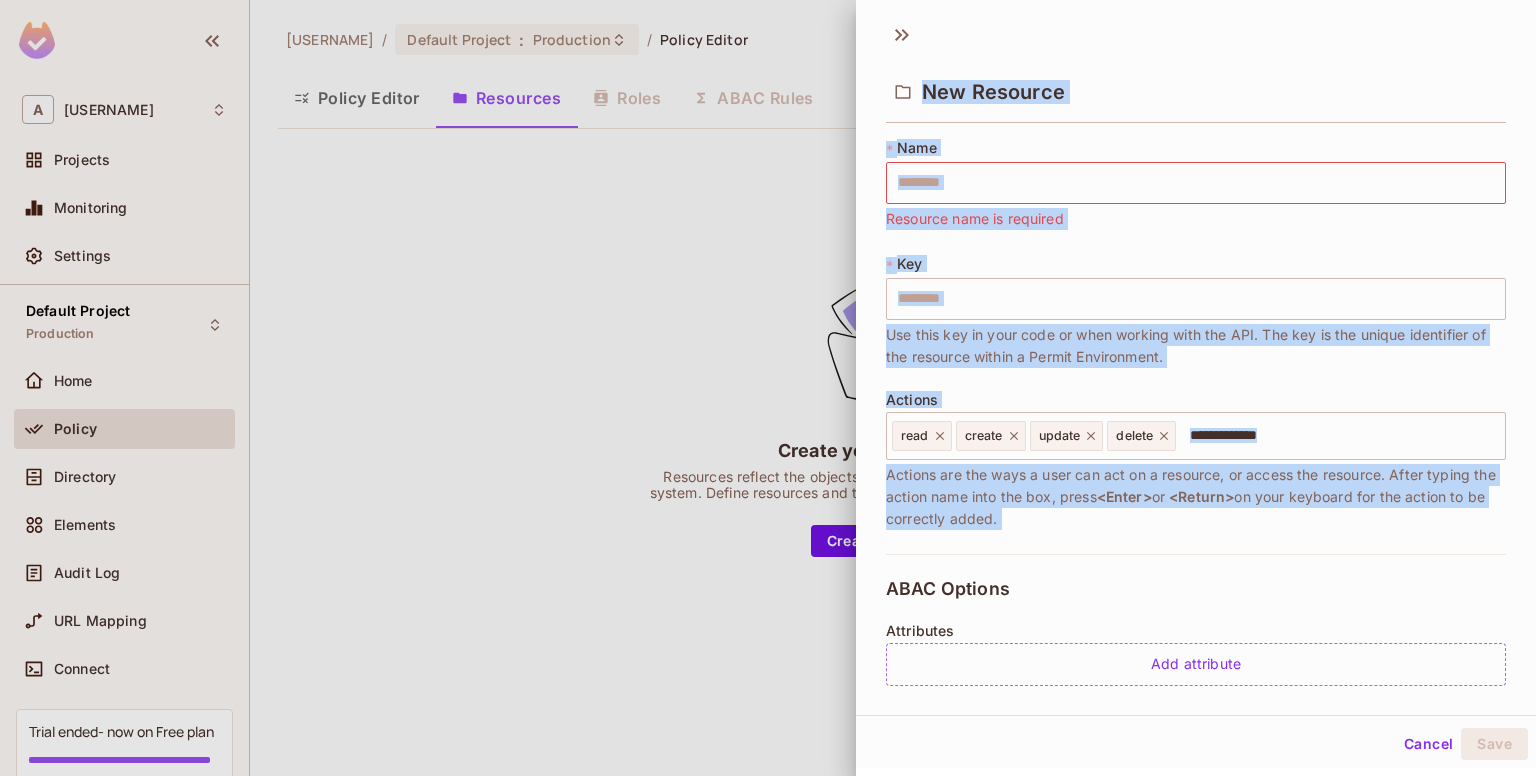 click on "* Name Resource name is required * Key Use this key in your code or when working with the API. The key is the unique identifier of the resource within a Permit Environment. Actions read create update delete Actions are the ways a user can act on a resource, or access the resource. After typing the action name into the box, press Enter or Return on your keyboard for the action to be correctly added." at bounding box center (1196, 346) 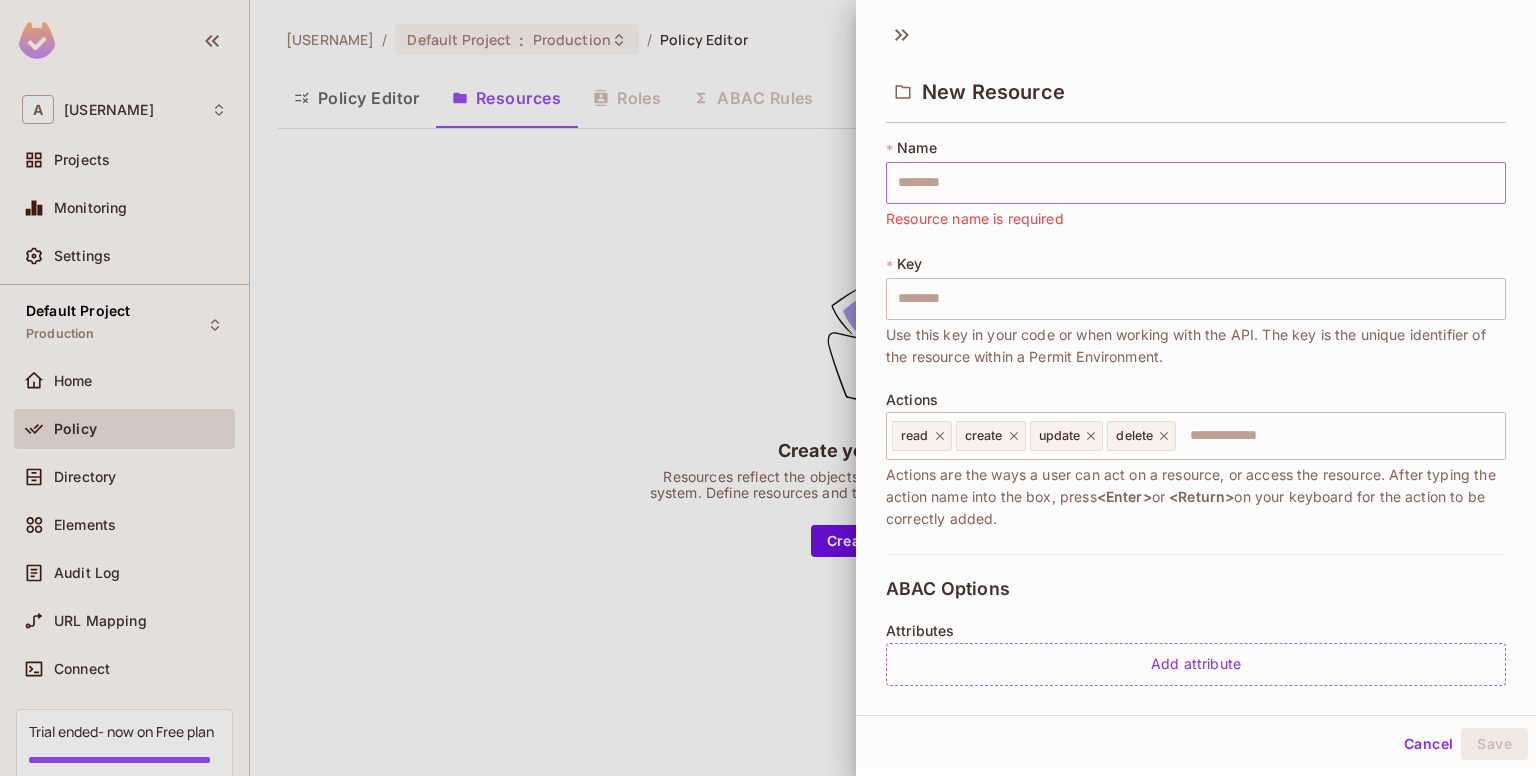 click at bounding box center [1196, 183] 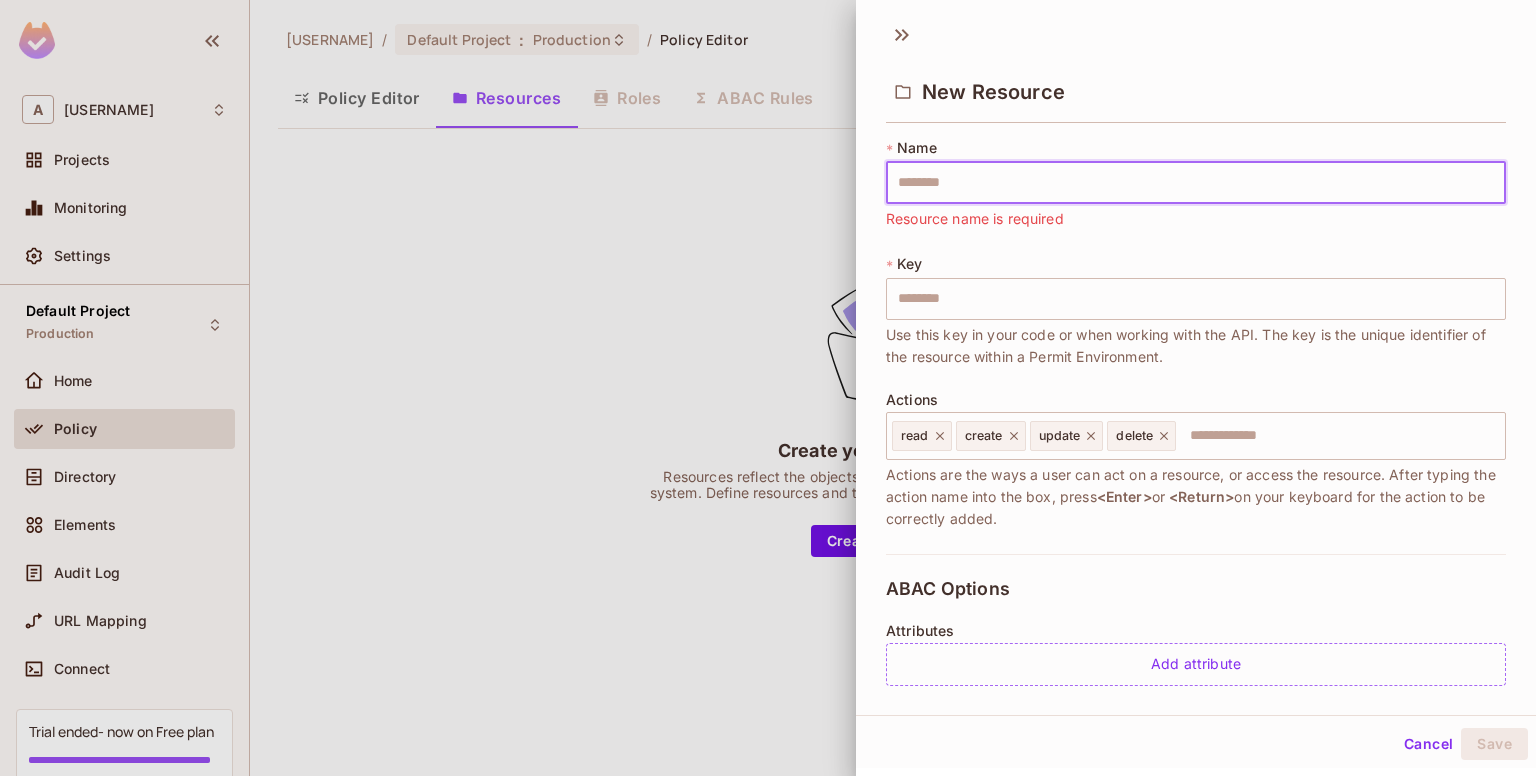 type on "*" 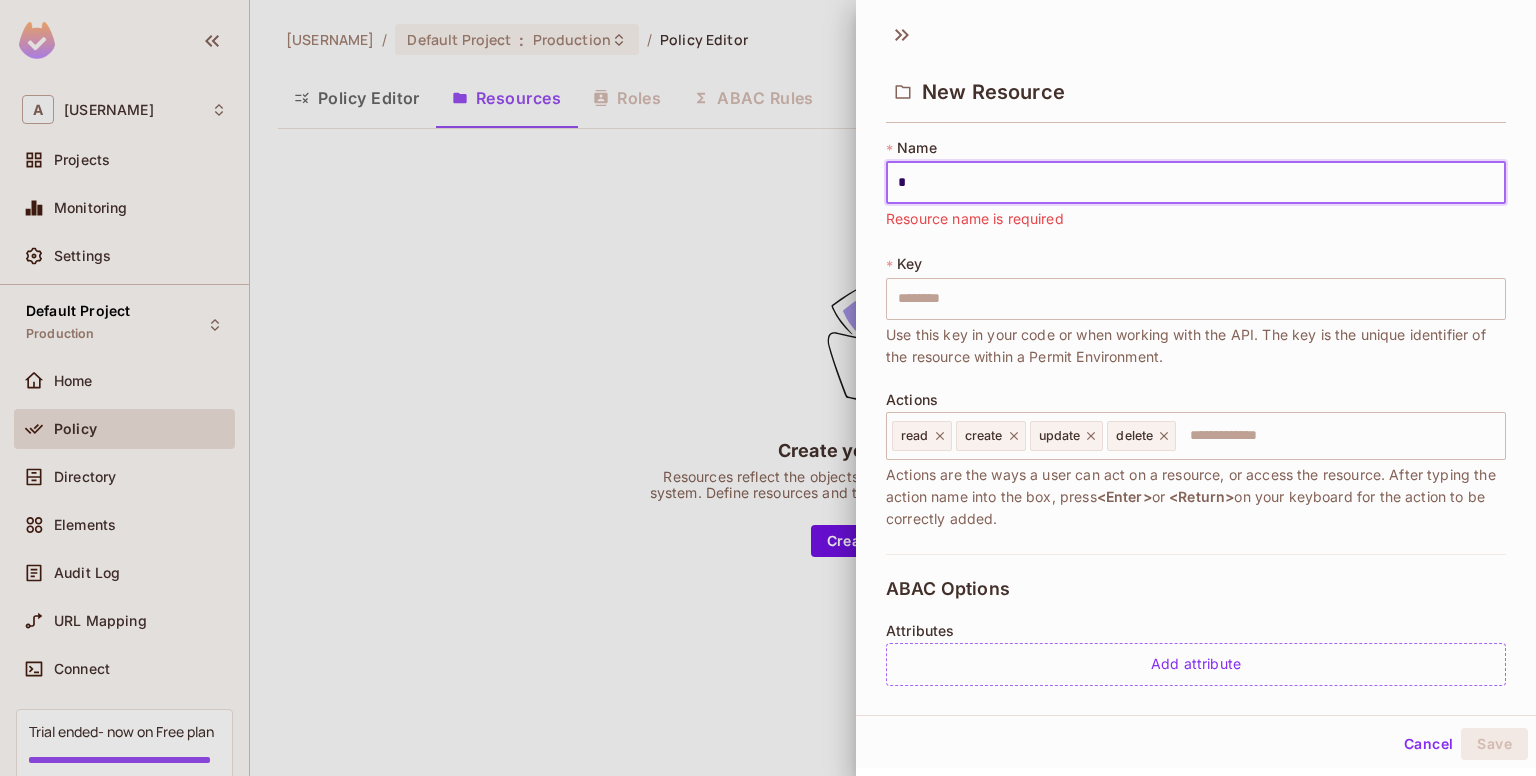 type on "*" 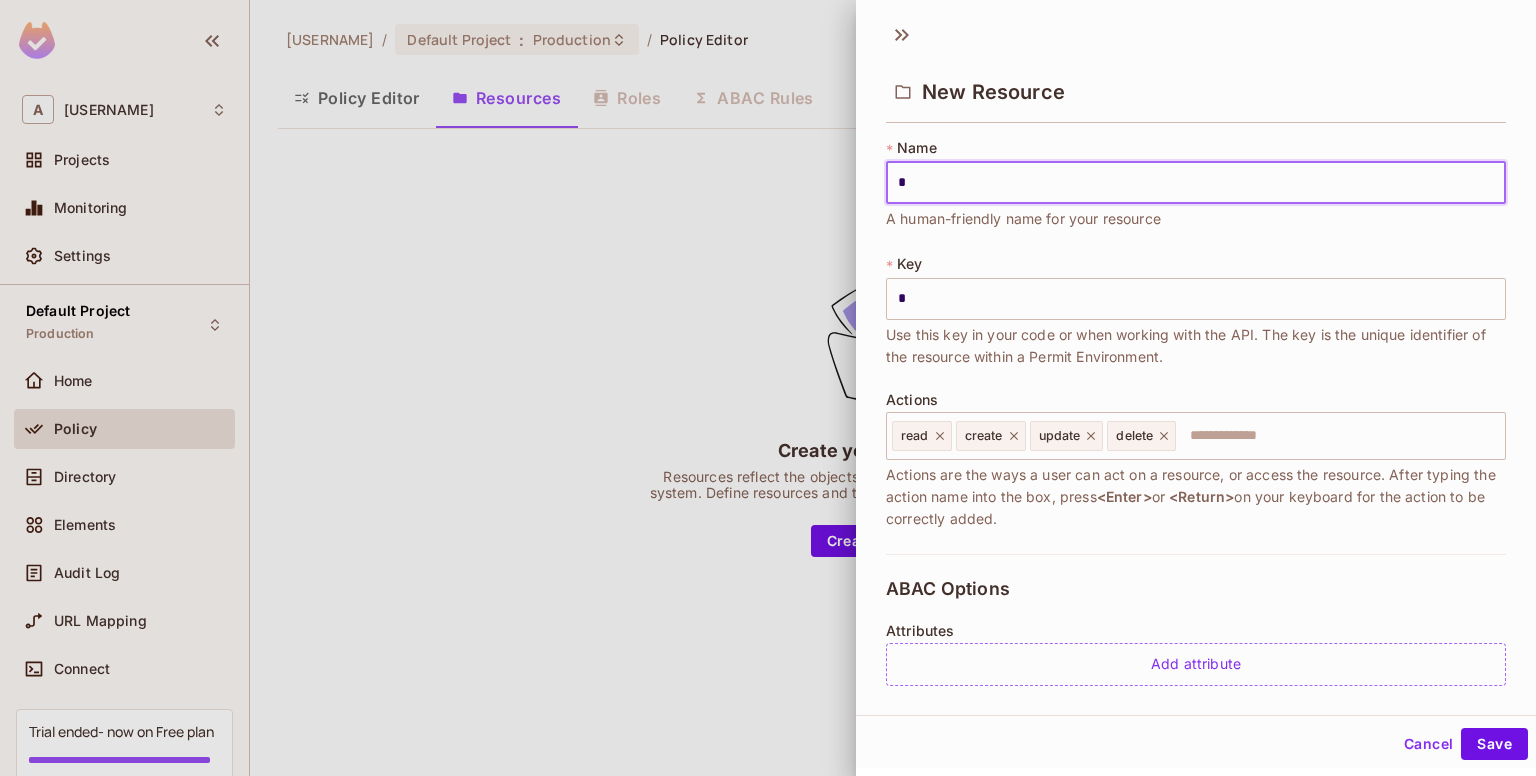 type on "**" 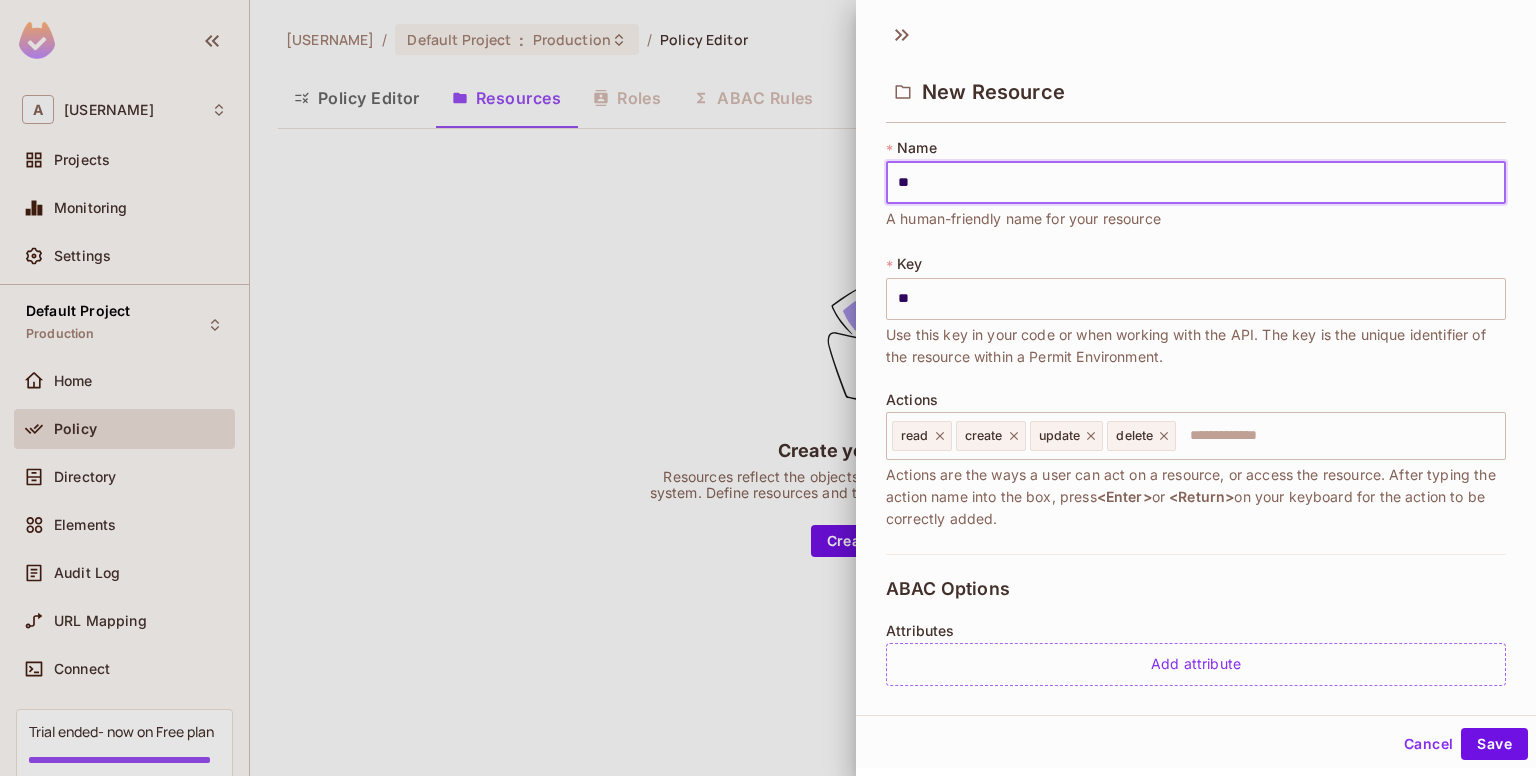 type on "***" 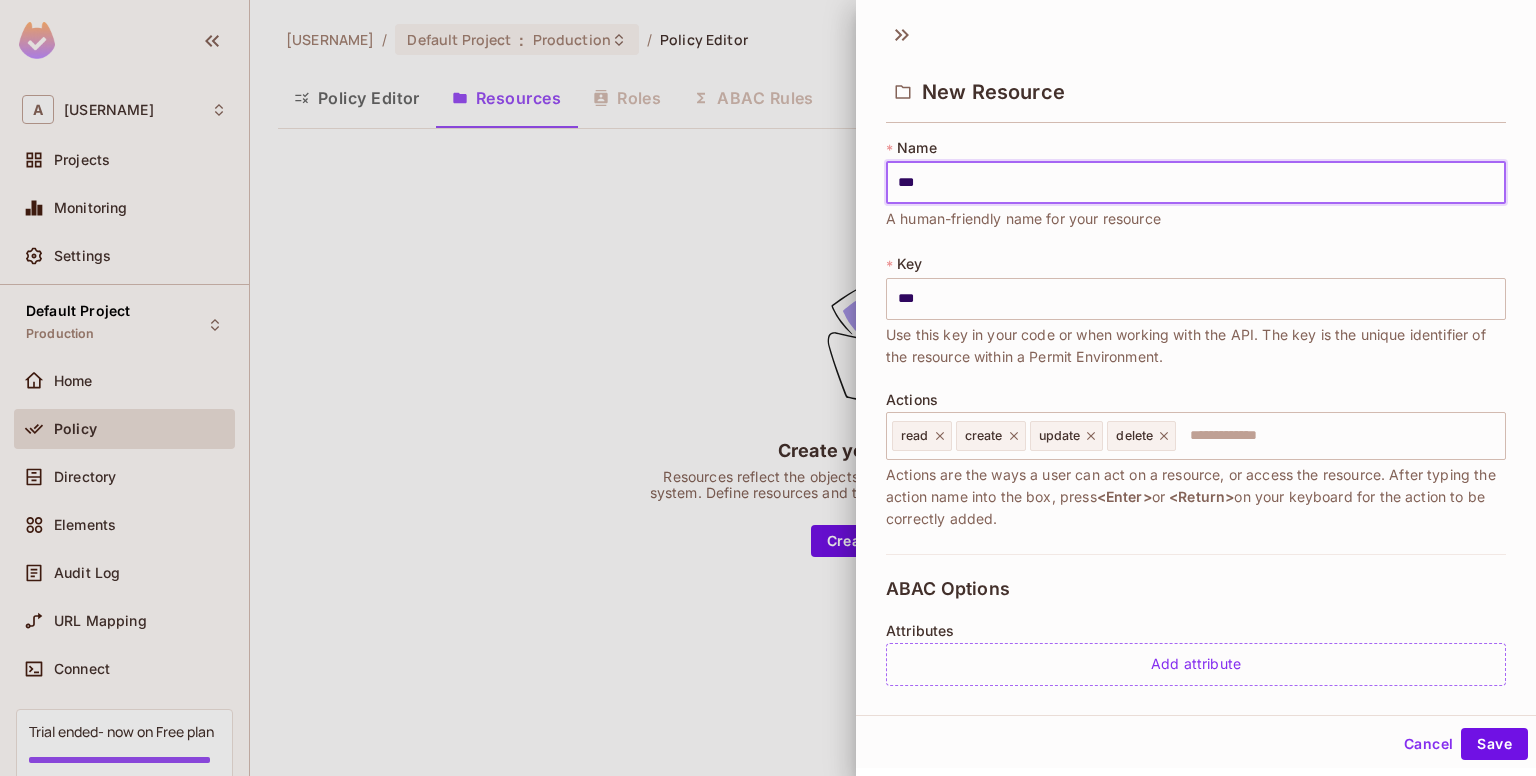 type on "****" 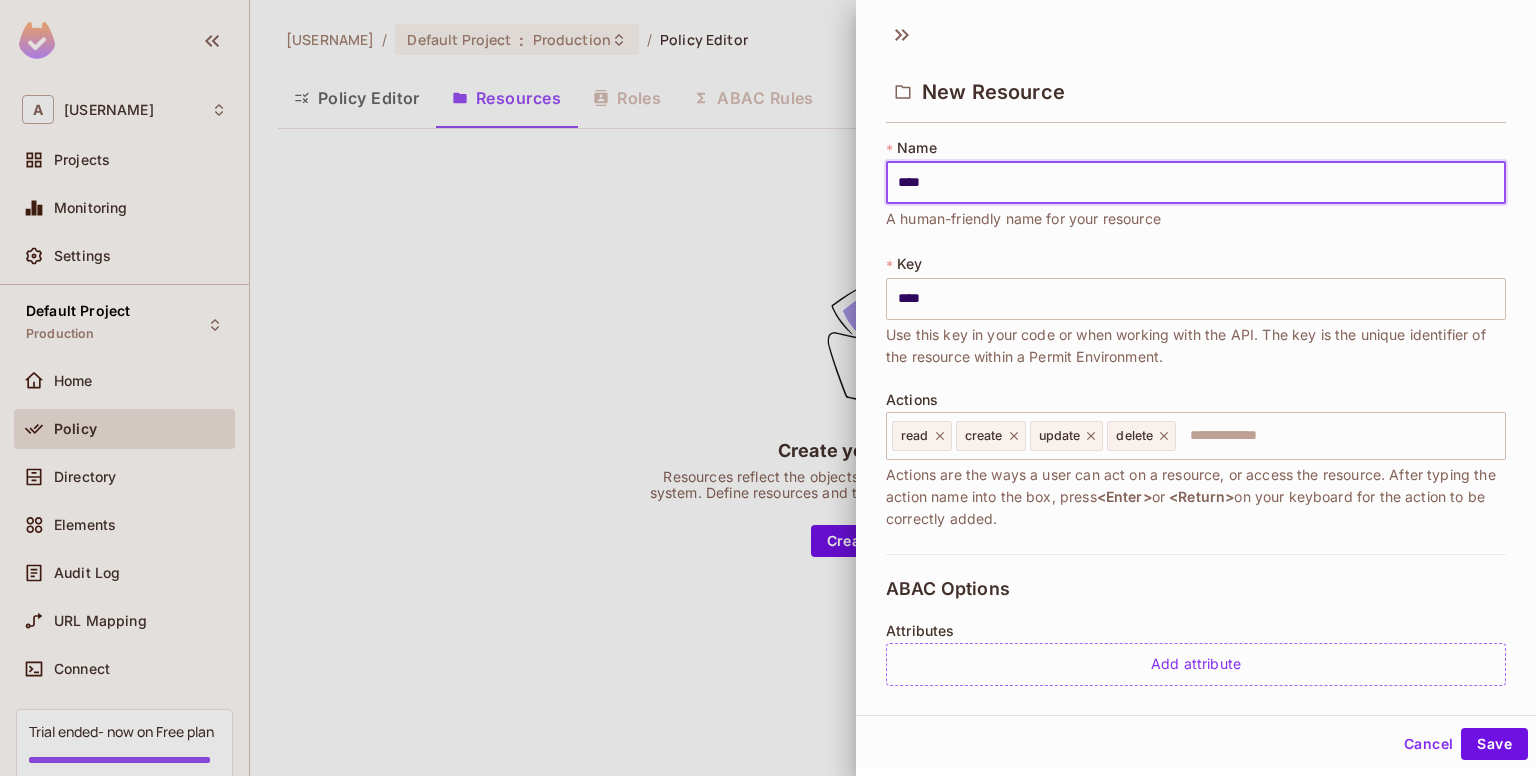type on "*****" 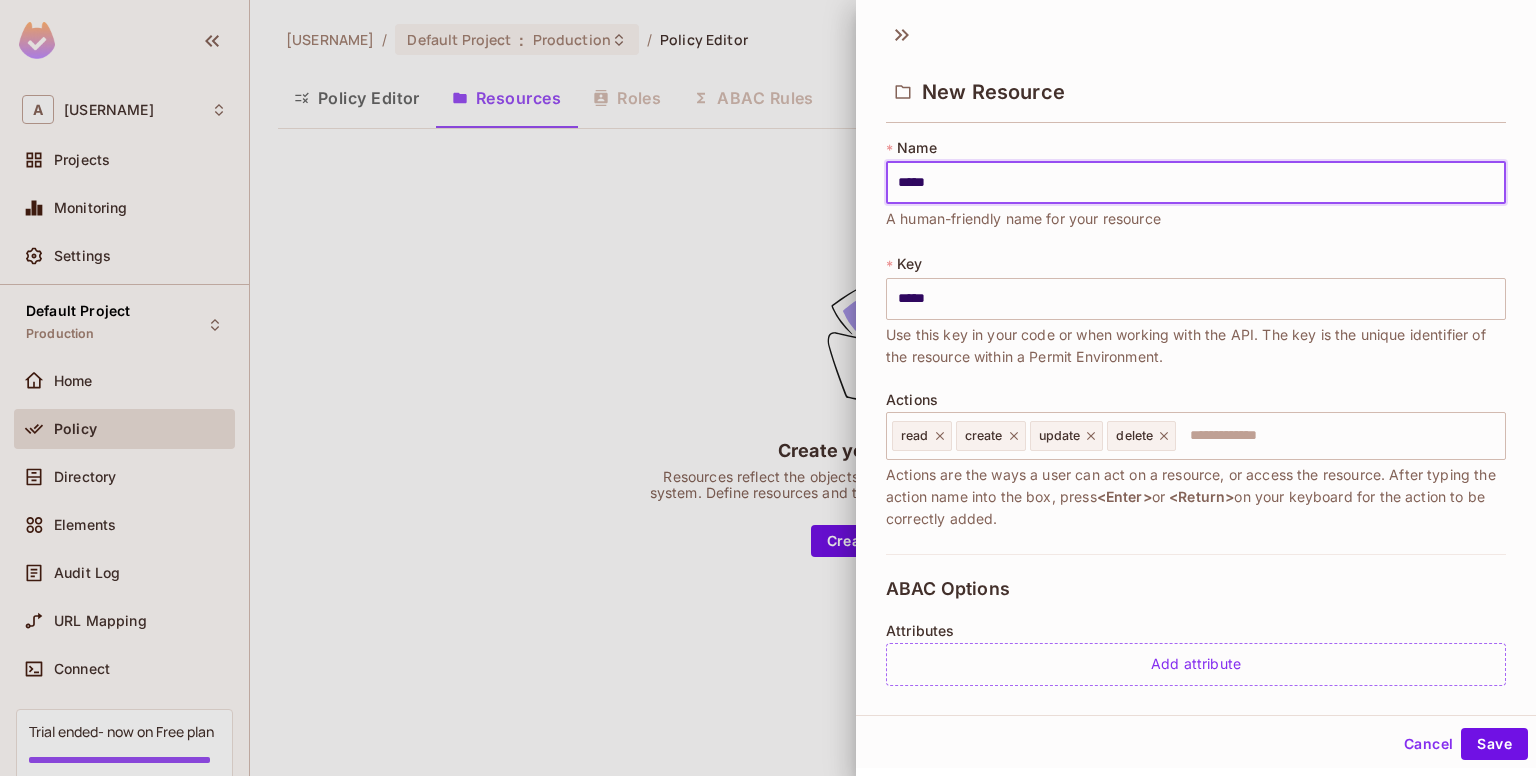 type on "*****" 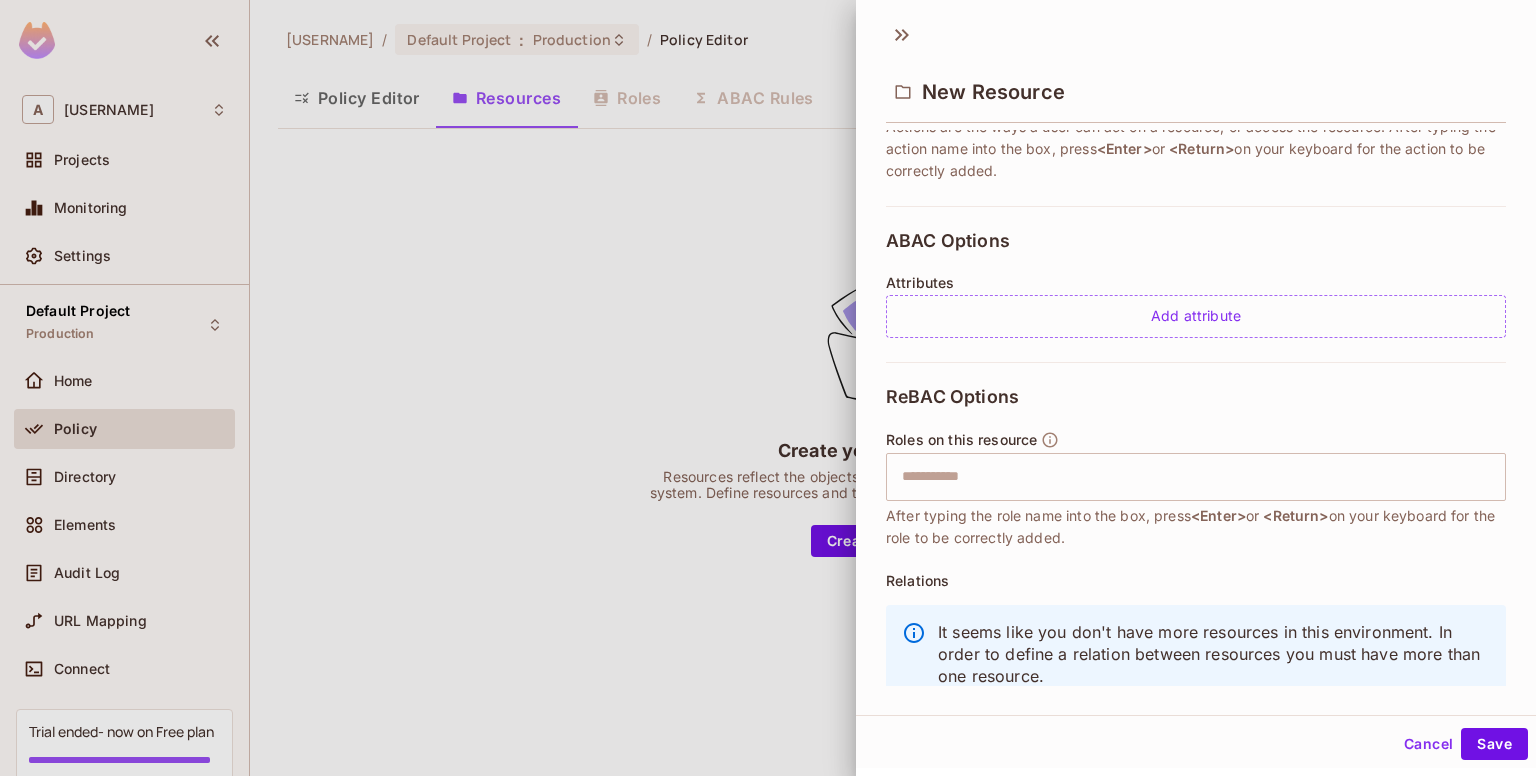 scroll, scrollTop: 400, scrollLeft: 0, axis: vertical 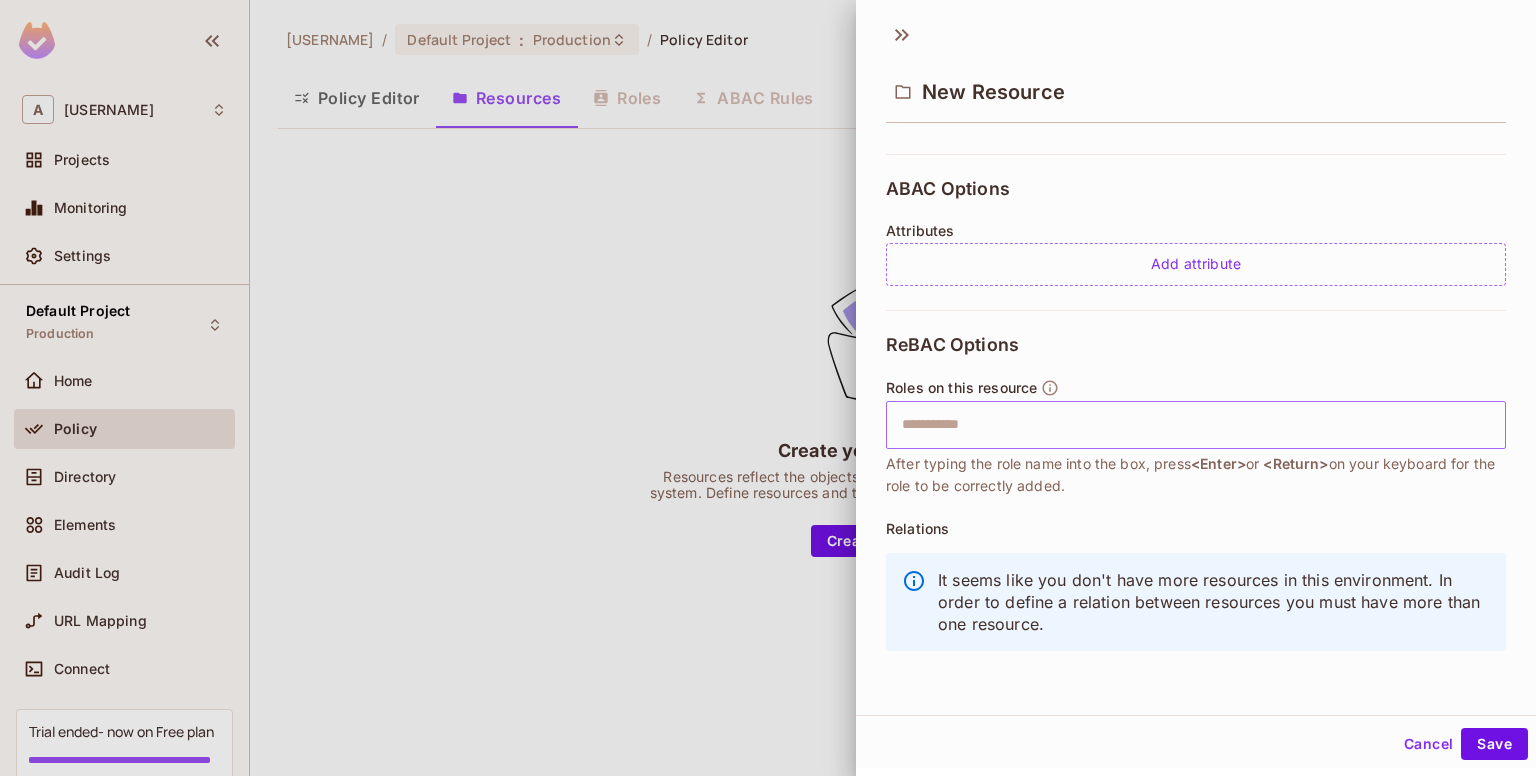 click at bounding box center [1193, 425] 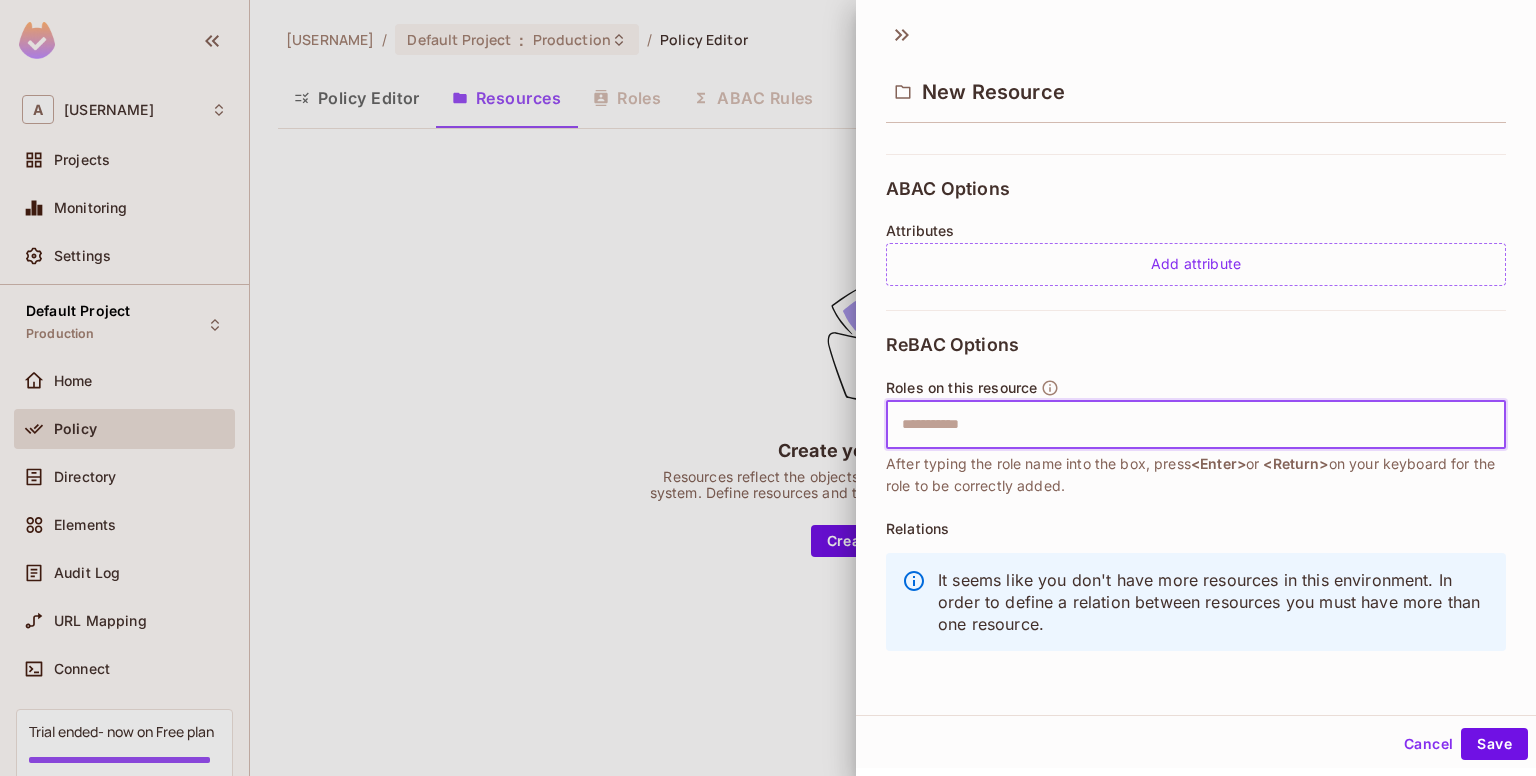 click at bounding box center (1193, 425) 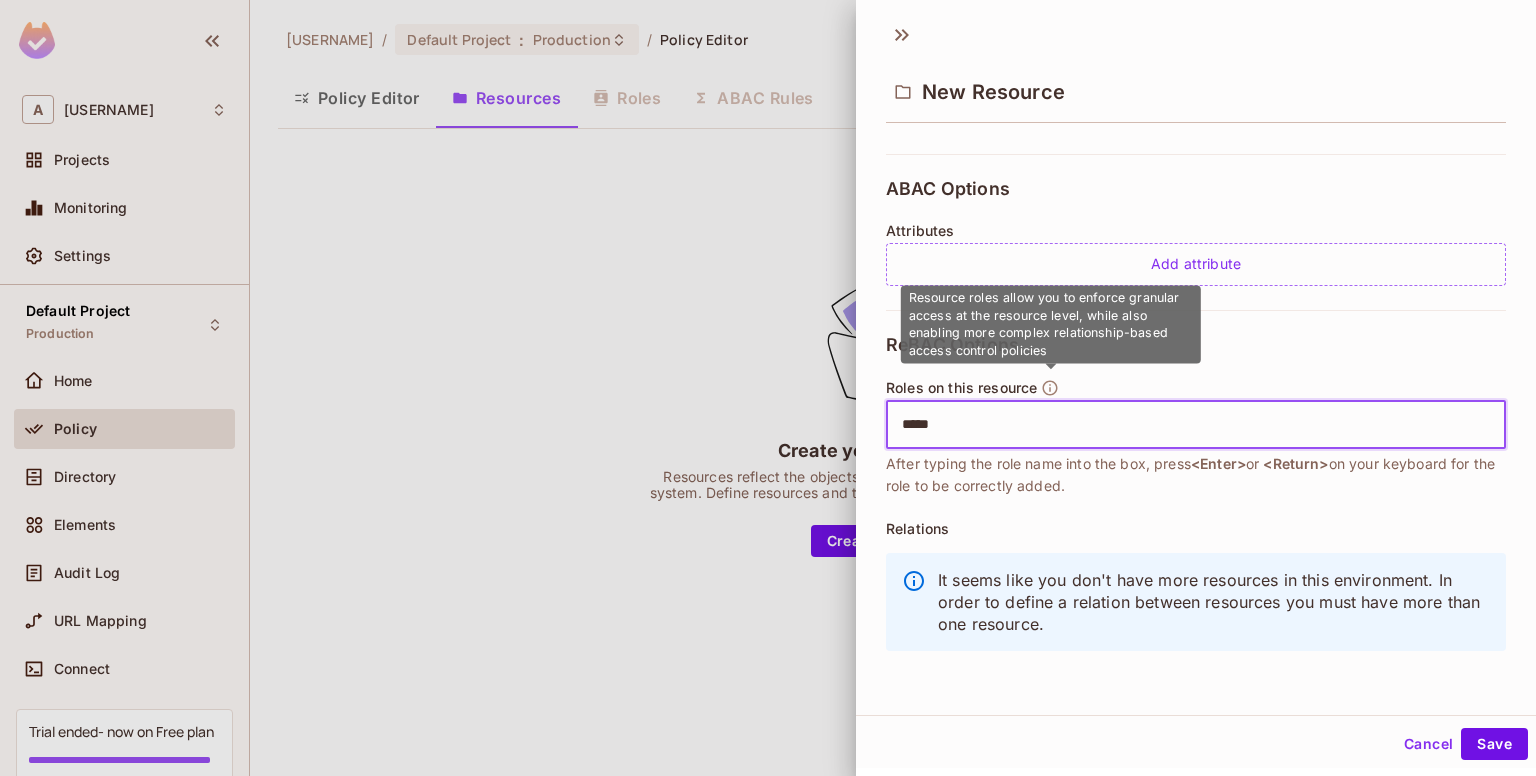 type on "*****" 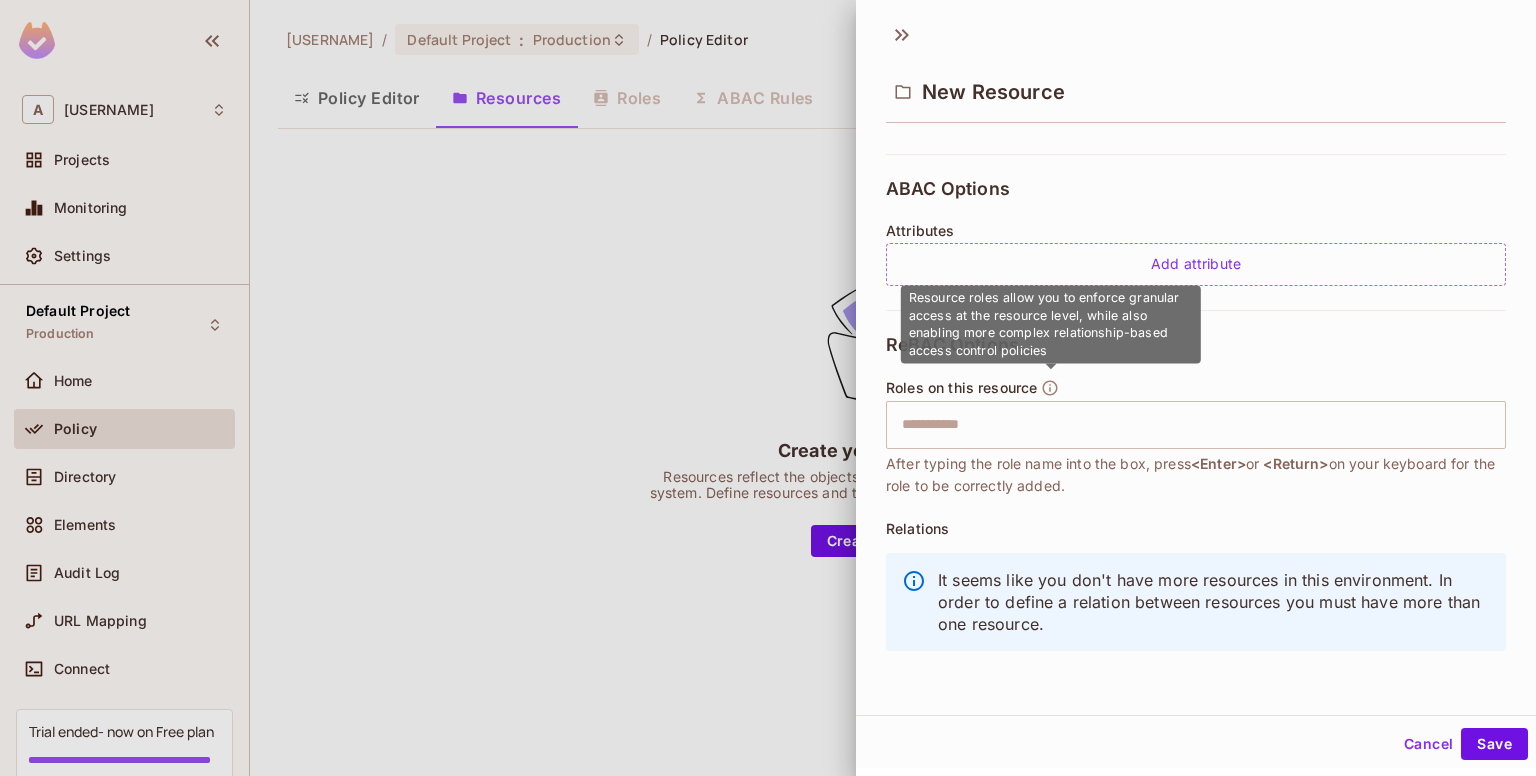 click 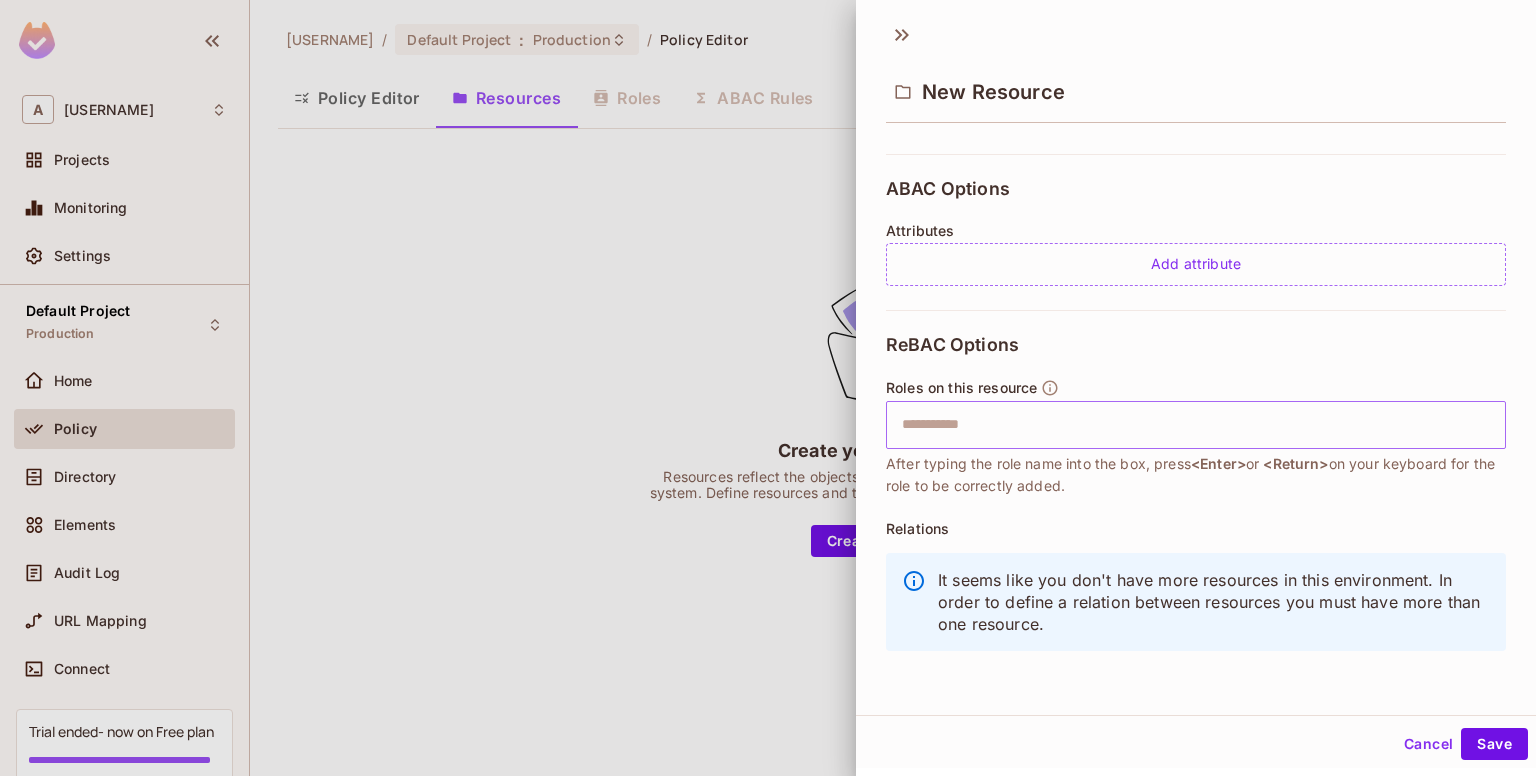 click at bounding box center [1193, 425] 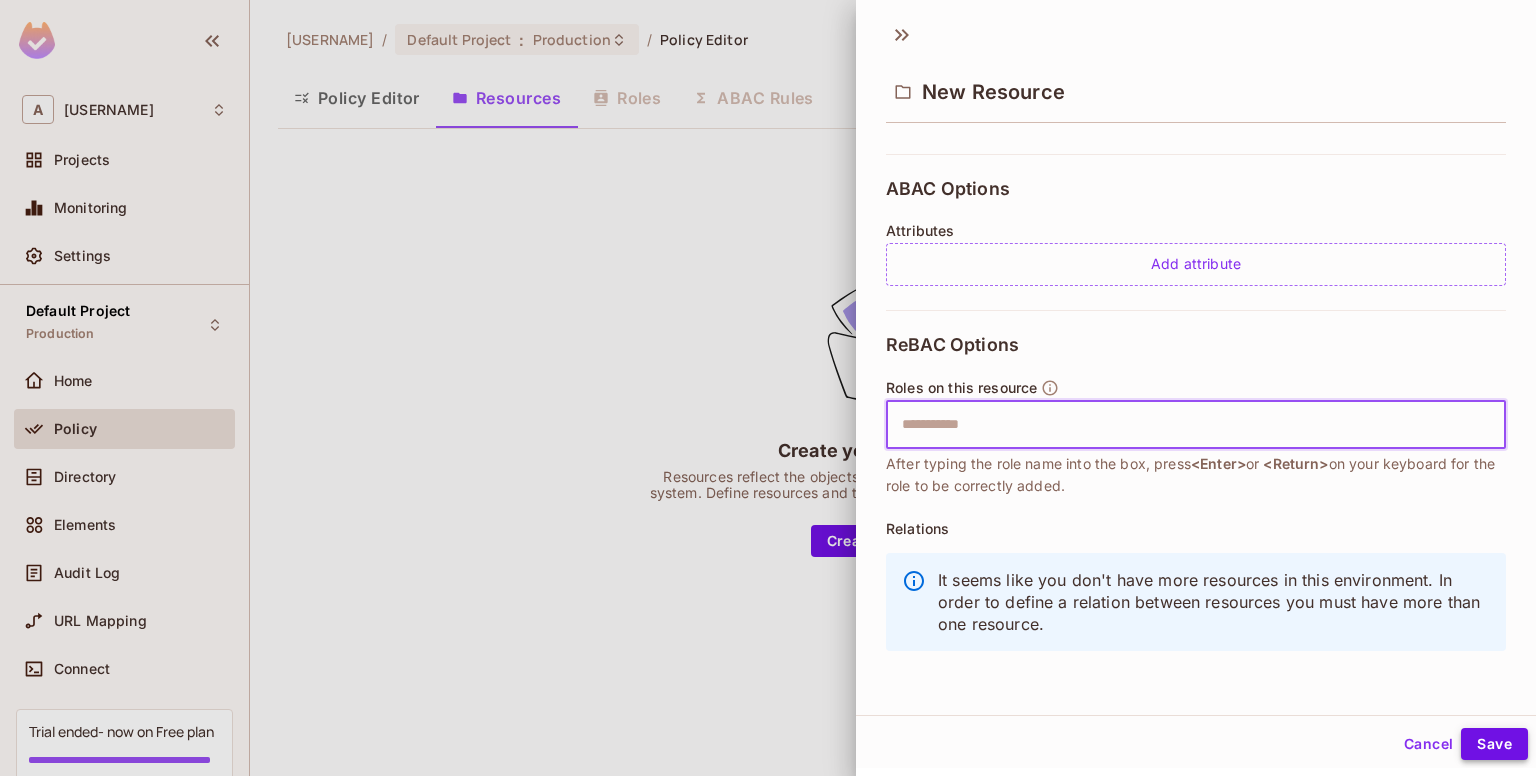 click on "Save" at bounding box center (1494, 744) 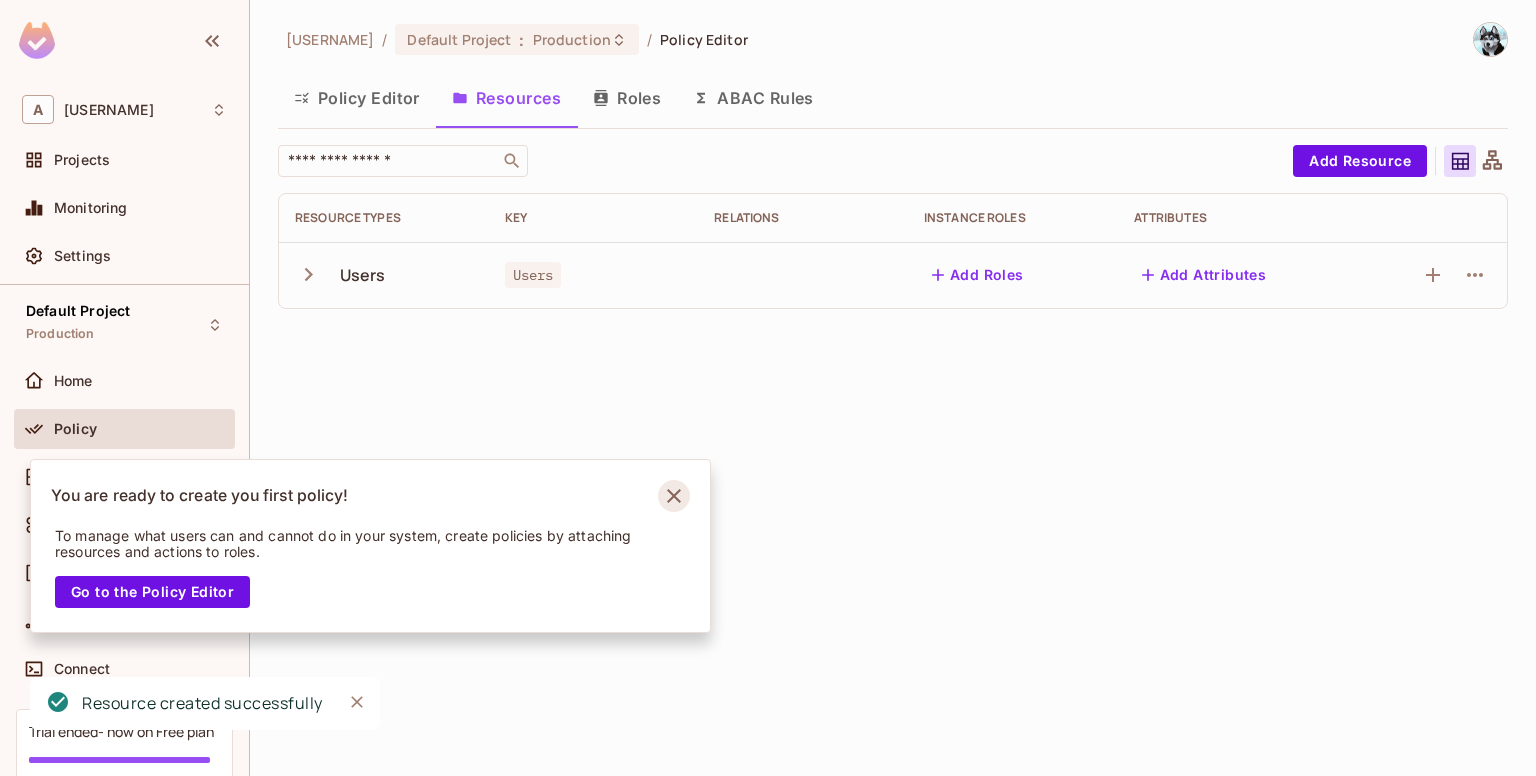 click 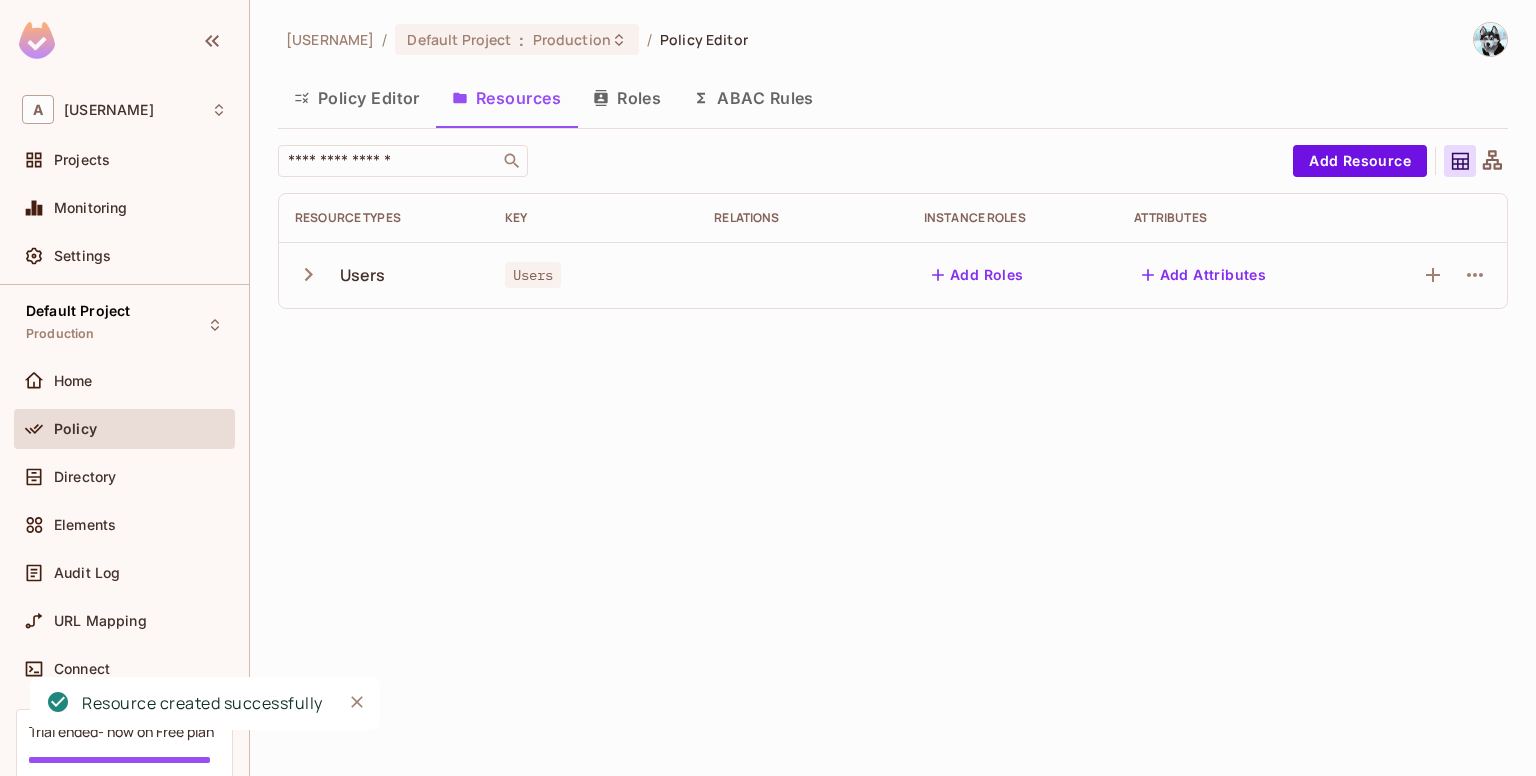 click 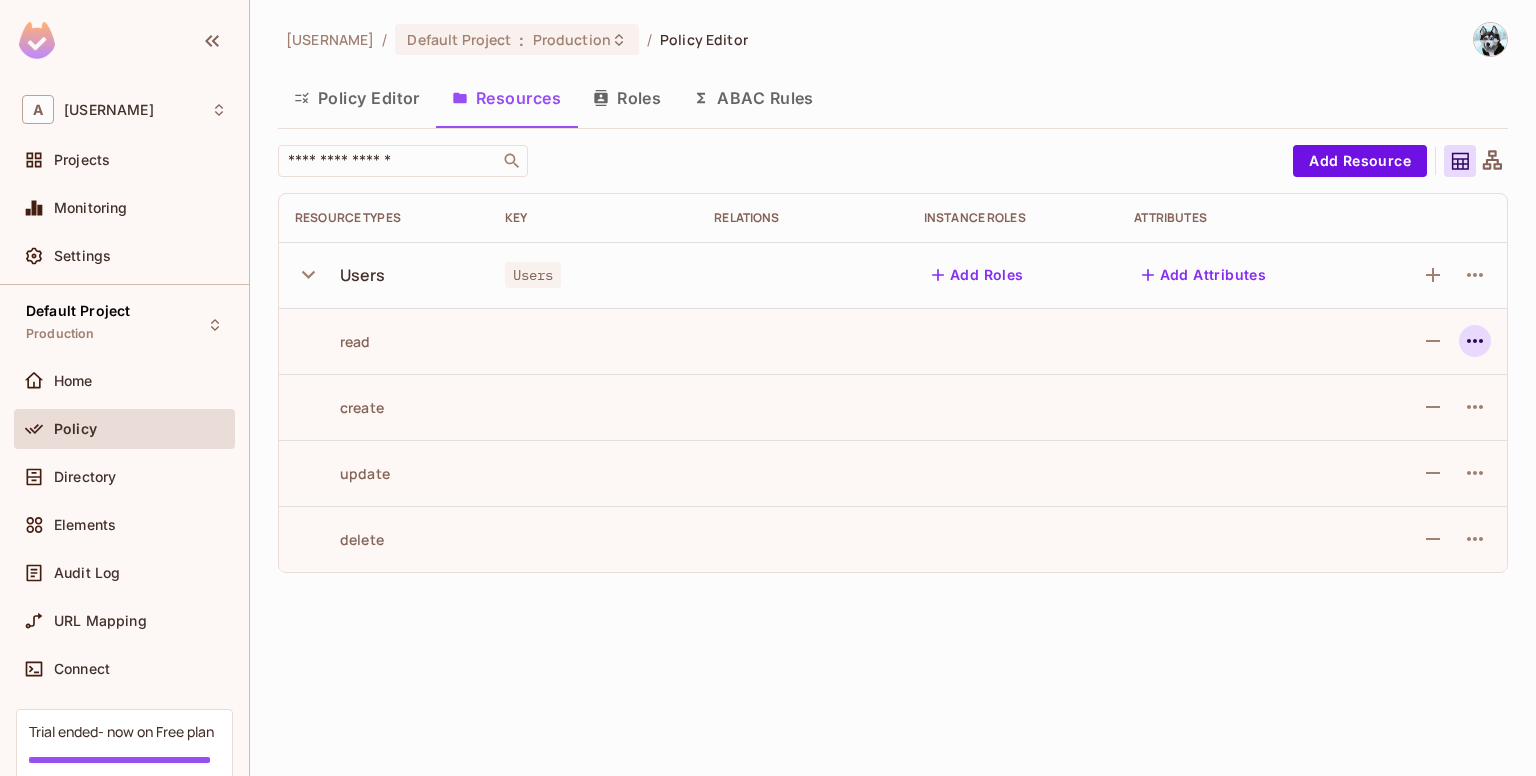 click at bounding box center (1475, 341) 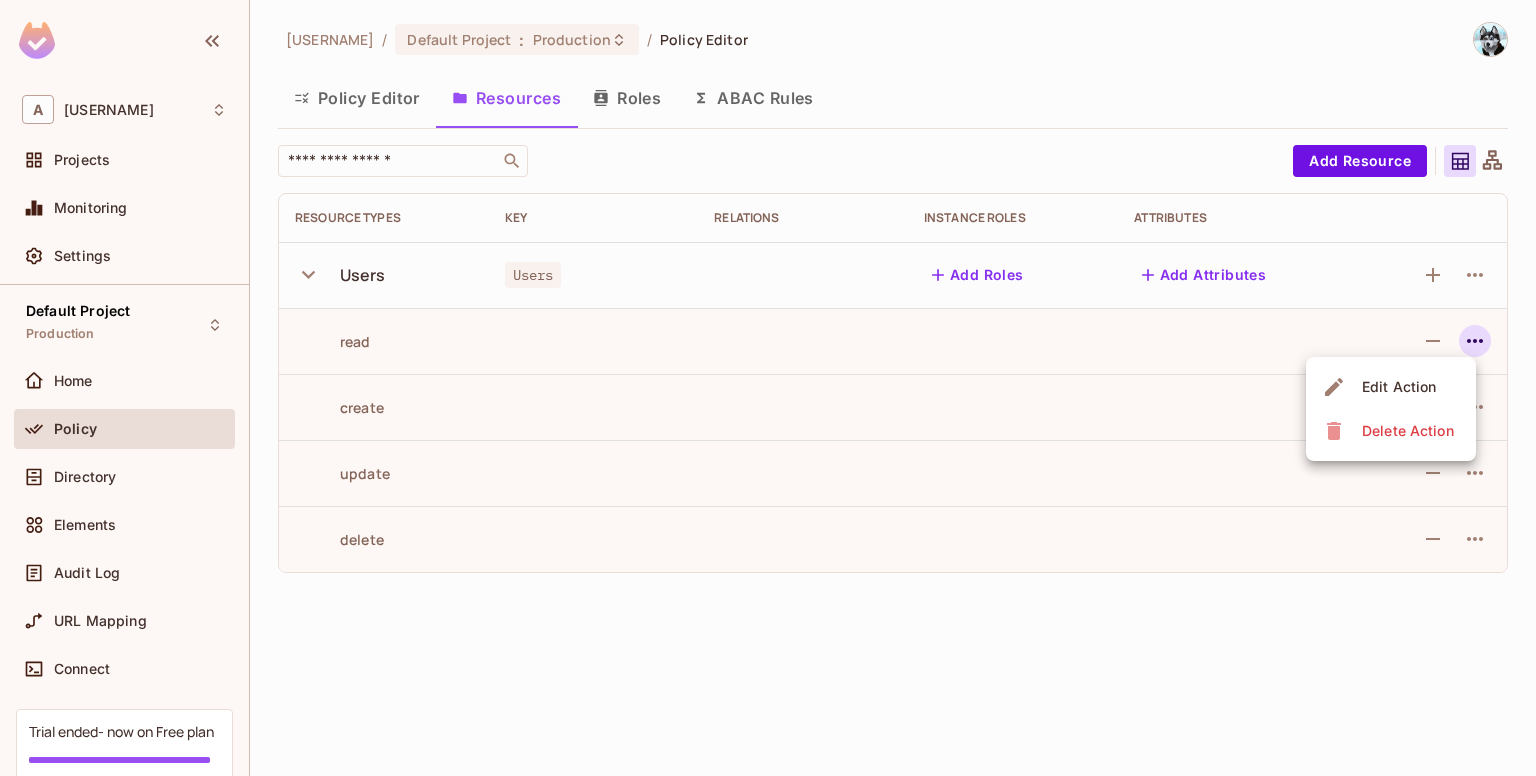 click at bounding box center (768, 388) 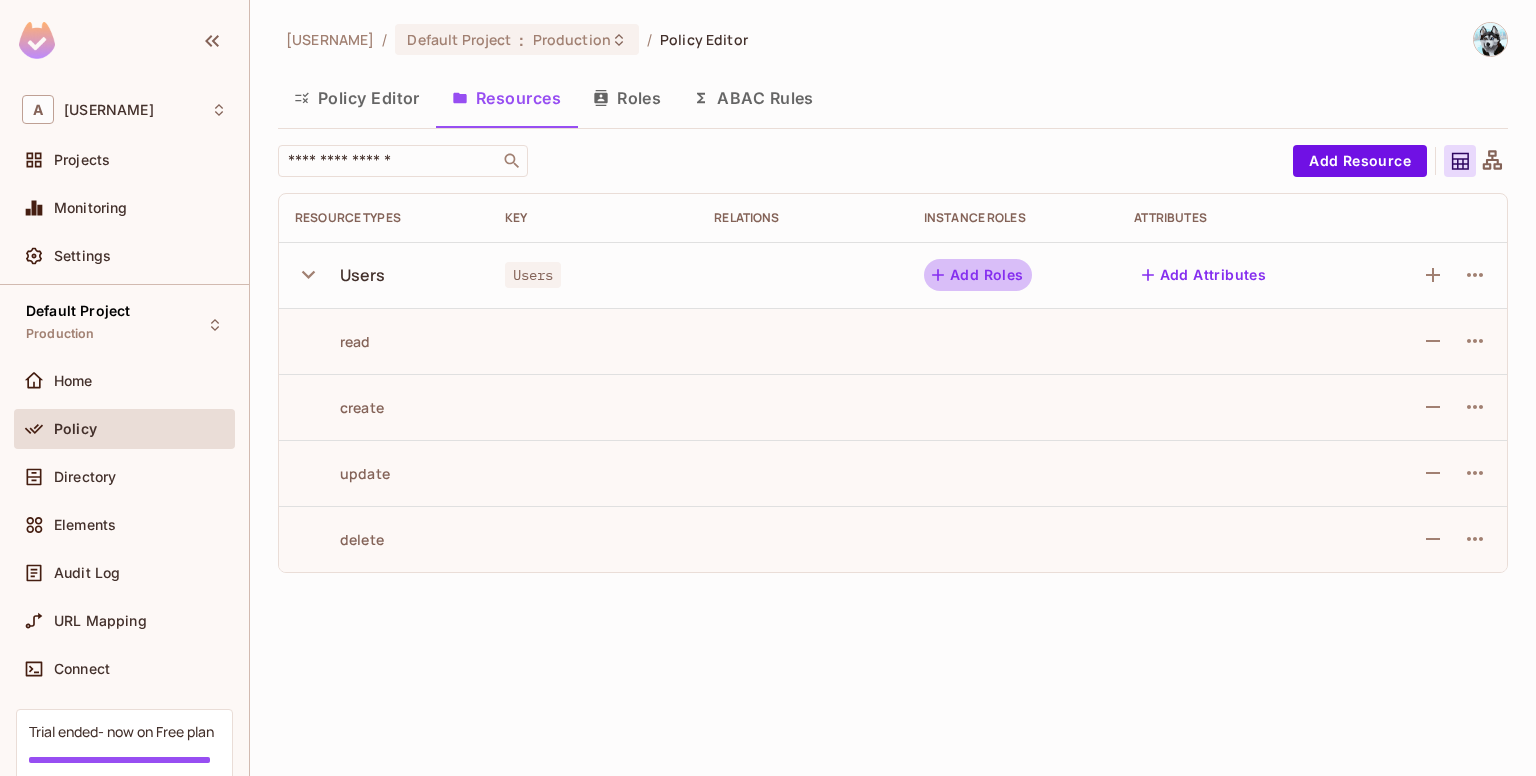 click on "Add Roles" at bounding box center (978, 275) 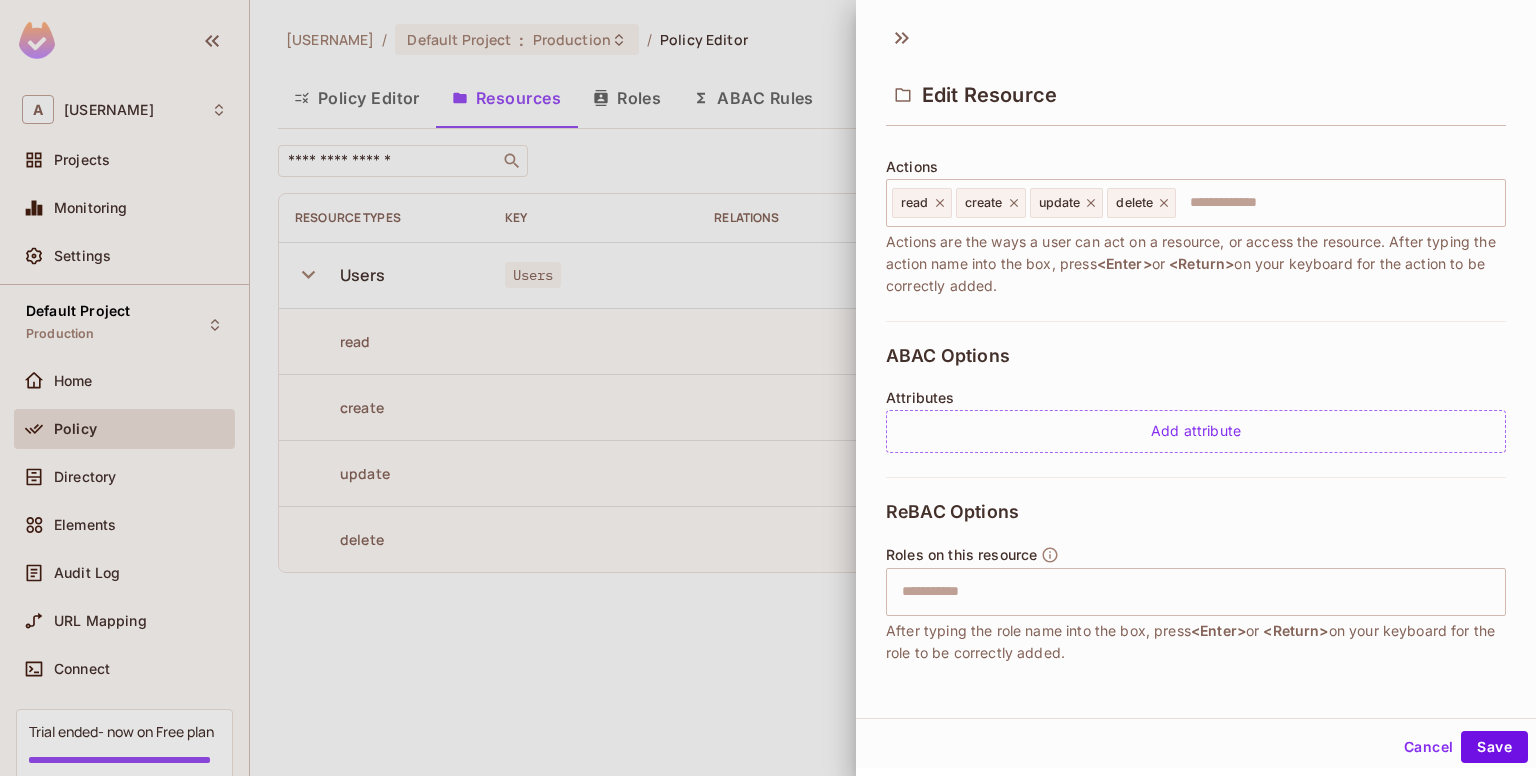 scroll, scrollTop: 300, scrollLeft: 0, axis: vertical 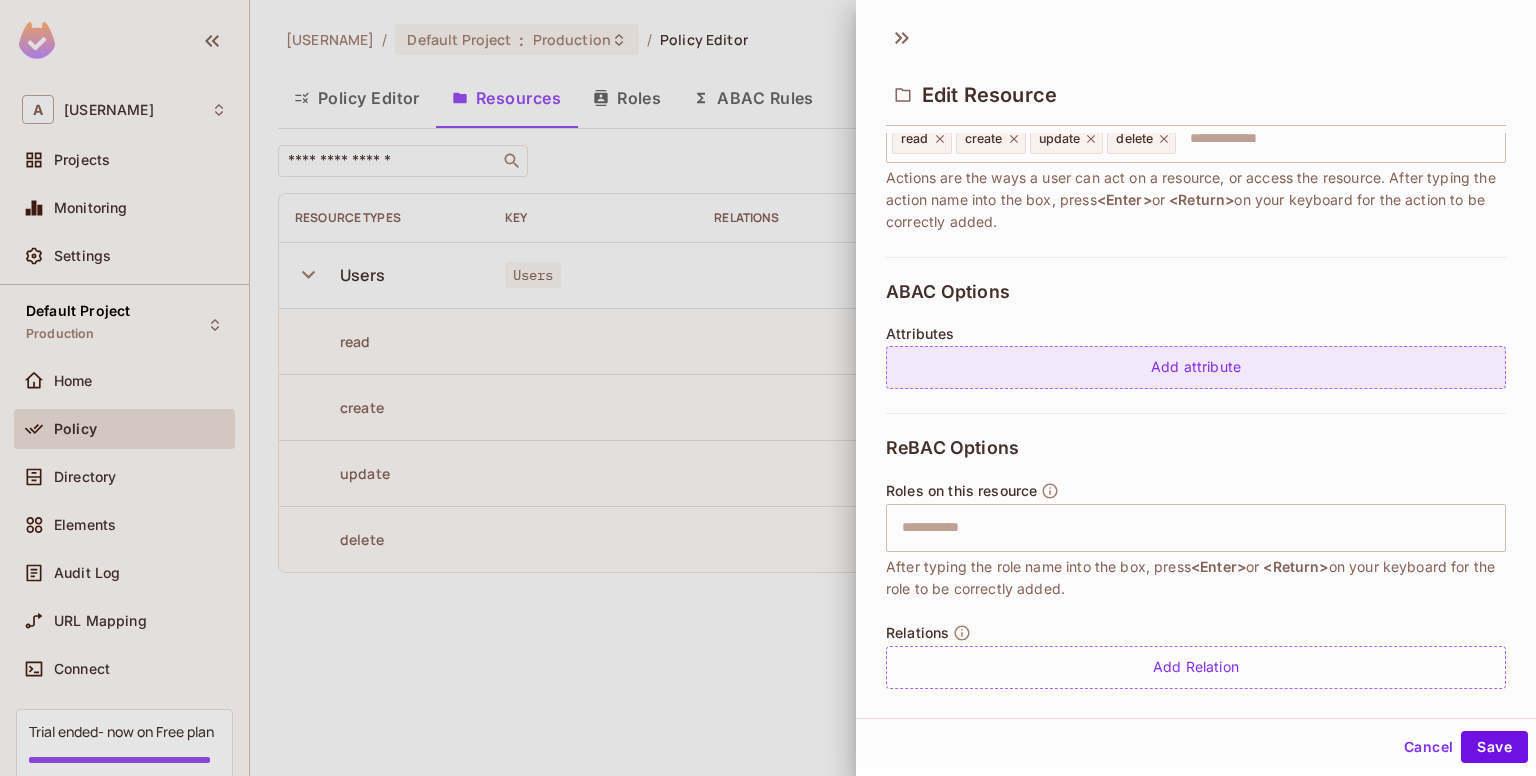click on "Add attribute" at bounding box center (1196, 367) 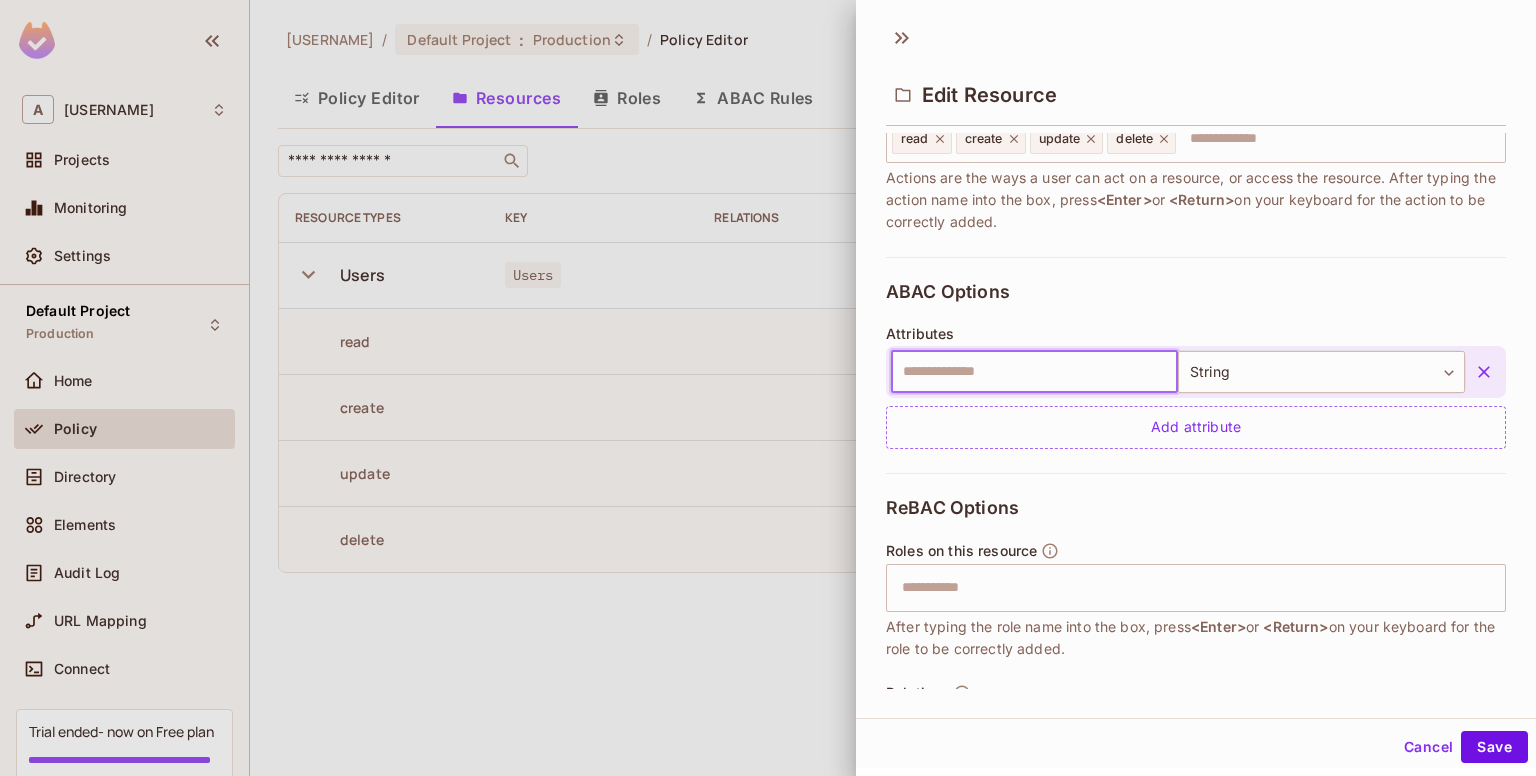 click at bounding box center [1034, 372] 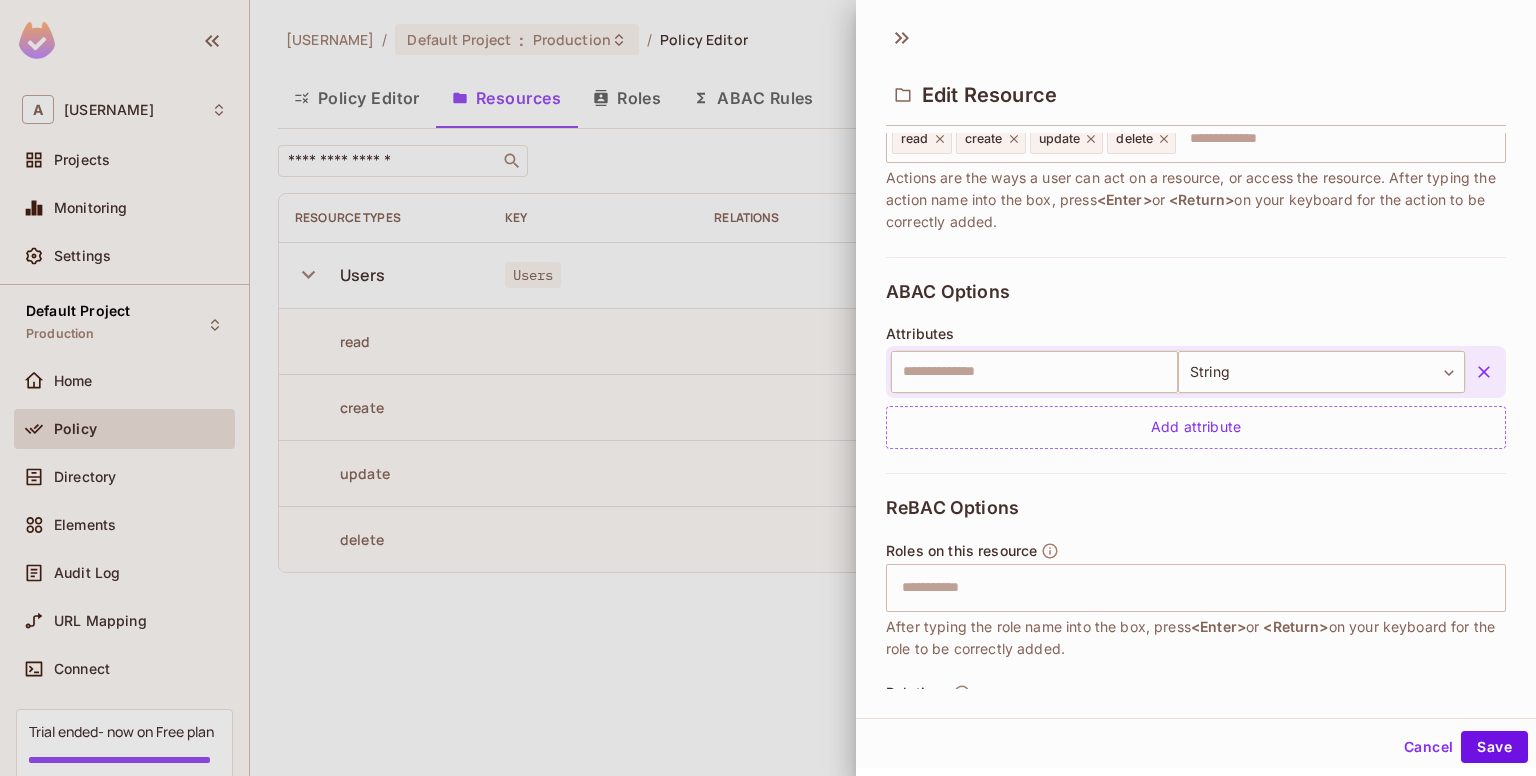 click at bounding box center (1484, 372) 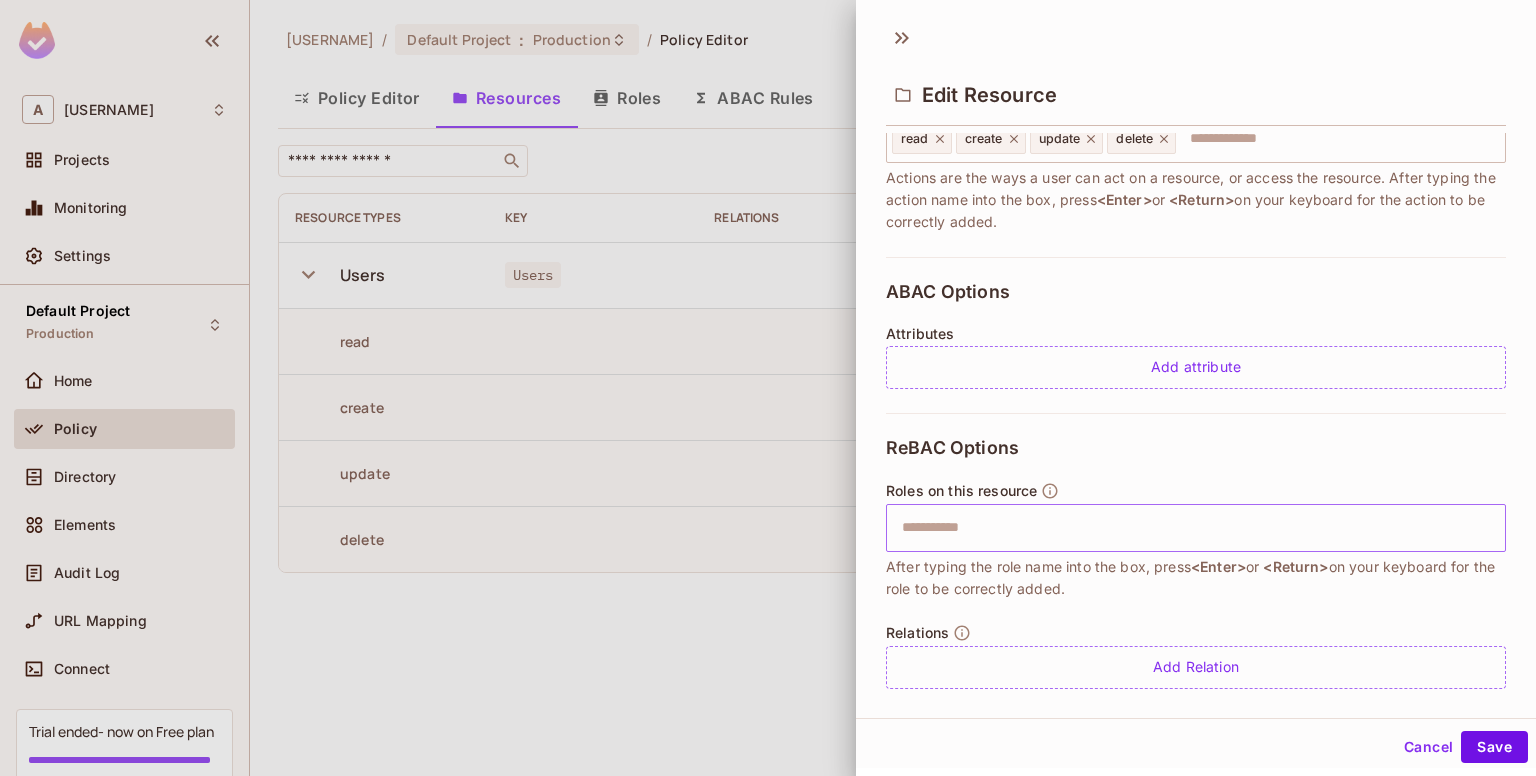 click at bounding box center (1193, 528) 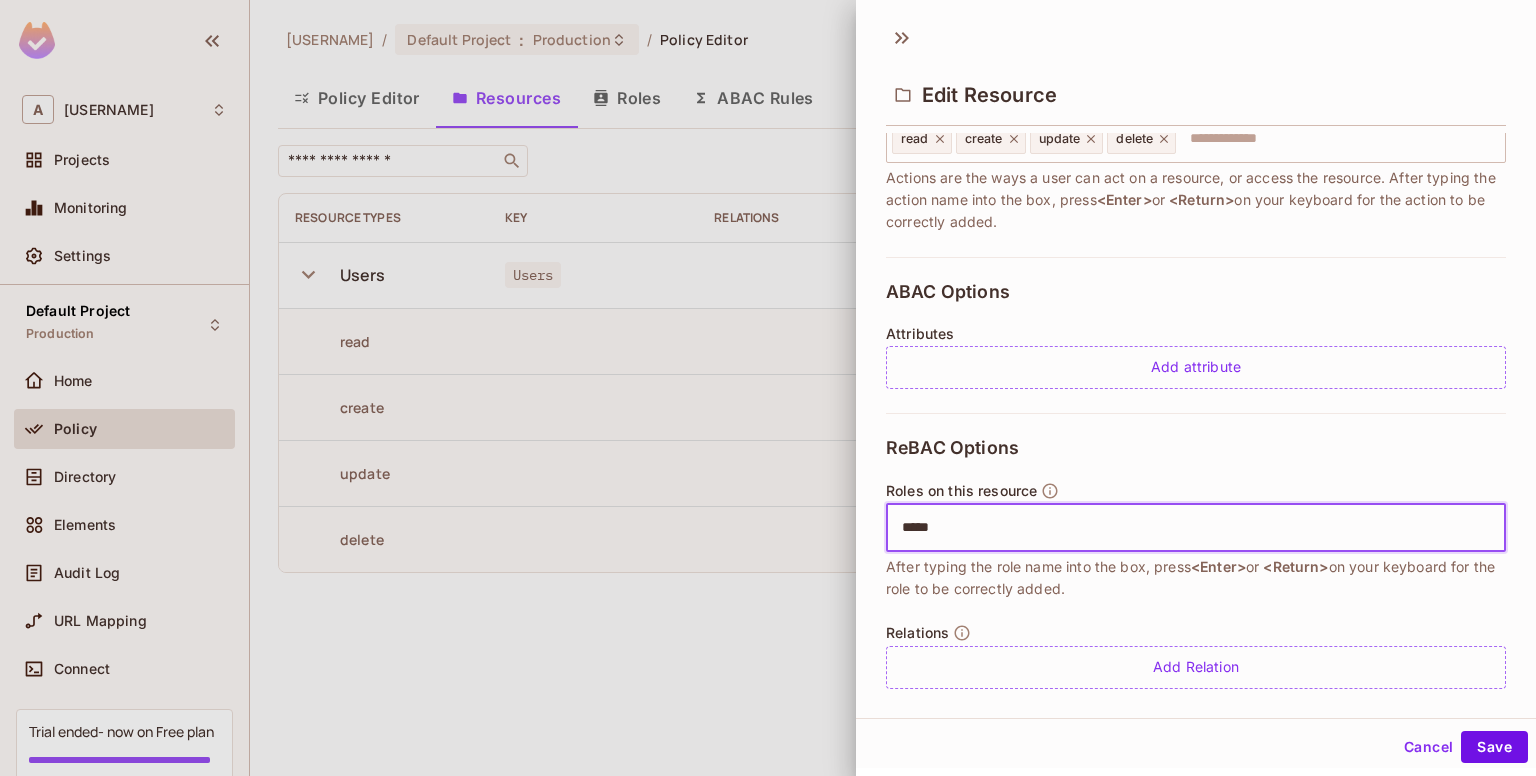 type on "******" 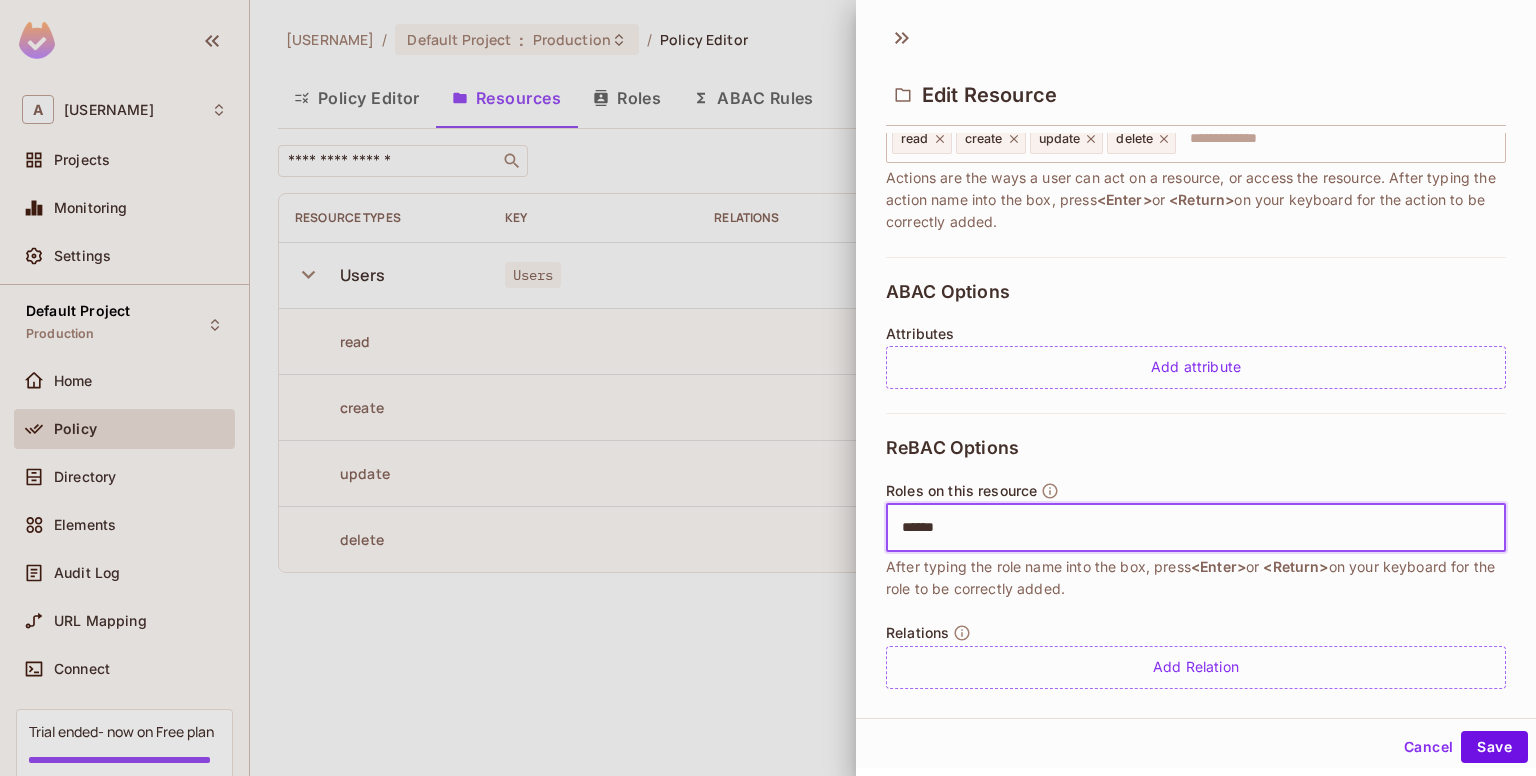scroll, scrollTop: 324, scrollLeft: 0, axis: vertical 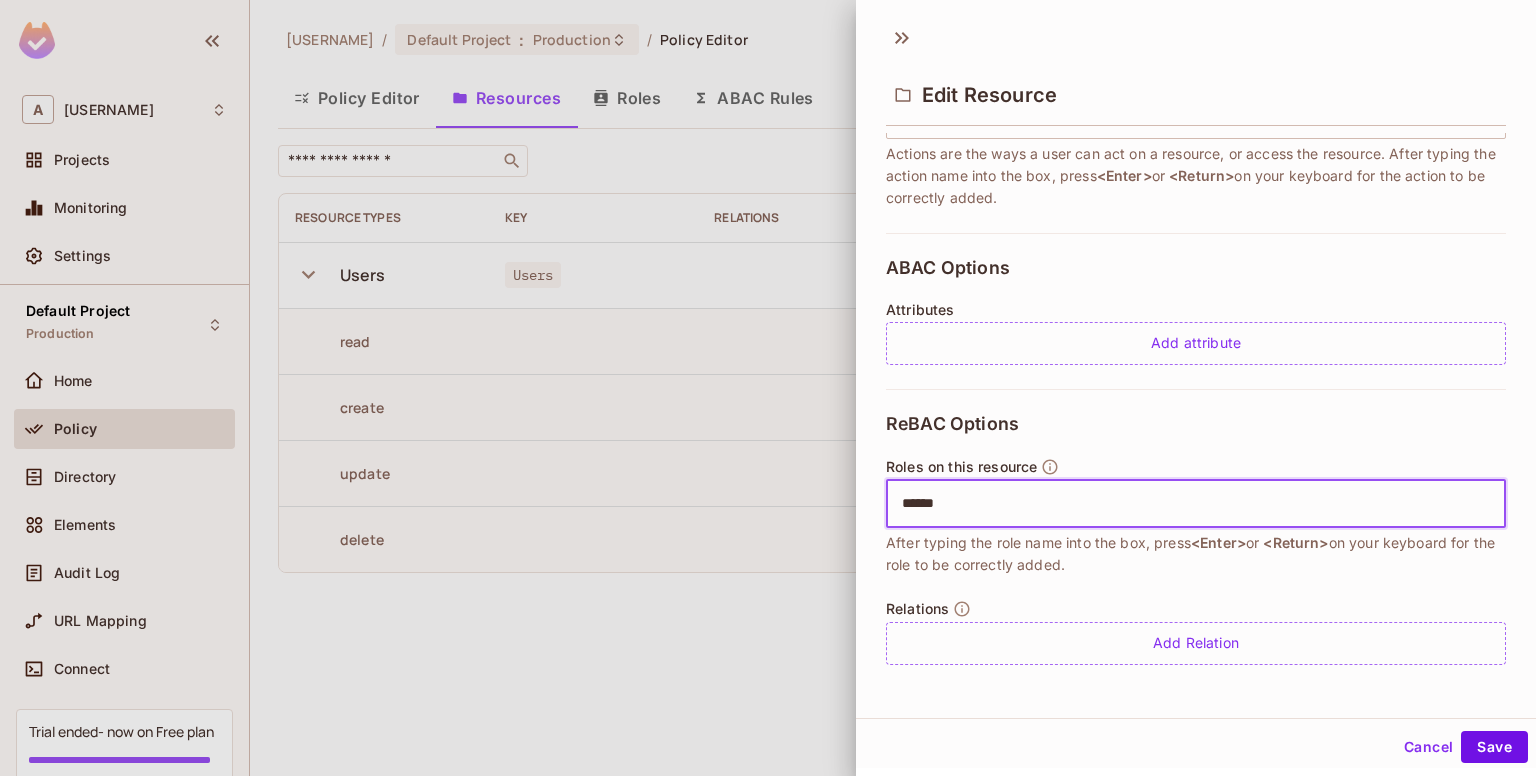 drag, startPoint x: 886, startPoint y: 495, endPoint x: 844, endPoint y: 495, distance: 42 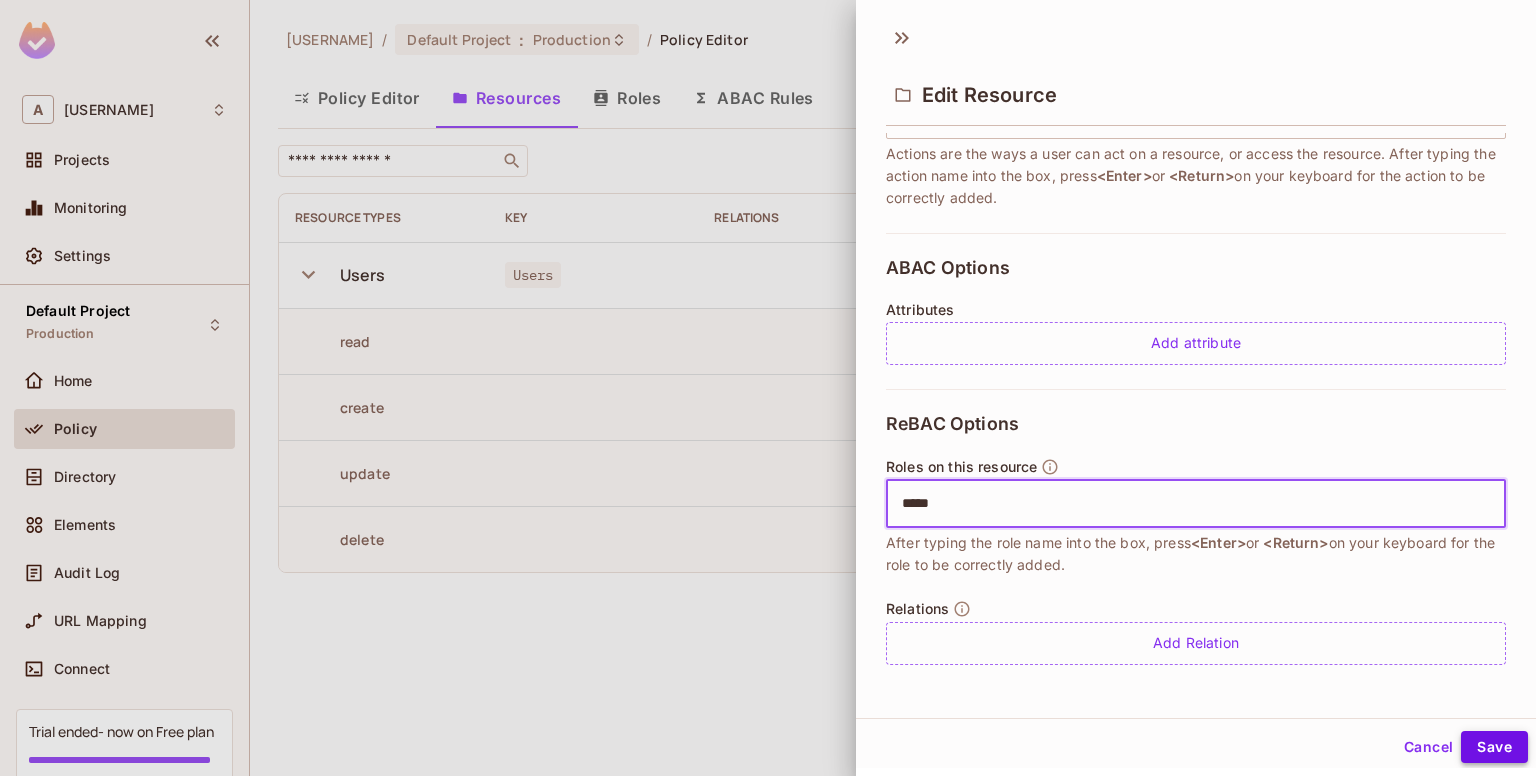 type on "*****" 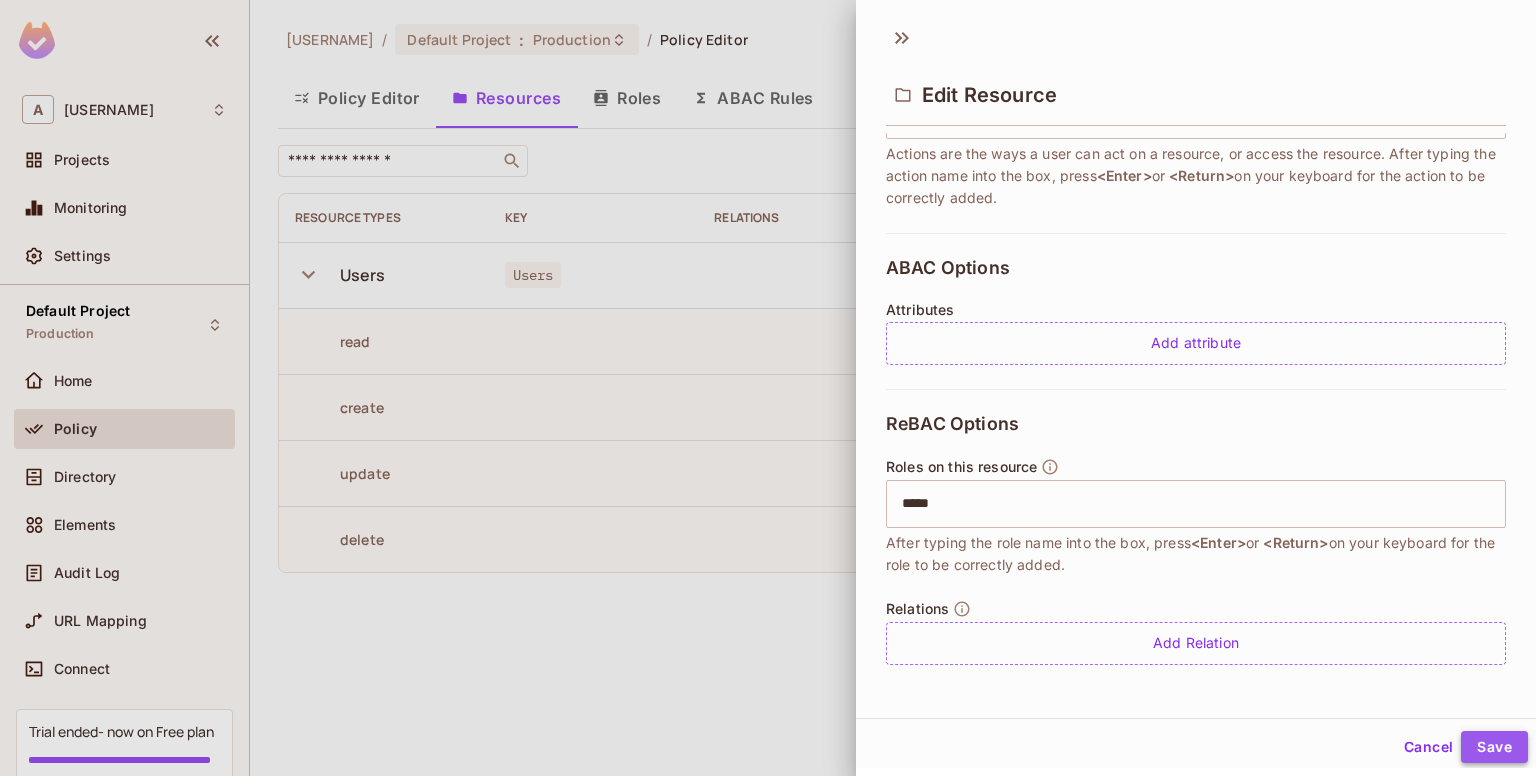 type 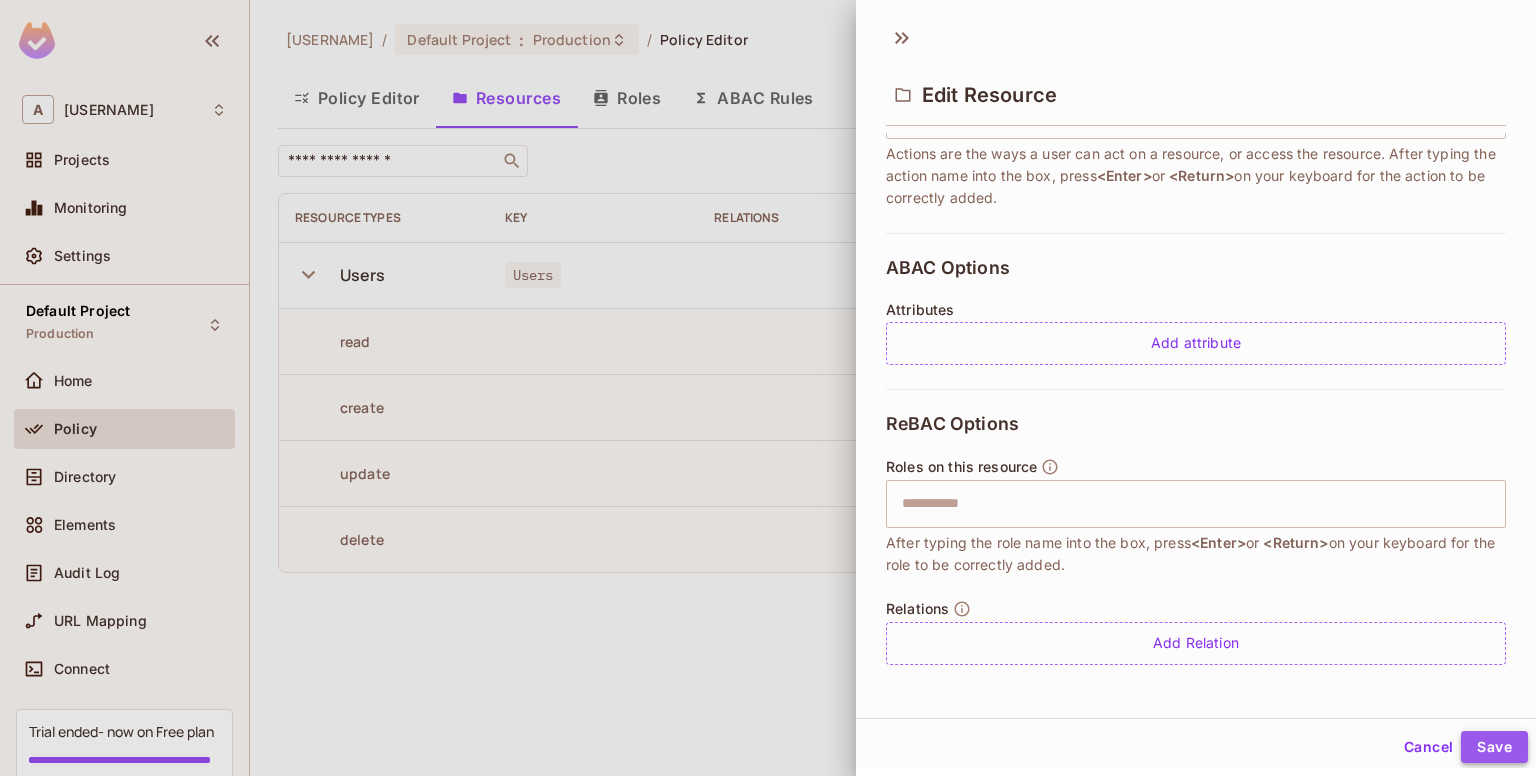 click on "Save" at bounding box center [1494, 747] 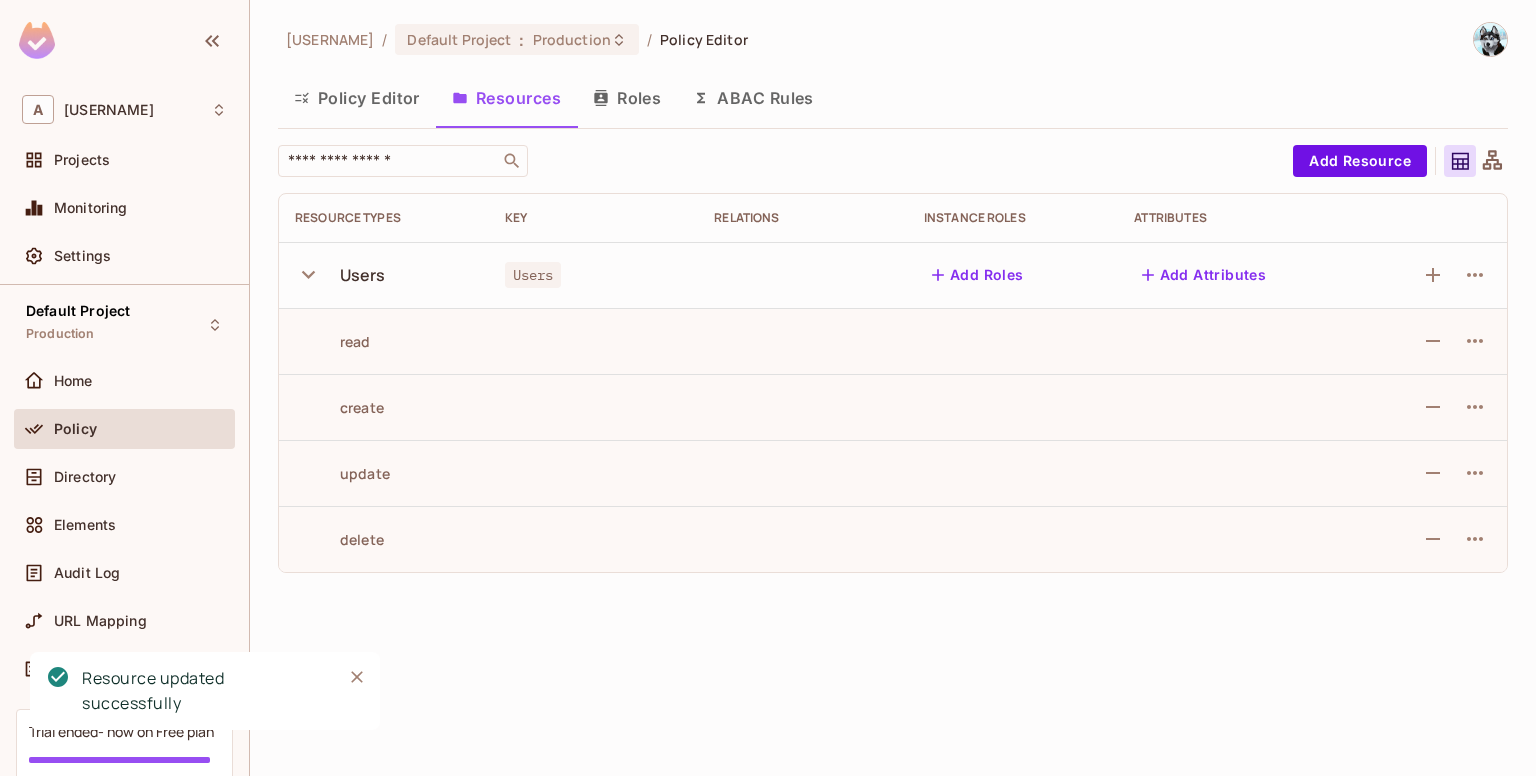 click 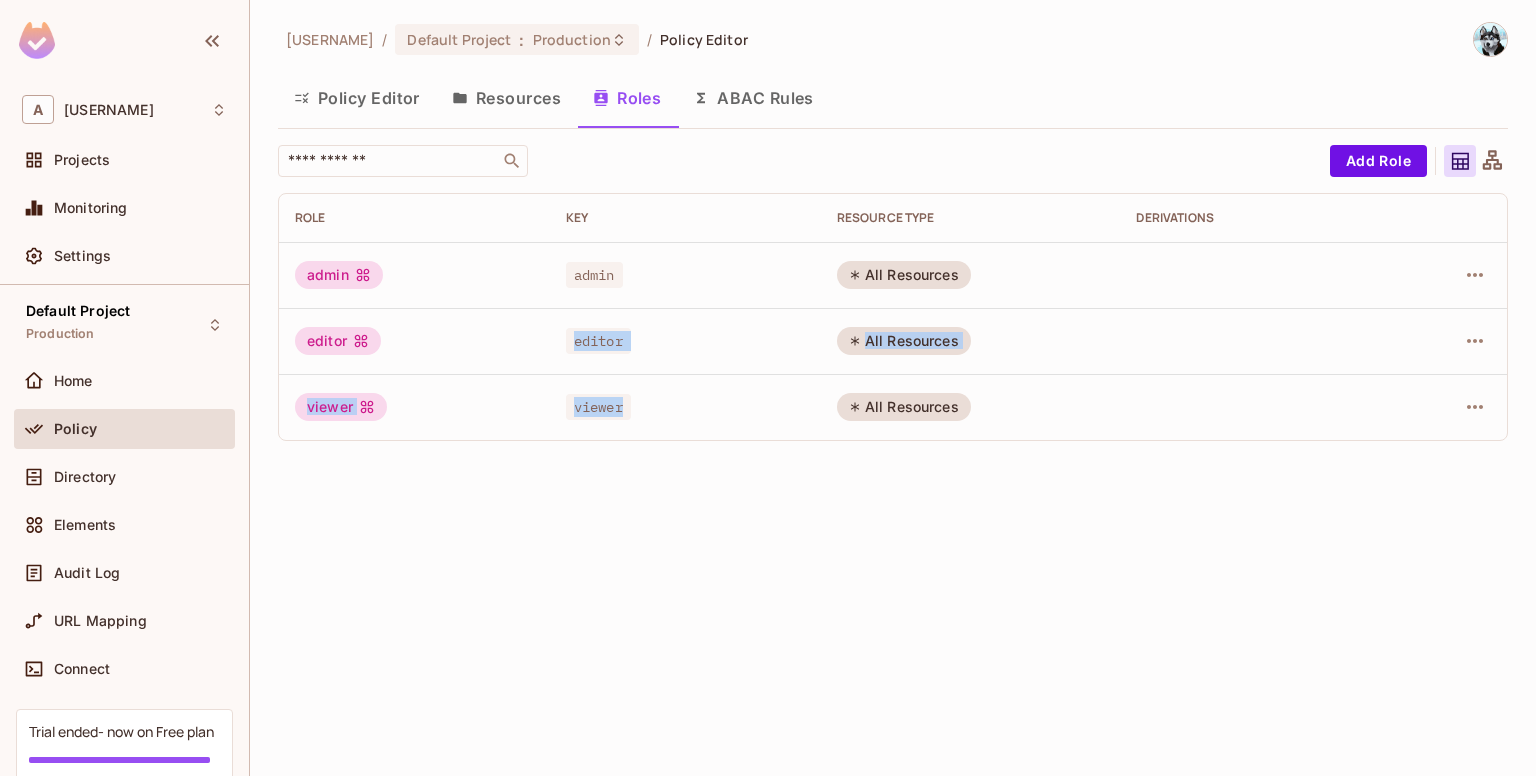 drag, startPoint x: 573, startPoint y: 342, endPoint x: 637, endPoint y: 490, distance: 161.24515 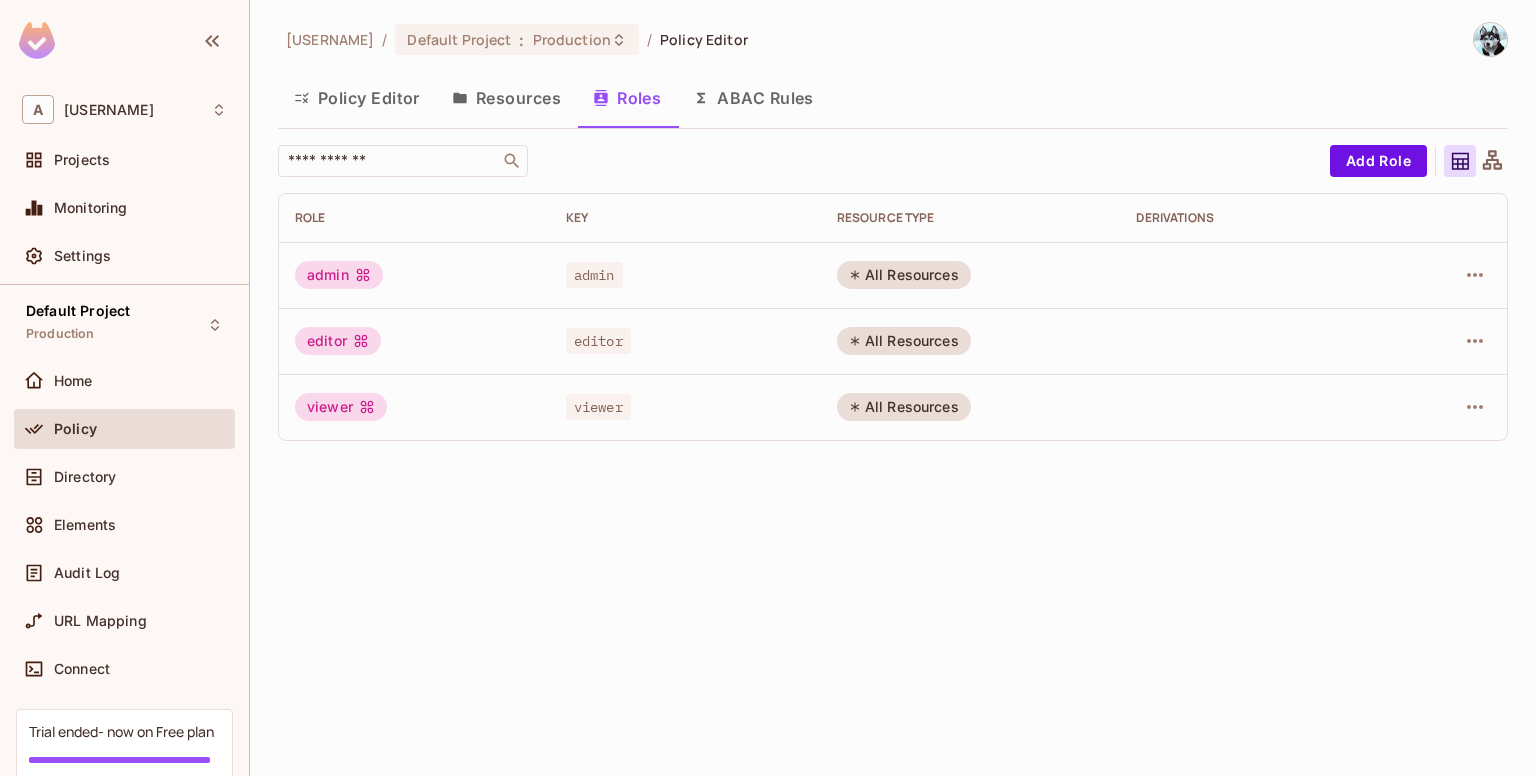 click on "[USERNAME]-[NUMBER] / Default Project : Production / Policy Editor Policy Editor Resources Roles ABAC Rules Add Role Role Key RESOURCE TYPE Derivations admin admin All Resources editor editor All Resources viewer viewer All Resources" at bounding box center [893, 388] 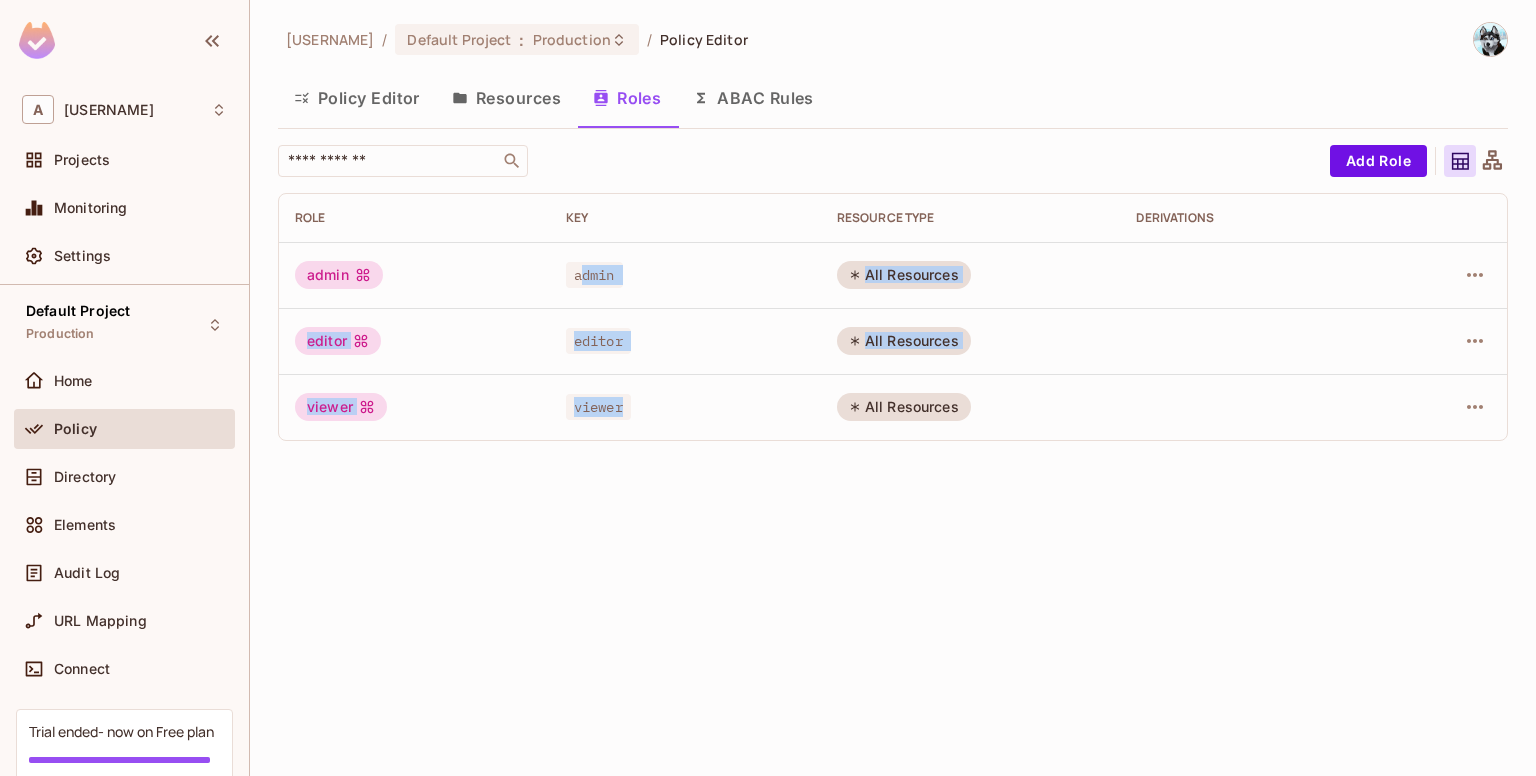 drag, startPoint x: 624, startPoint y: 421, endPoint x: 578, endPoint y: 281, distance: 147.3635 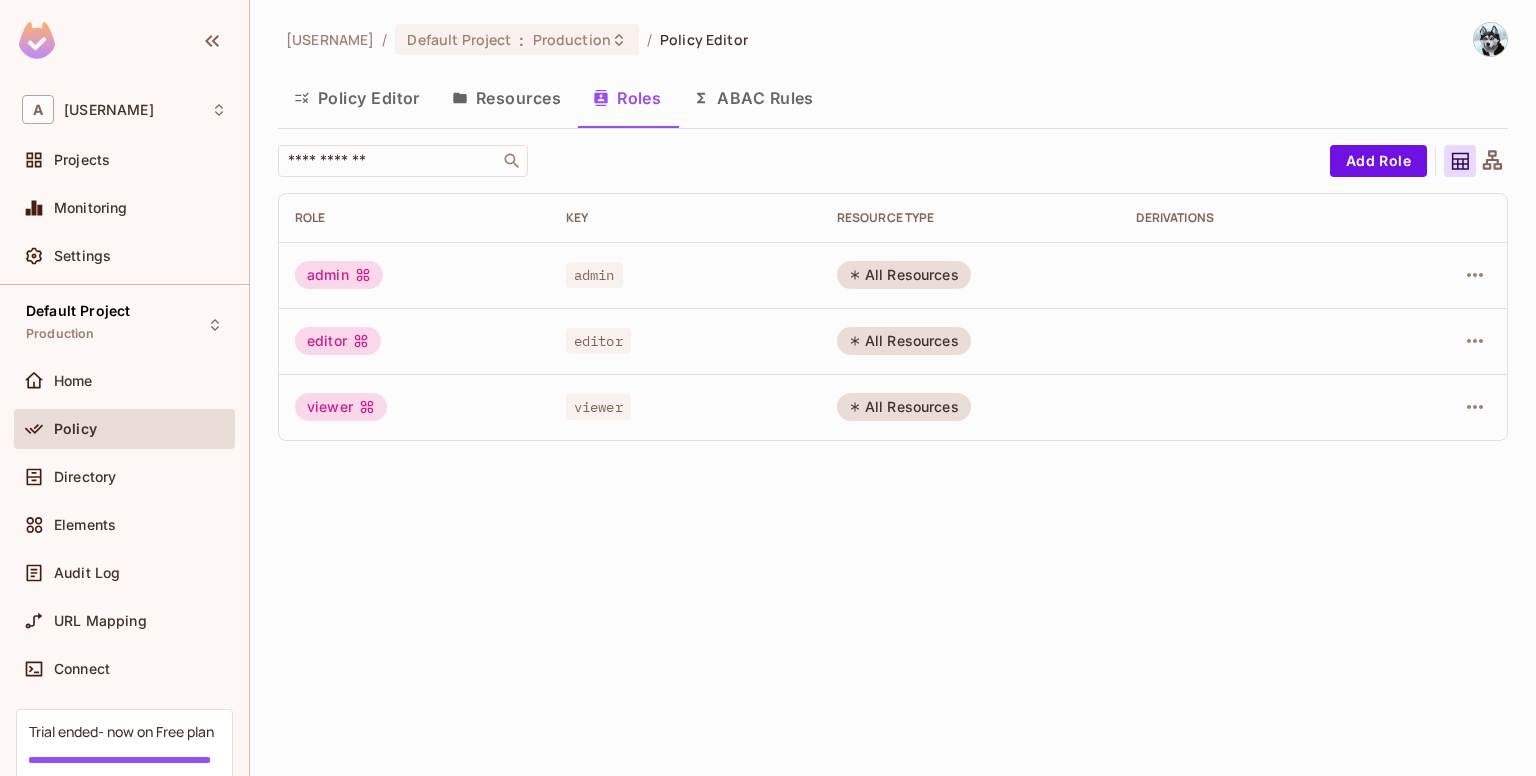 drag, startPoint x: 848, startPoint y: 401, endPoint x: 976, endPoint y: 401, distance: 128 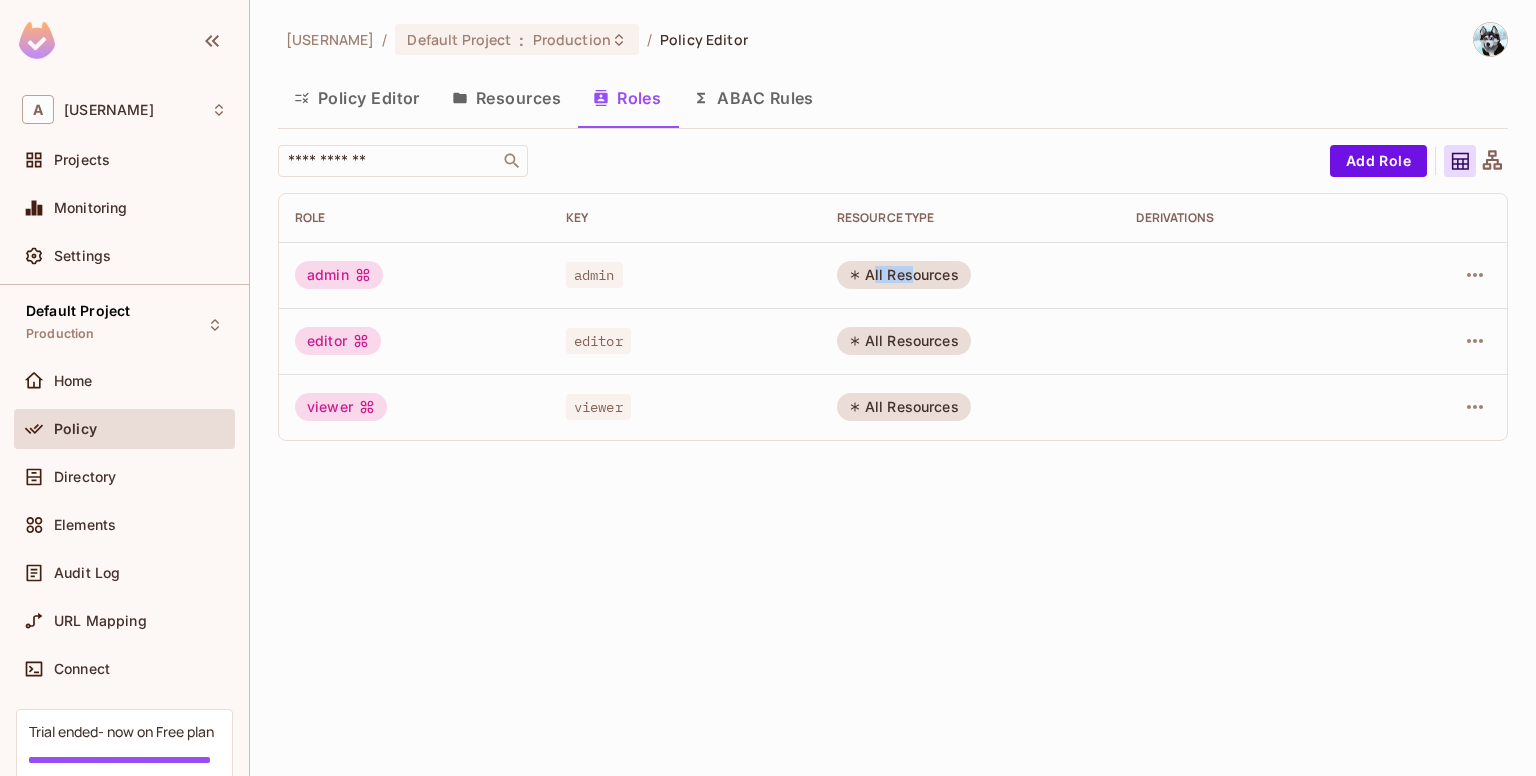 click on "All Resources" at bounding box center [904, 275] 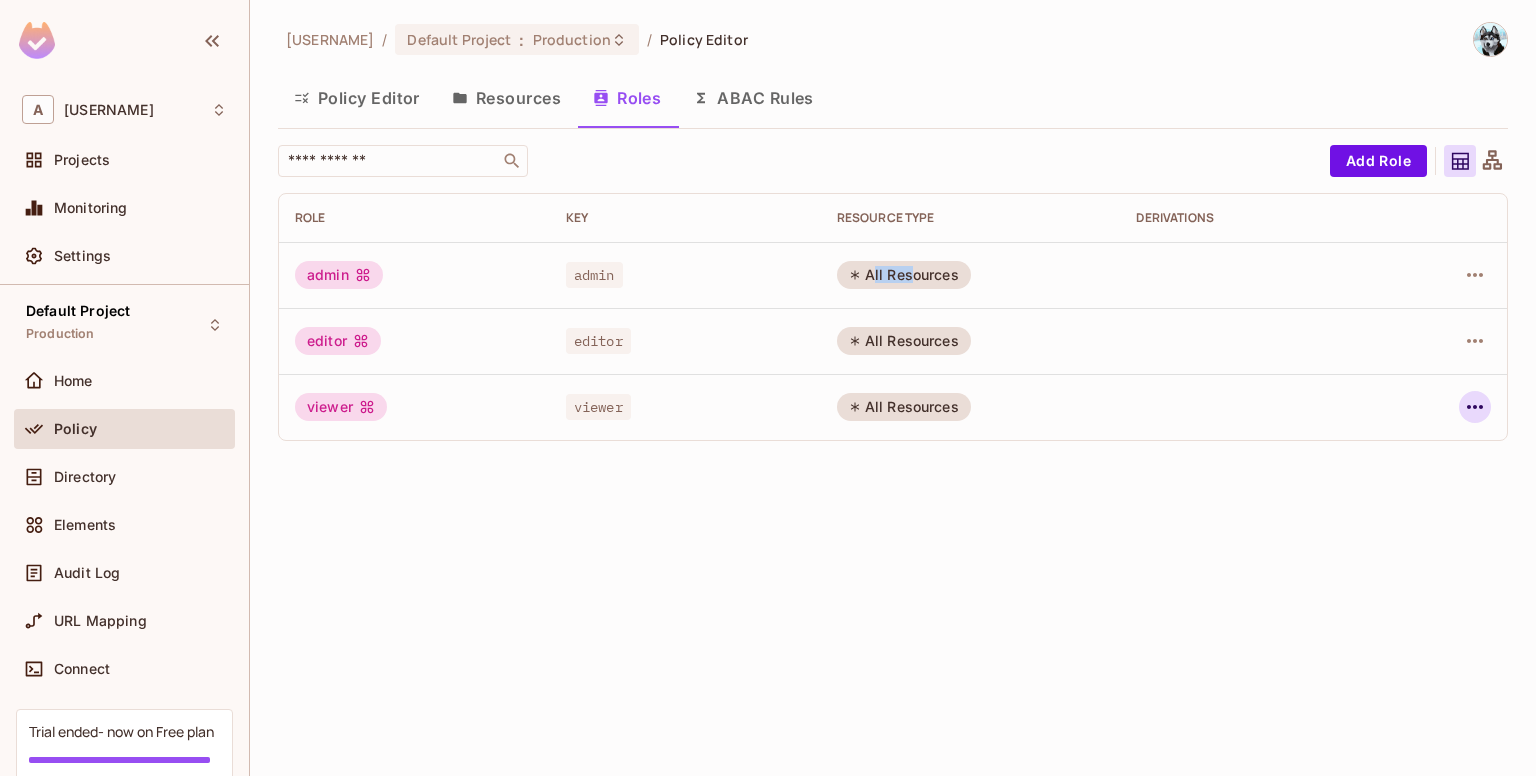 click 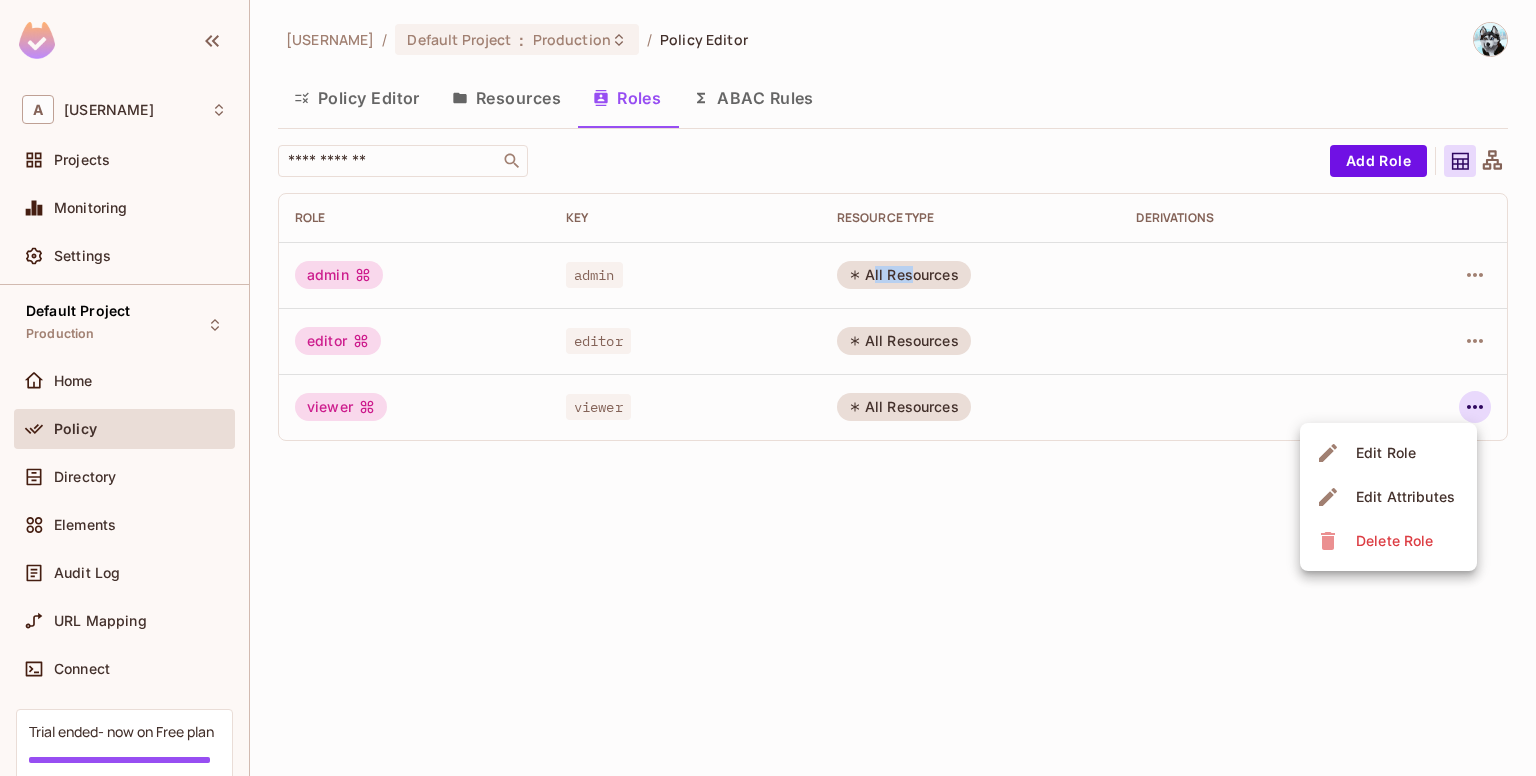 click on "Edit Role" at bounding box center (1386, 453) 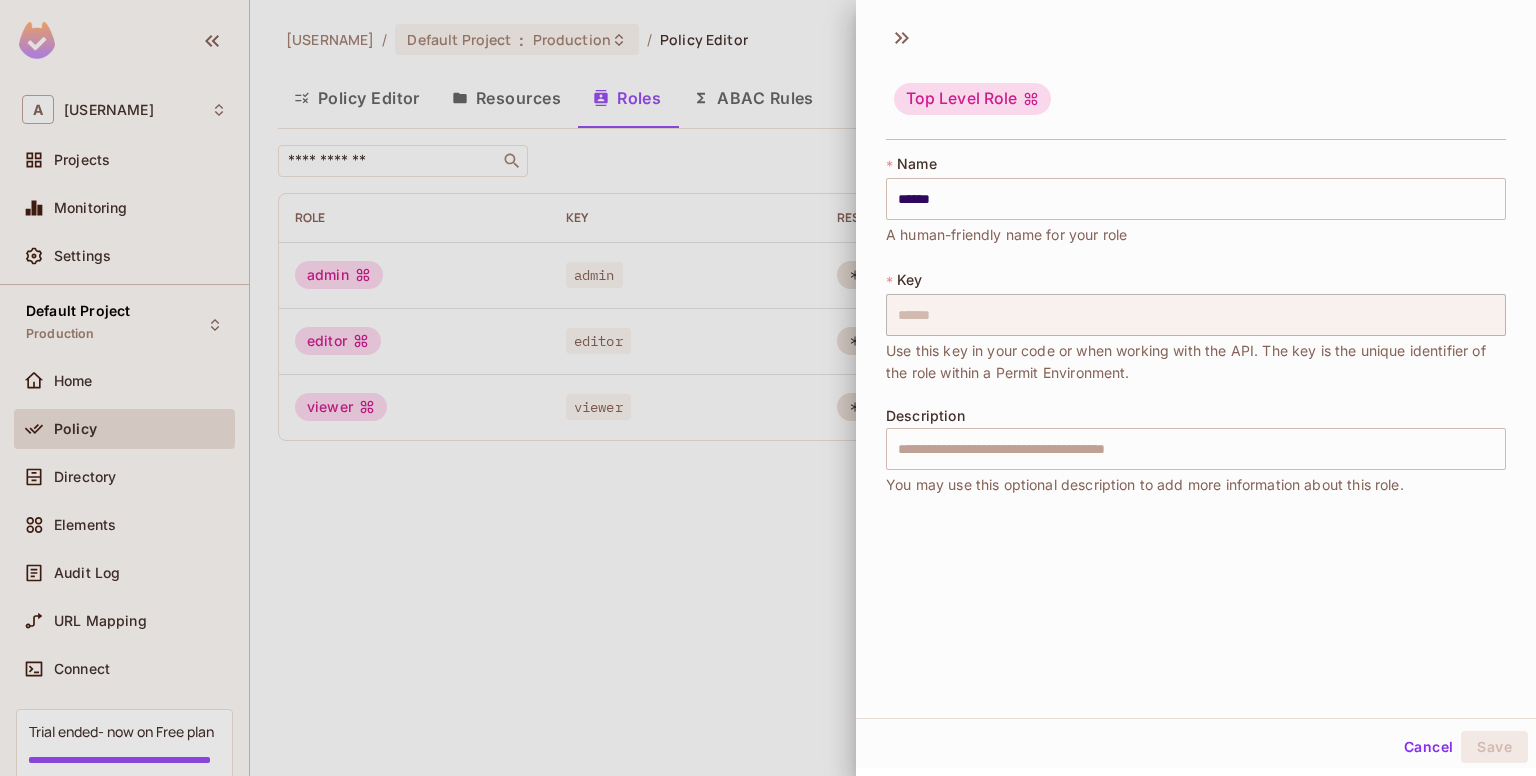 click on "* Key ****** ​ Use this key in your code or when working with the API. The key is the unique identifier of the role within a Permit Environment." at bounding box center [1196, 327] 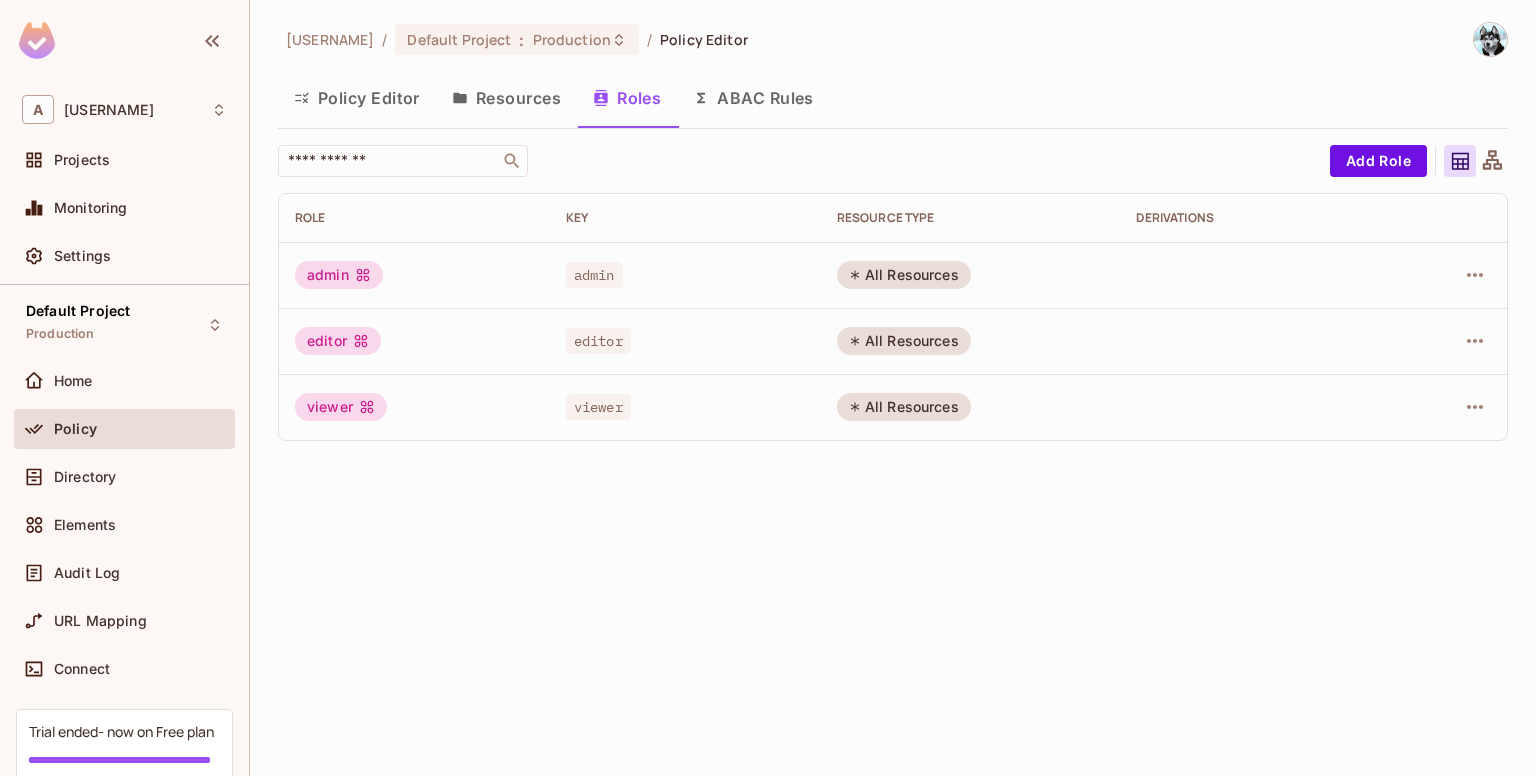 click on "Add Role Role Key RESOURCE TYPE Derivations admin admin All Resources editor editor All Resources viewer viewer All Resources" at bounding box center (893, 301) 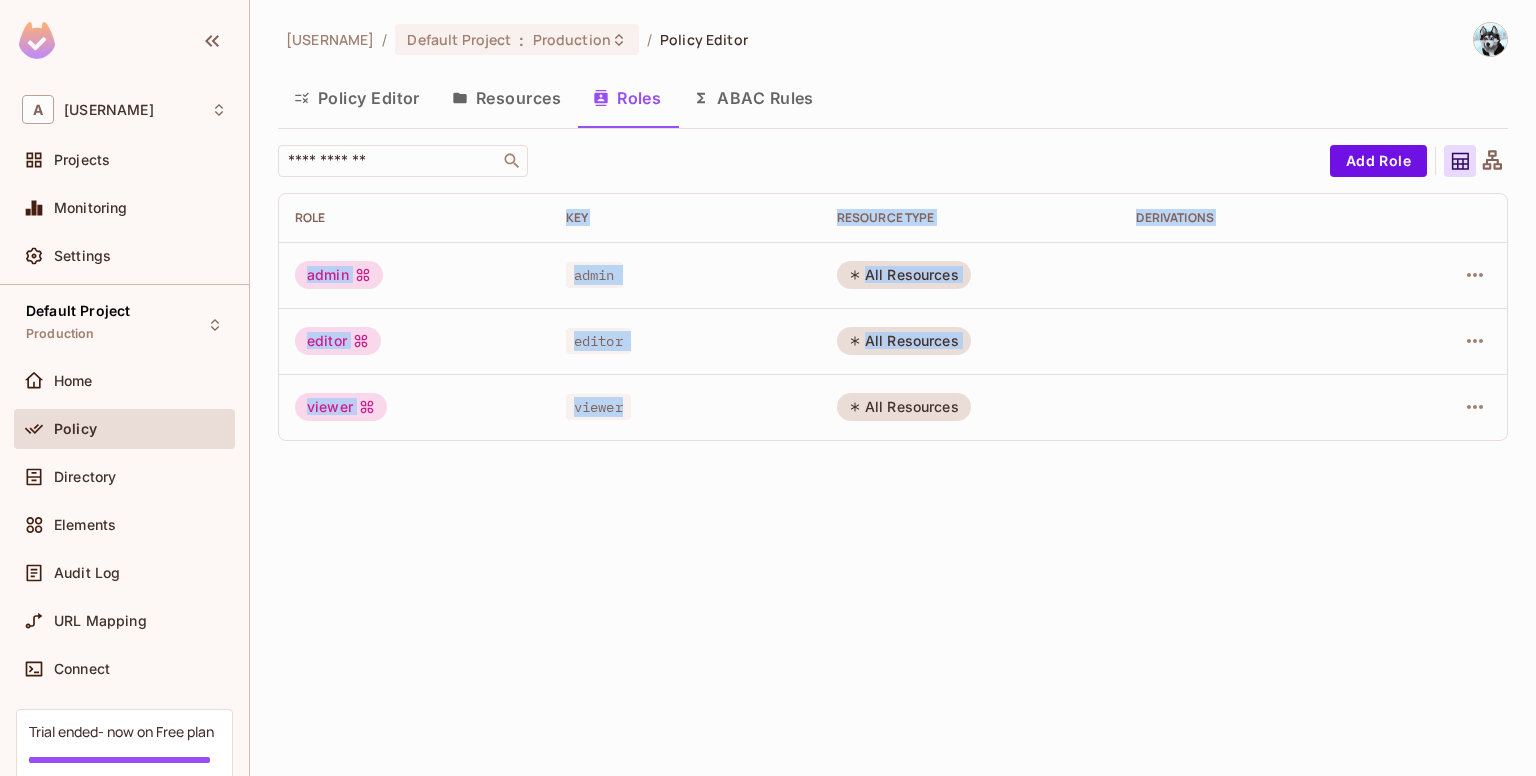 drag, startPoint x: 572, startPoint y: 252, endPoint x: 1052, endPoint y: 403, distance: 503.19083 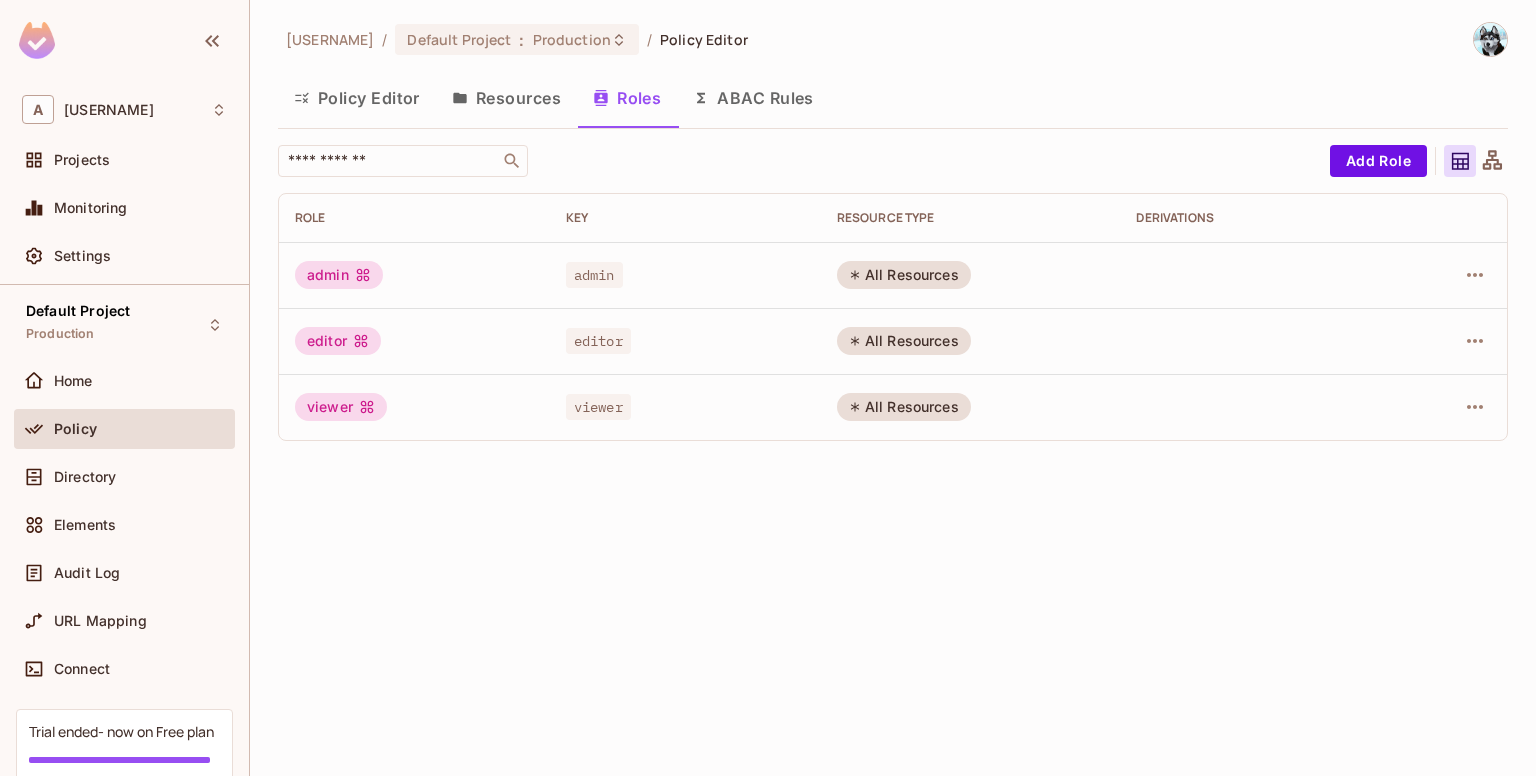 drag, startPoint x: 1226, startPoint y: 387, endPoint x: 1226, endPoint y: 368, distance: 19 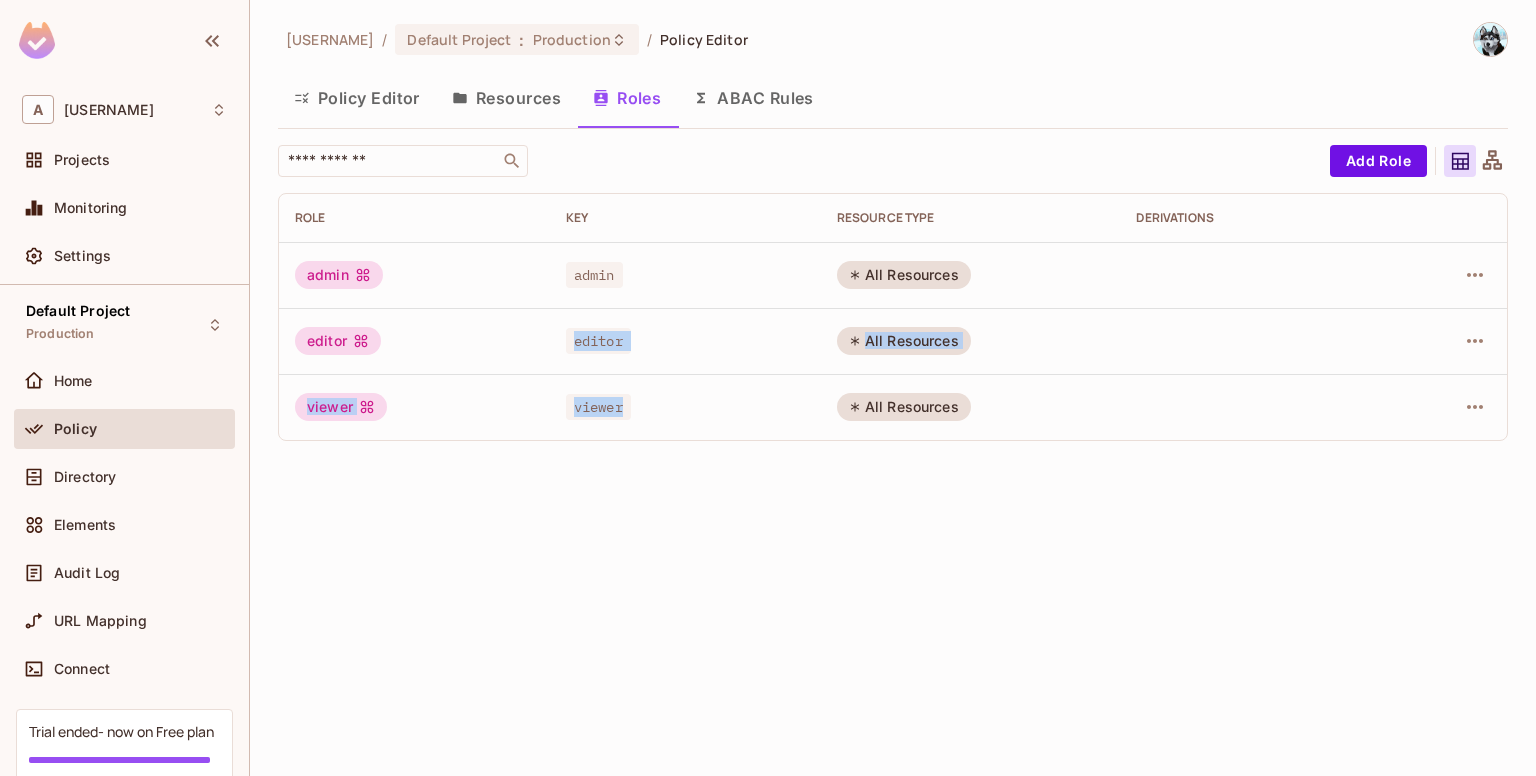 drag, startPoint x: 551, startPoint y: 346, endPoint x: 655, endPoint y: 378, distance: 108.81177 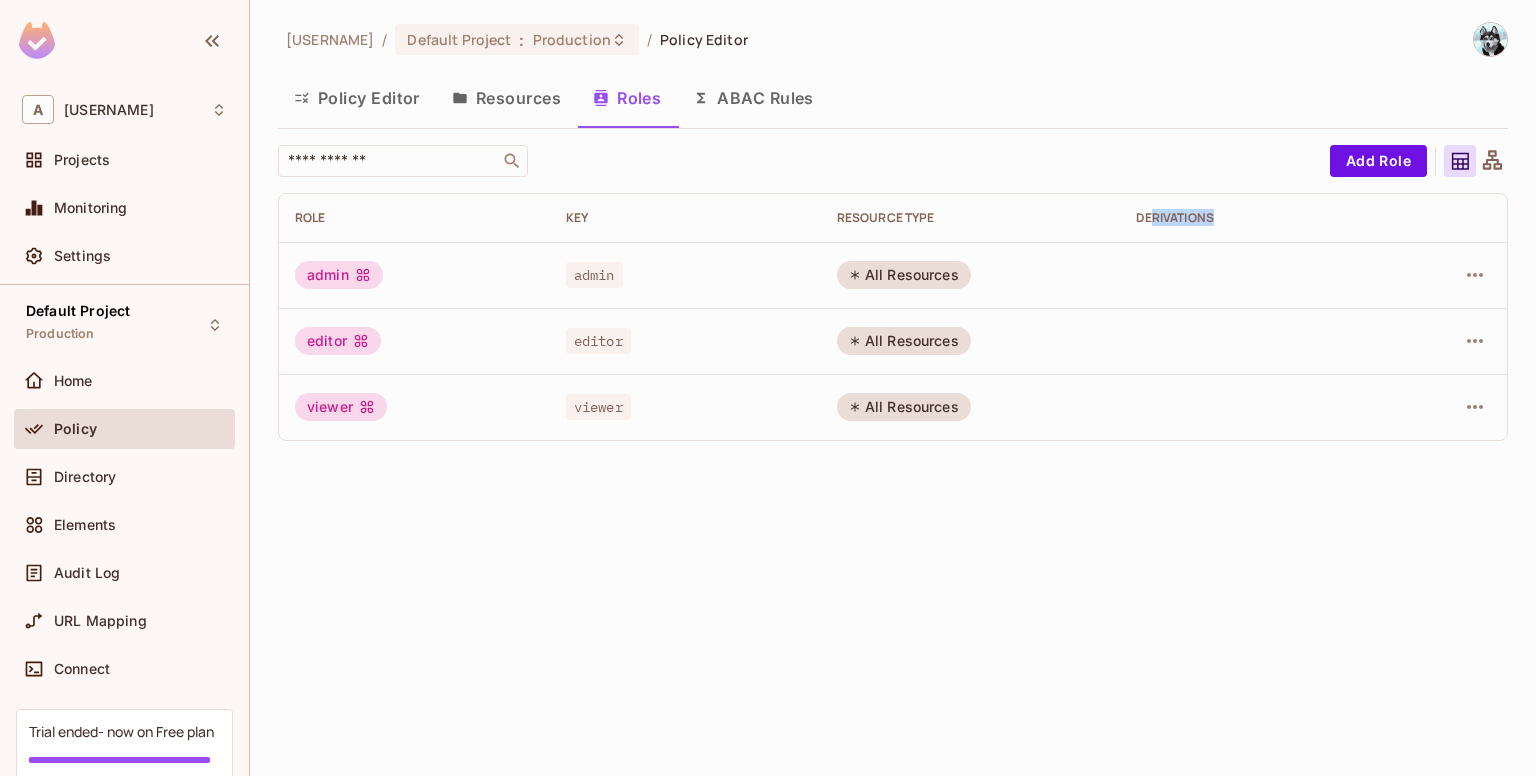 drag, startPoint x: 1152, startPoint y: 228, endPoint x: 1296, endPoint y: 229, distance: 144.00348 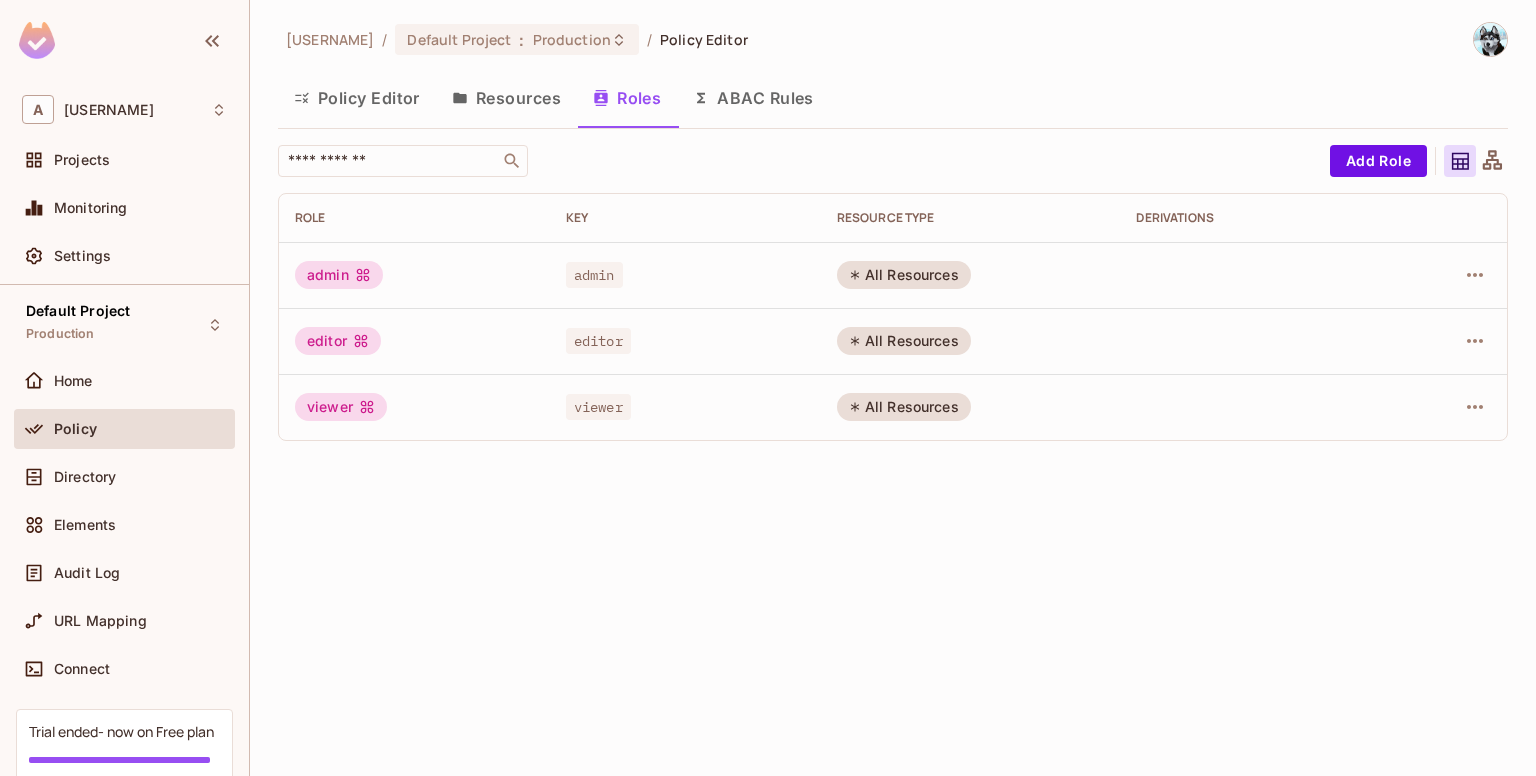 click at bounding box center (1255, 341) 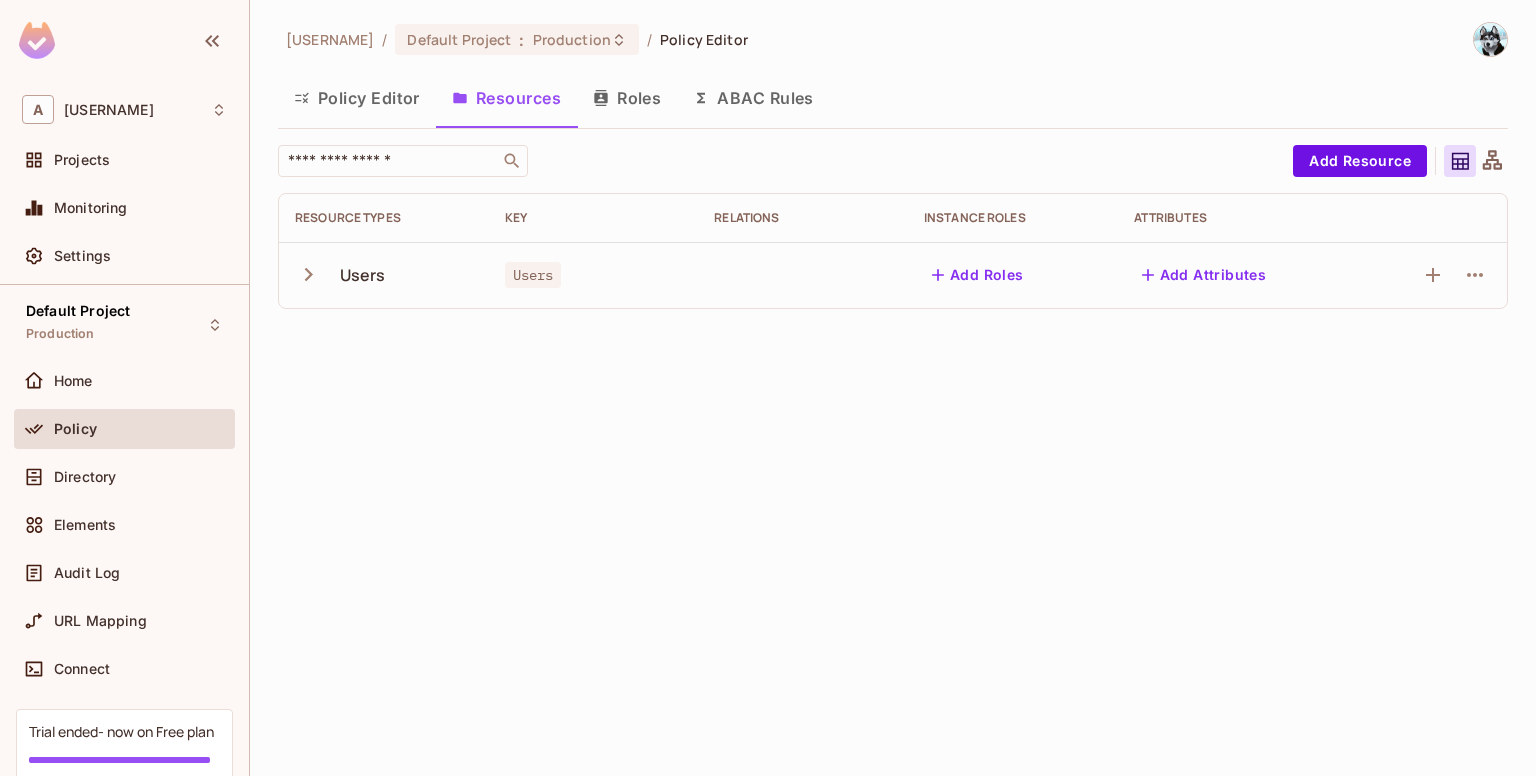 click on "ABAC Rules" at bounding box center (753, 98) 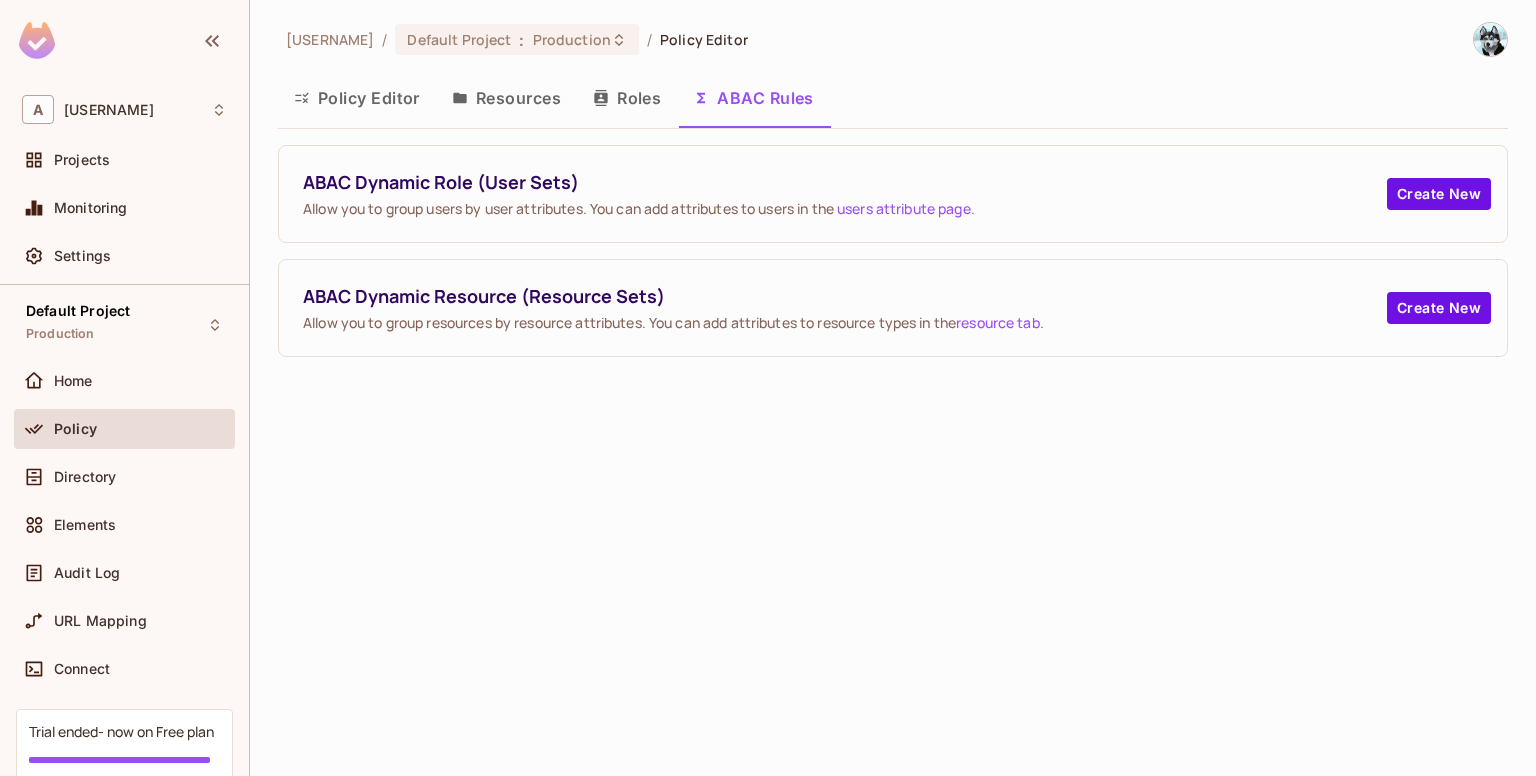 click on "Resources" at bounding box center (506, 98) 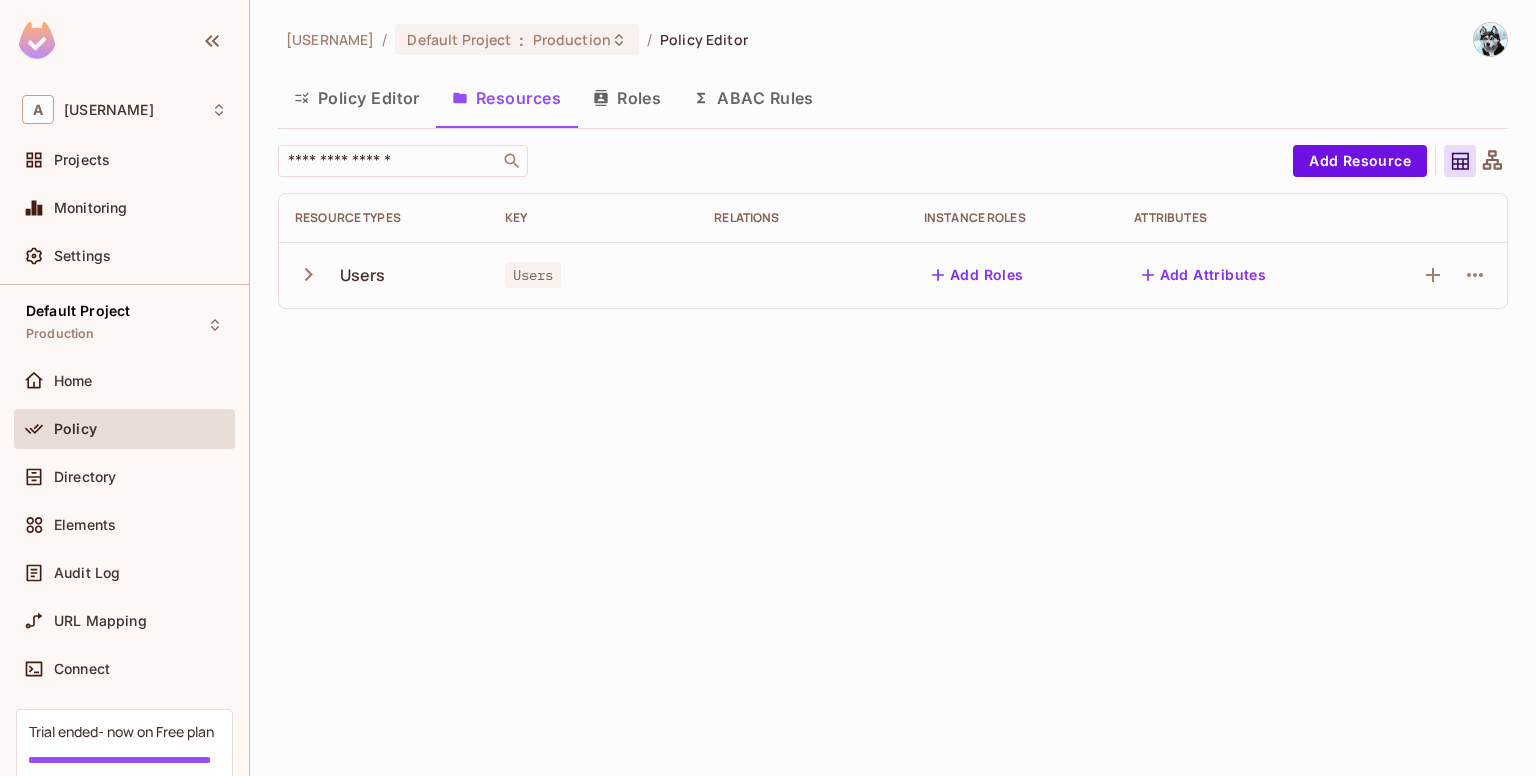 click 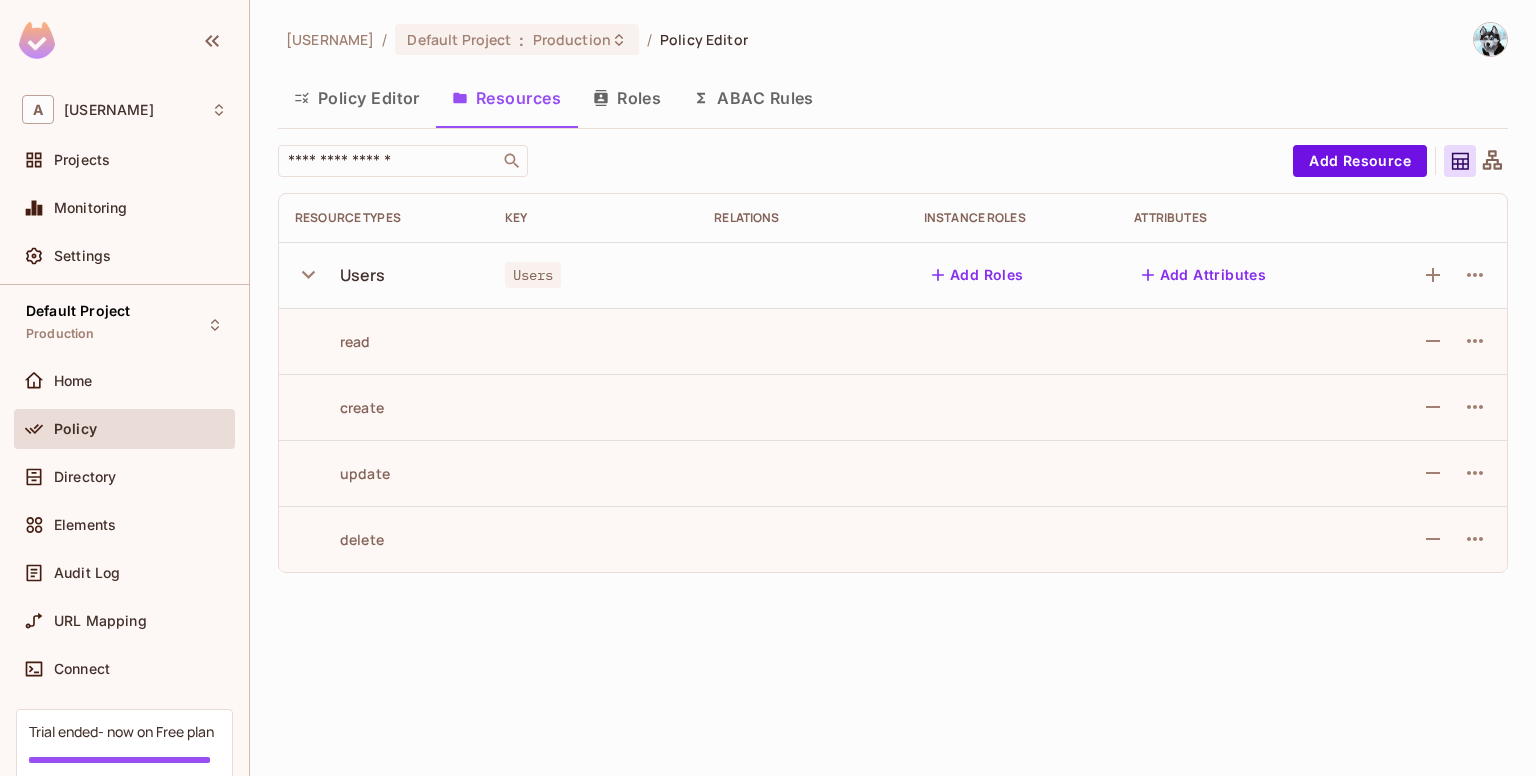 click 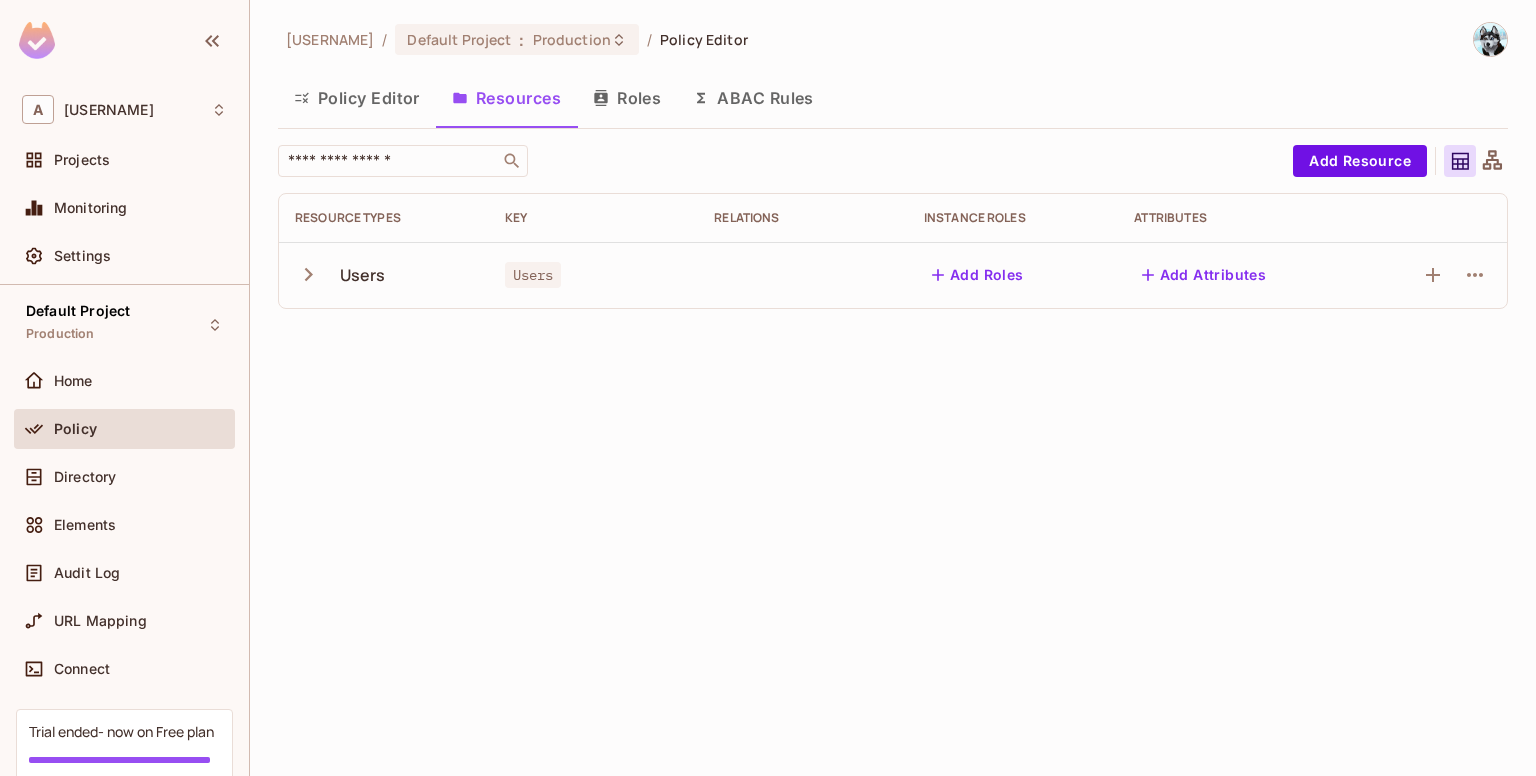 click on "Add Attributes" at bounding box center (1204, 275) 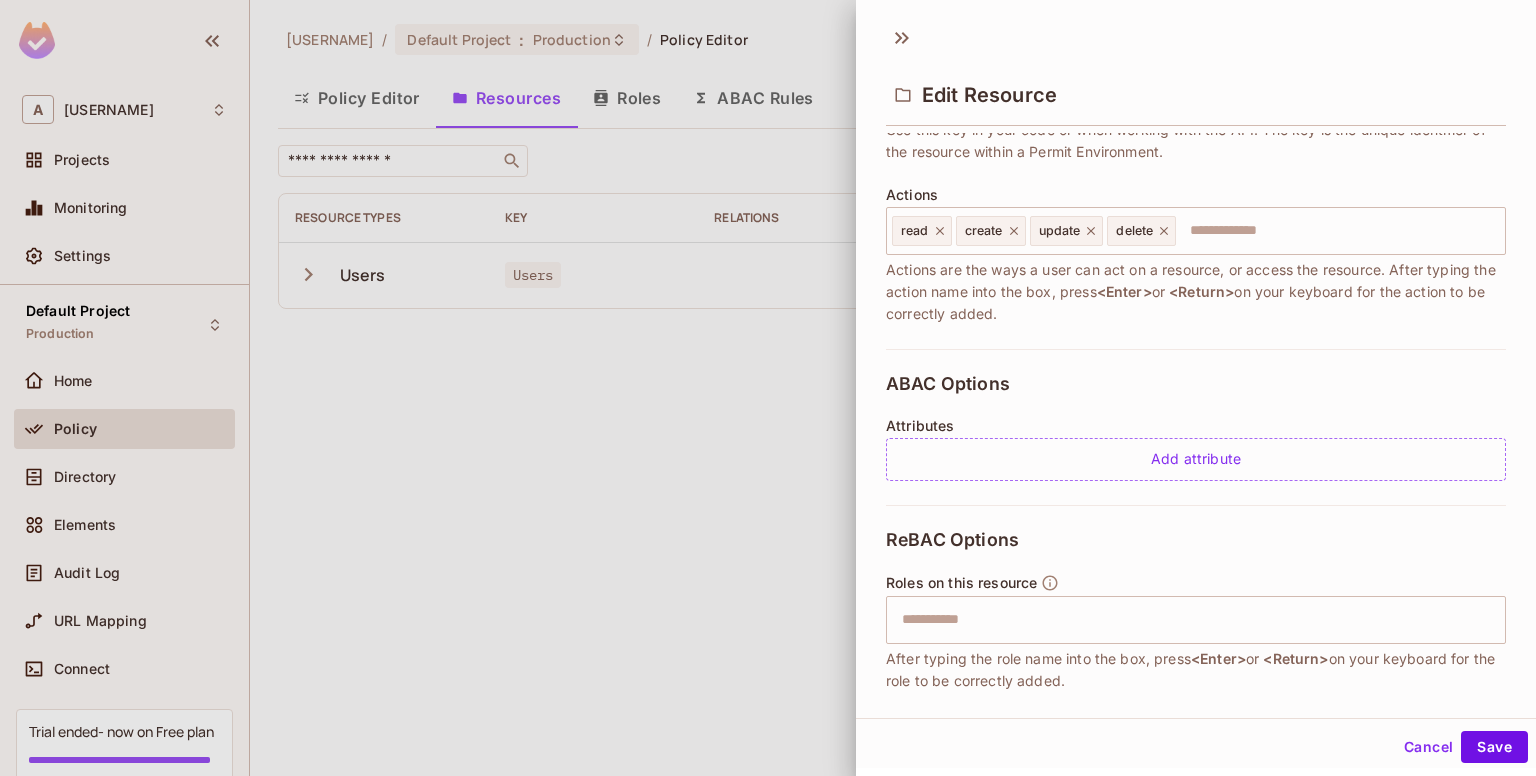 scroll, scrollTop: 324, scrollLeft: 0, axis: vertical 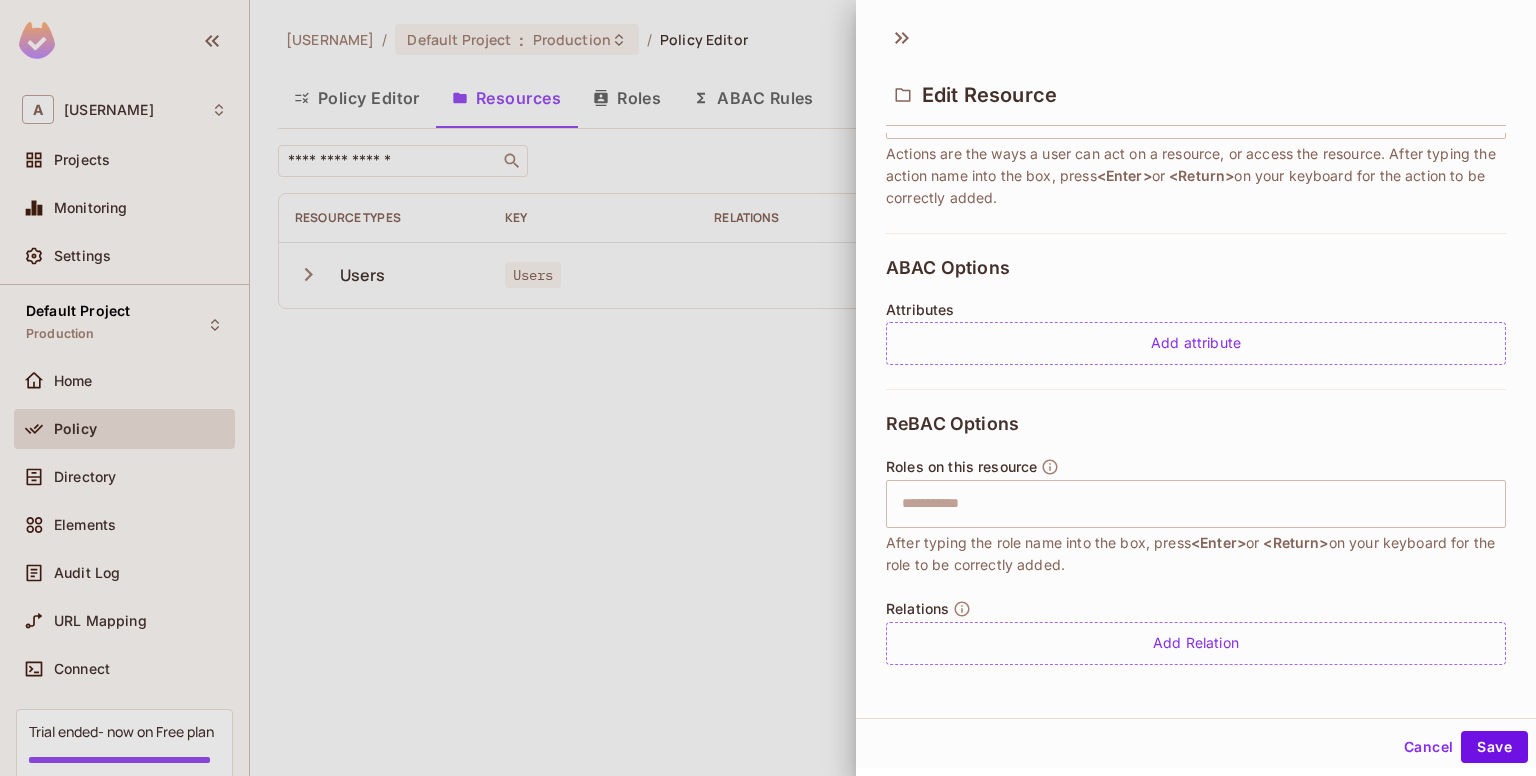 click on "Cancel" at bounding box center (1428, 747) 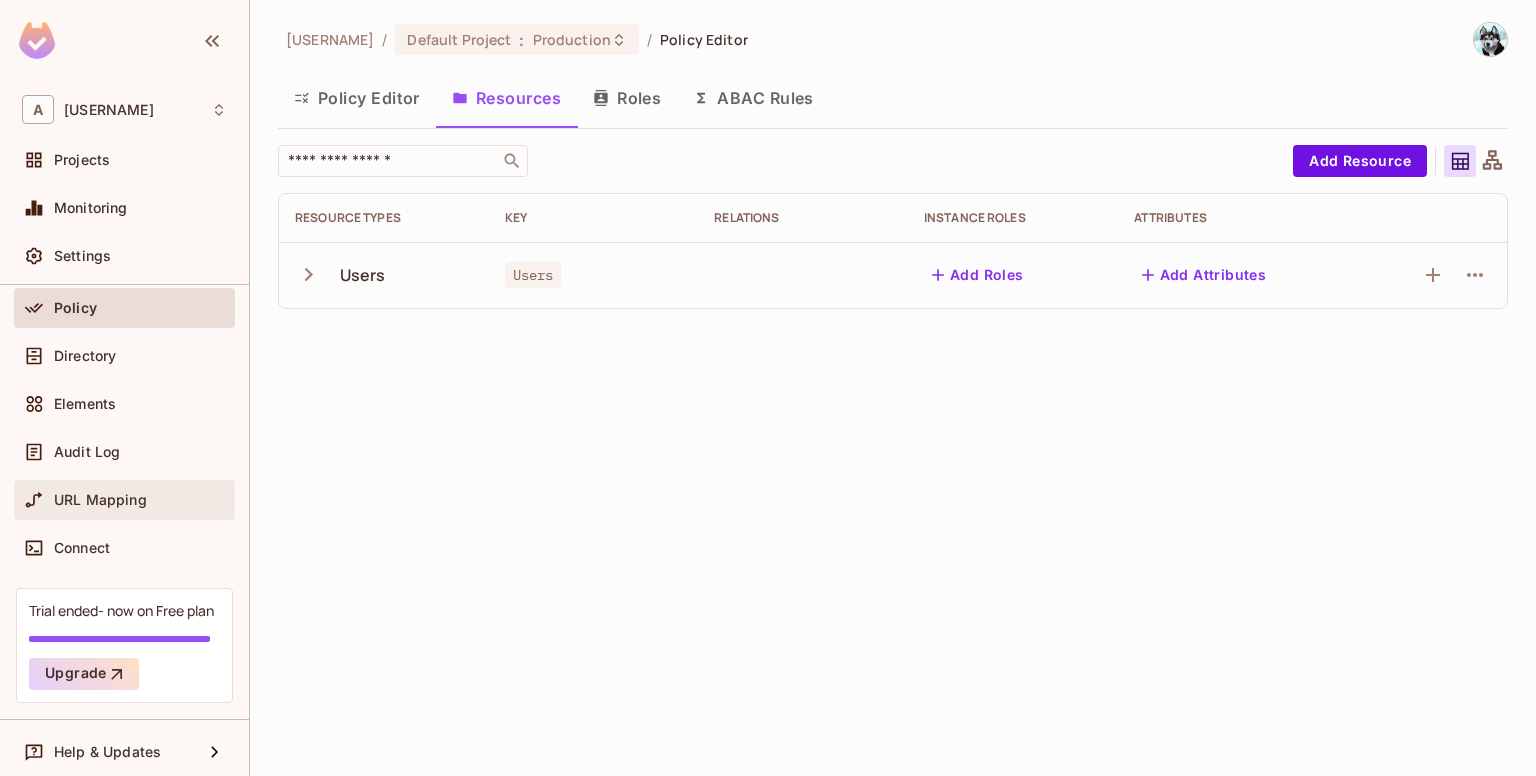 scroll, scrollTop: 127, scrollLeft: 0, axis: vertical 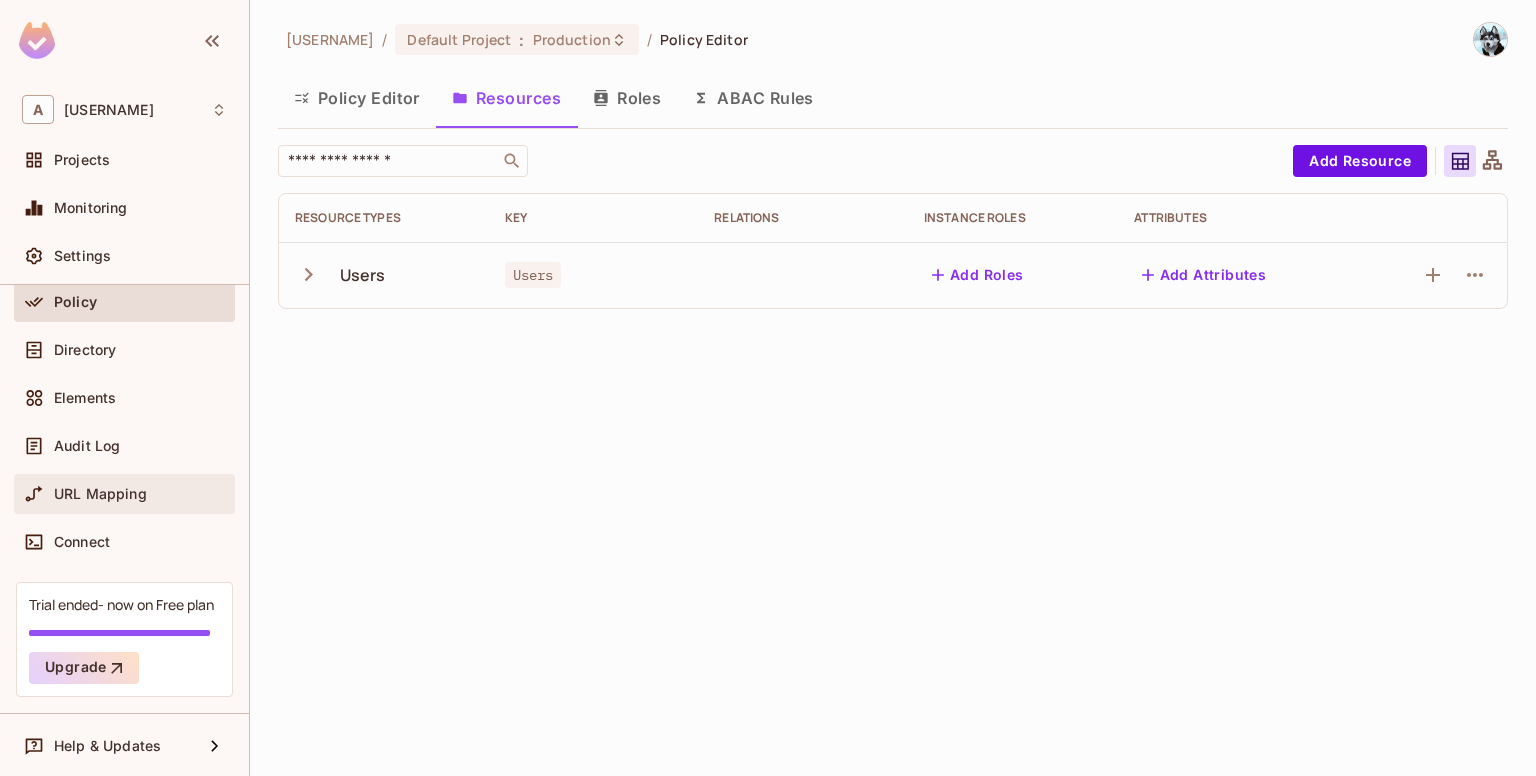 click on "URL Mapping" at bounding box center [100, 494] 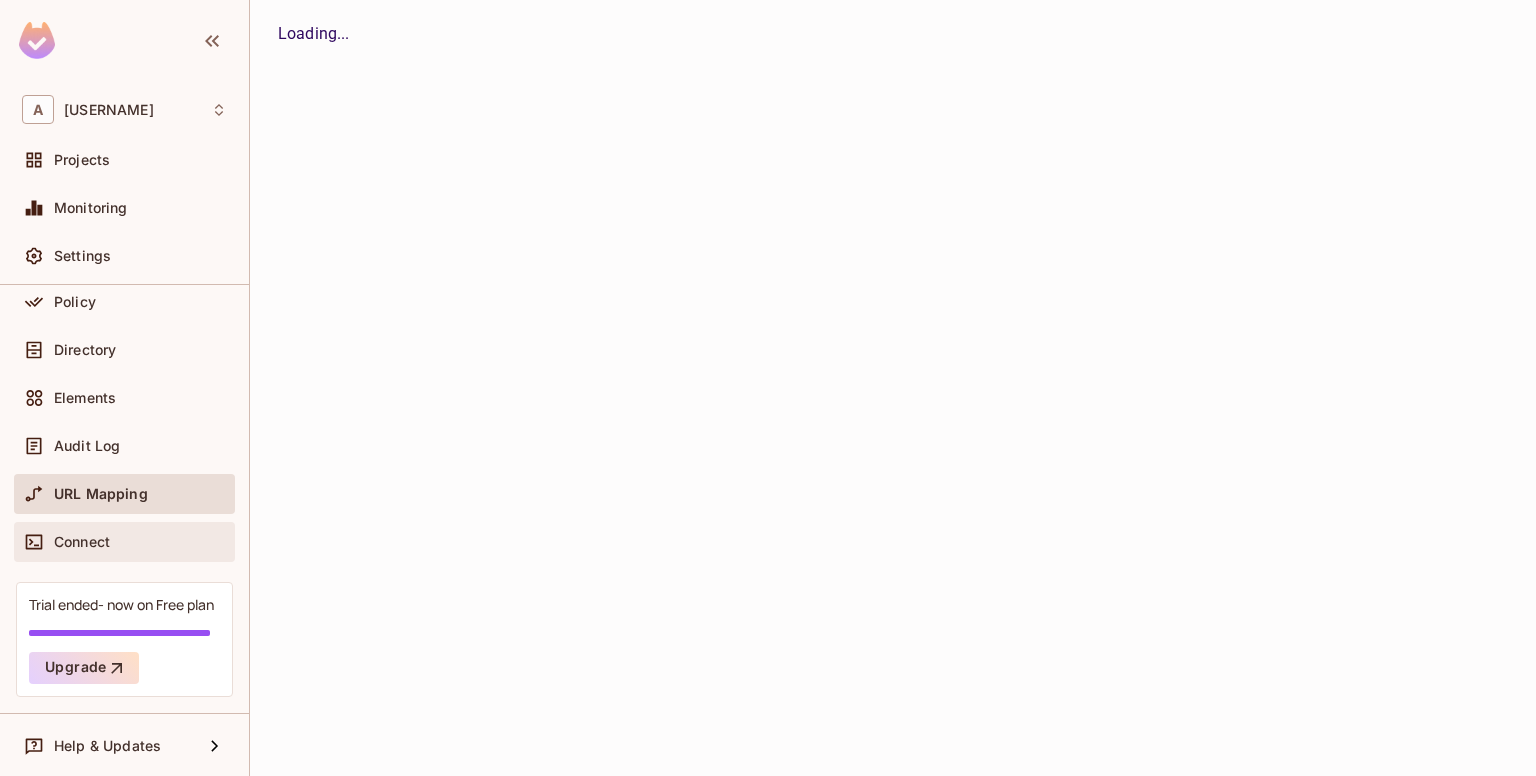 click on "Connect" at bounding box center (124, 542) 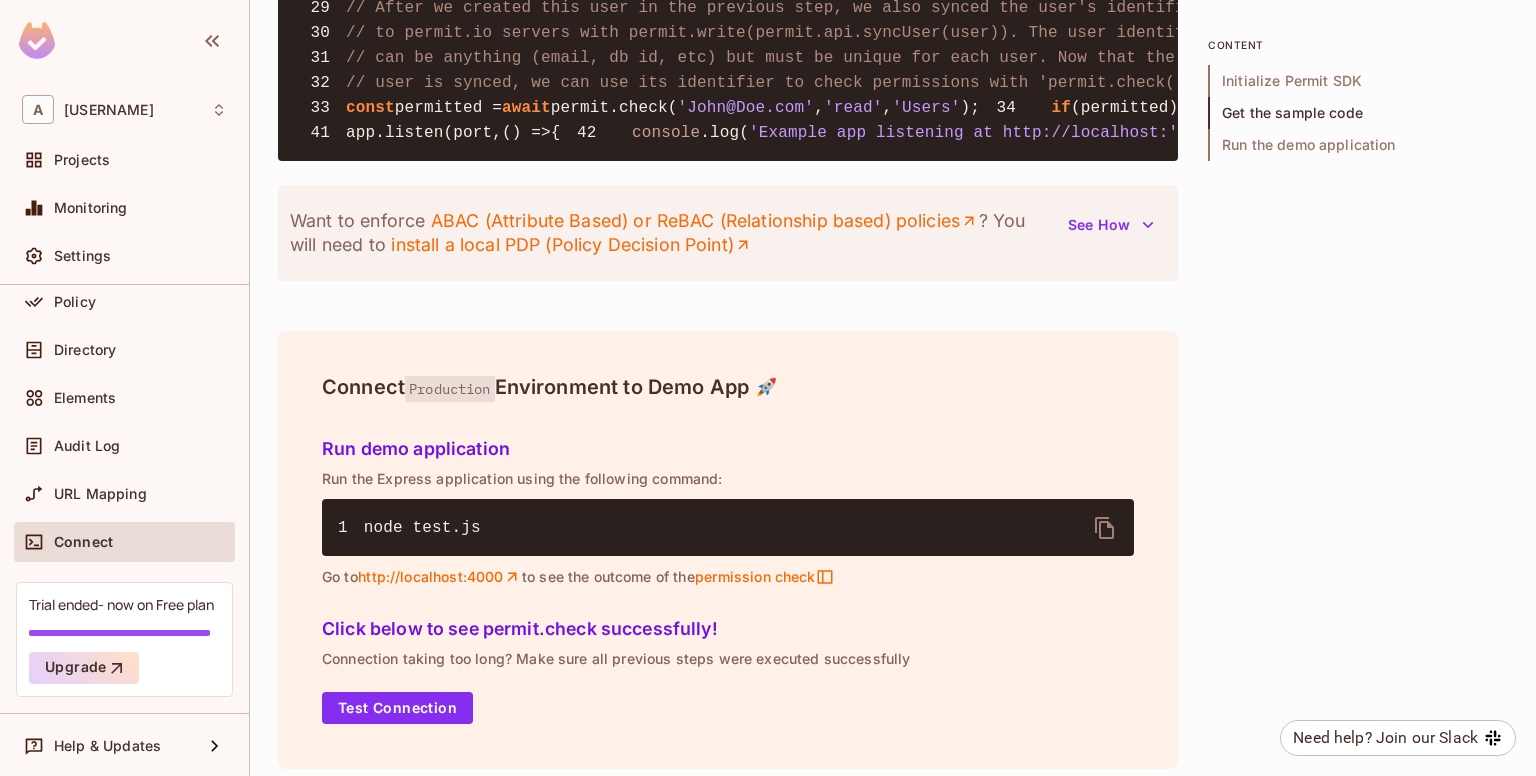 scroll, scrollTop: 2000, scrollLeft: 0, axis: vertical 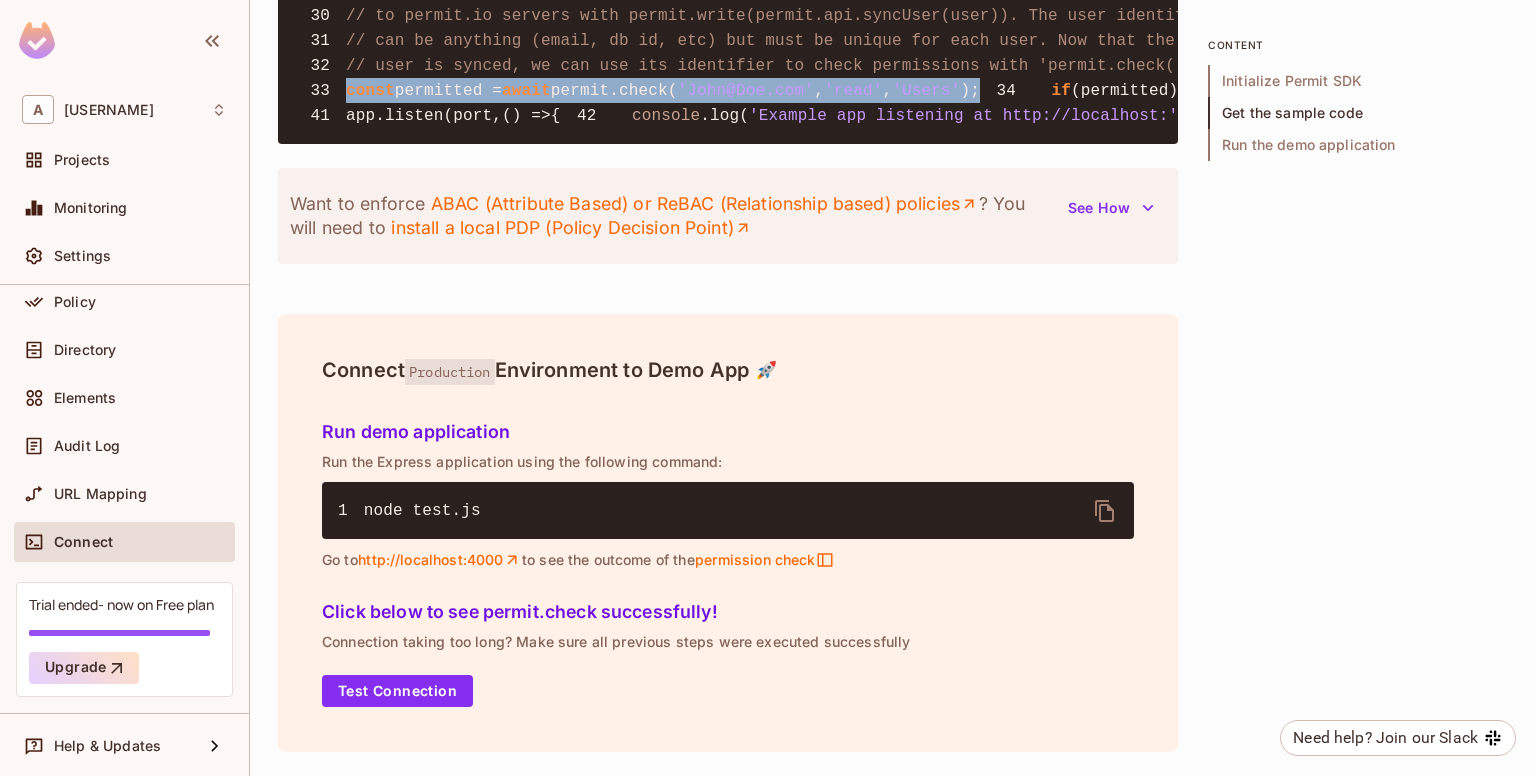 drag, startPoint x: 972, startPoint y: 392, endPoint x: 346, endPoint y: 390, distance: 626.0032 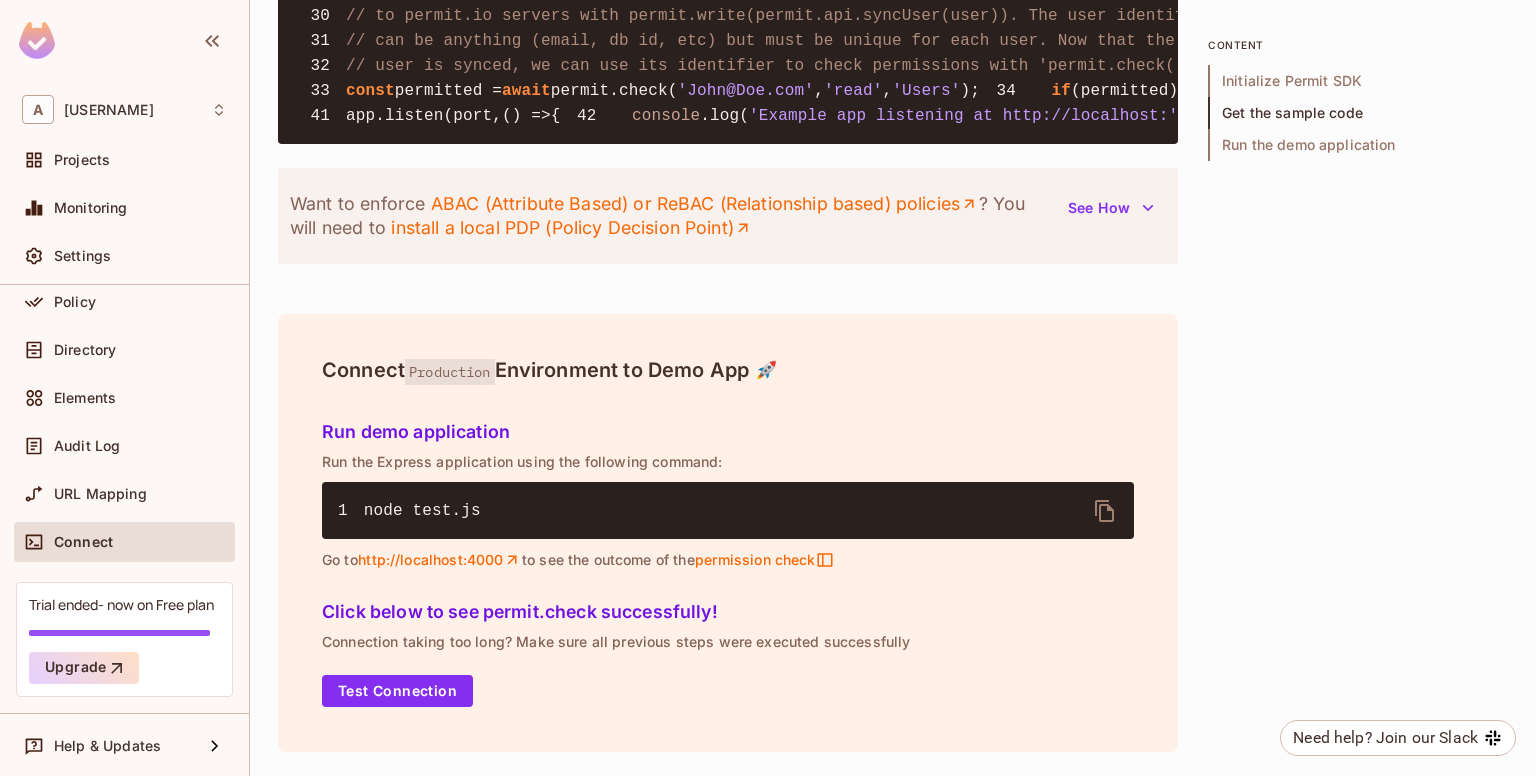 drag, startPoint x: 336, startPoint y: 390, endPoint x: 563, endPoint y: 403, distance: 227.37195 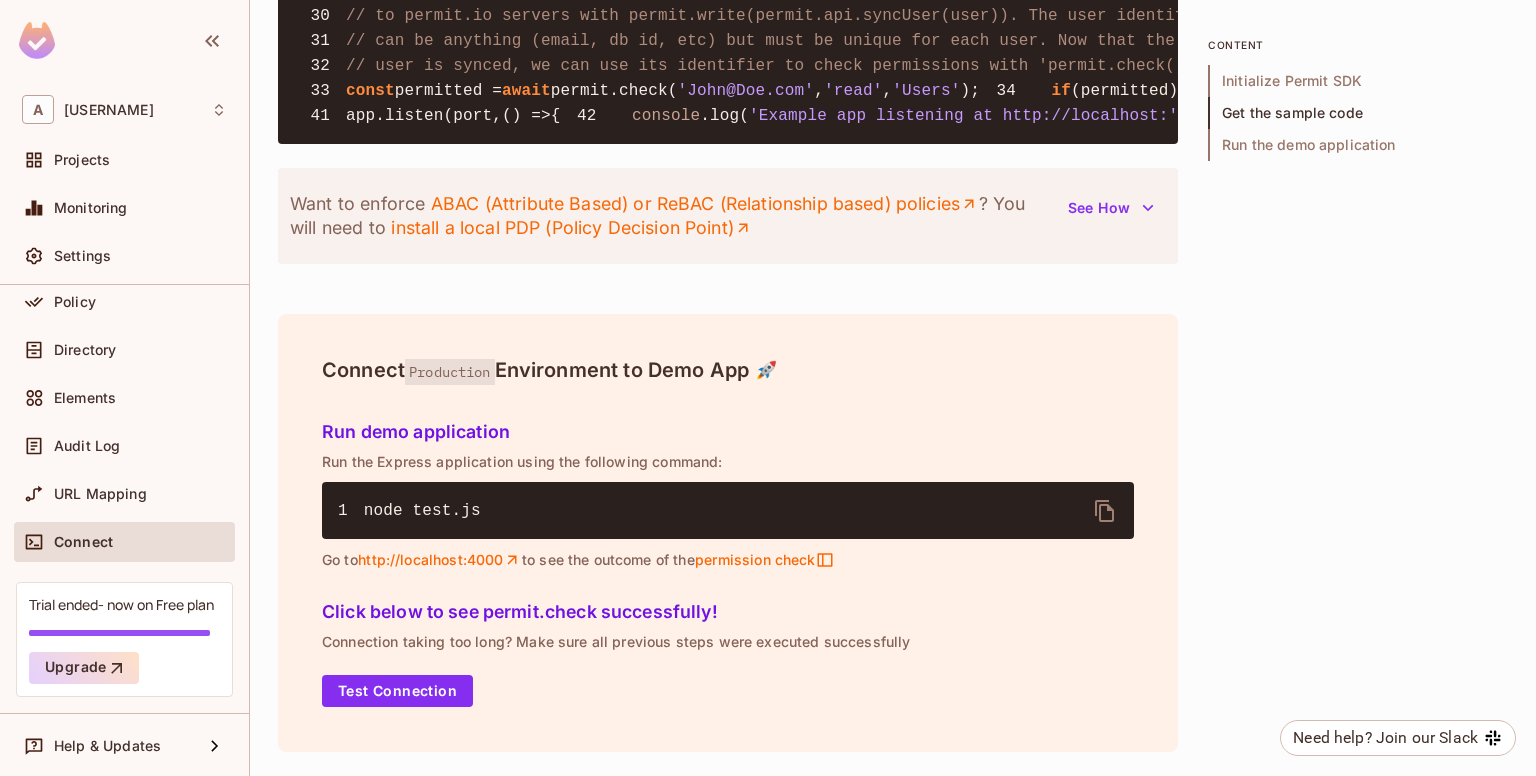 drag, startPoint x: 351, startPoint y: 392, endPoint x: 496, endPoint y: 399, distance: 145.16887 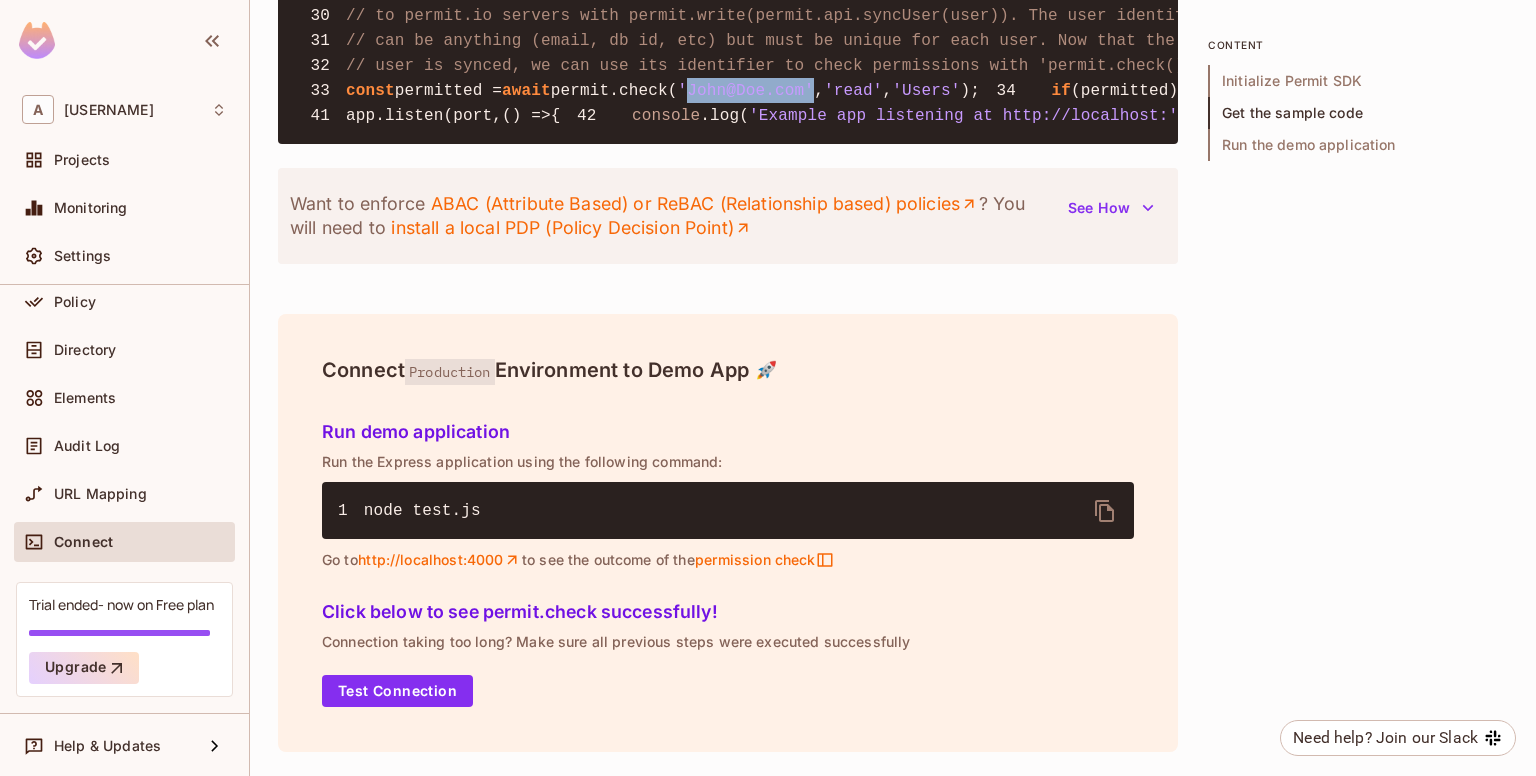 drag, startPoint x: 688, startPoint y: 393, endPoint x: 789, endPoint y: 392, distance: 101.00495 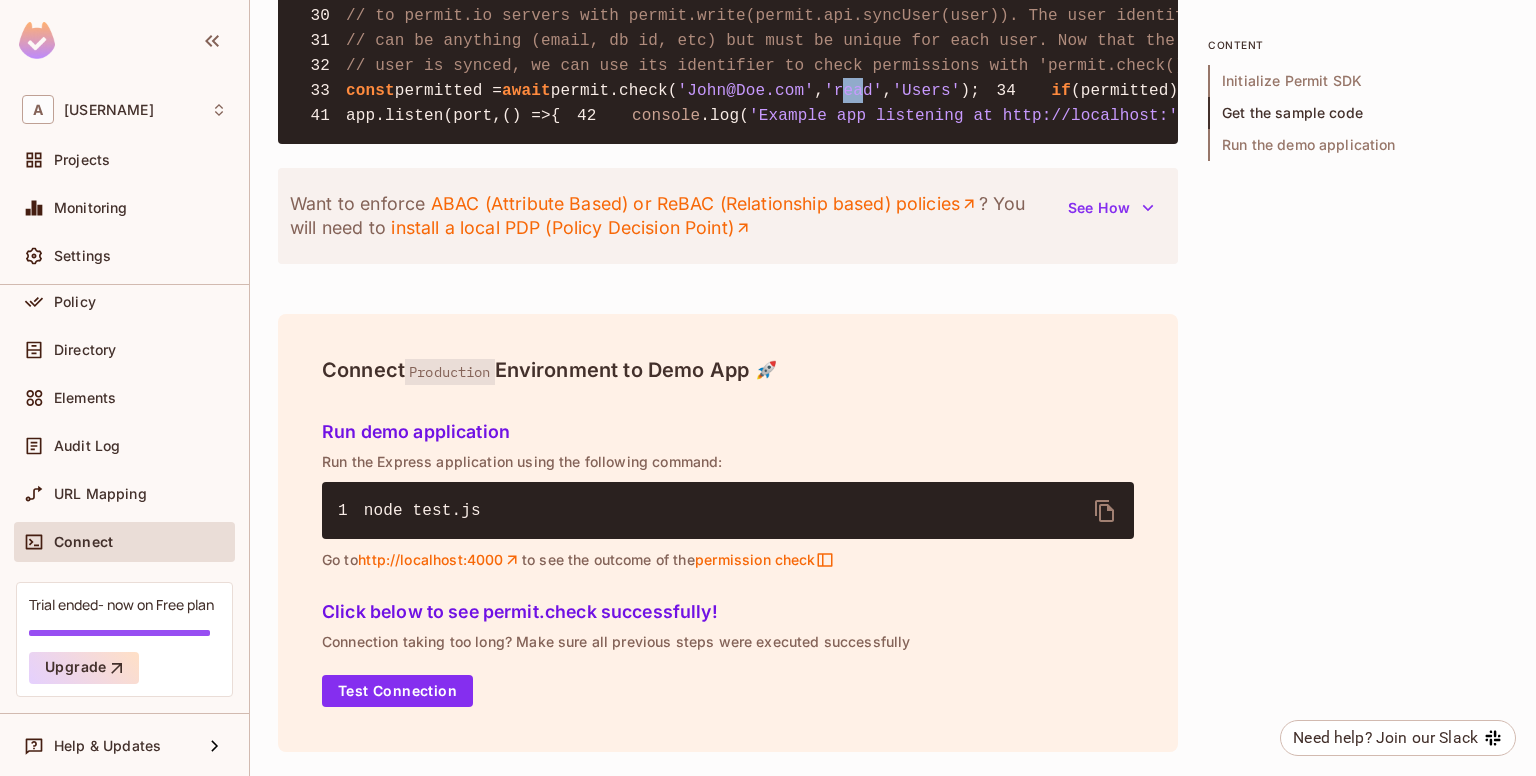 drag, startPoint x: 840, startPoint y: 397, endPoint x: 856, endPoint y: 397, distance: 16 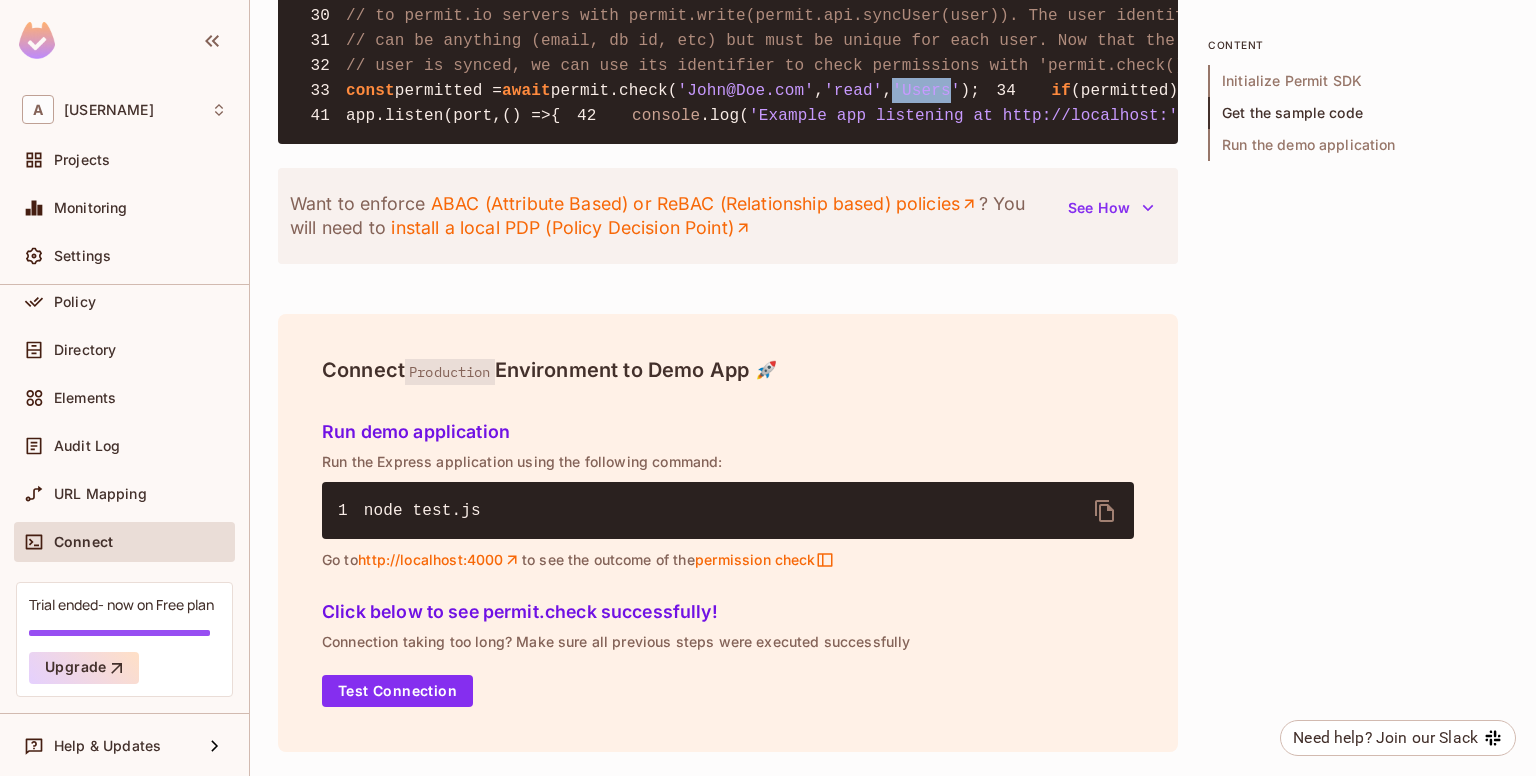 drag, startPoint x: 895, startPoint y: 395, endPoint x: 942, endPoint y: 395, distance: 47 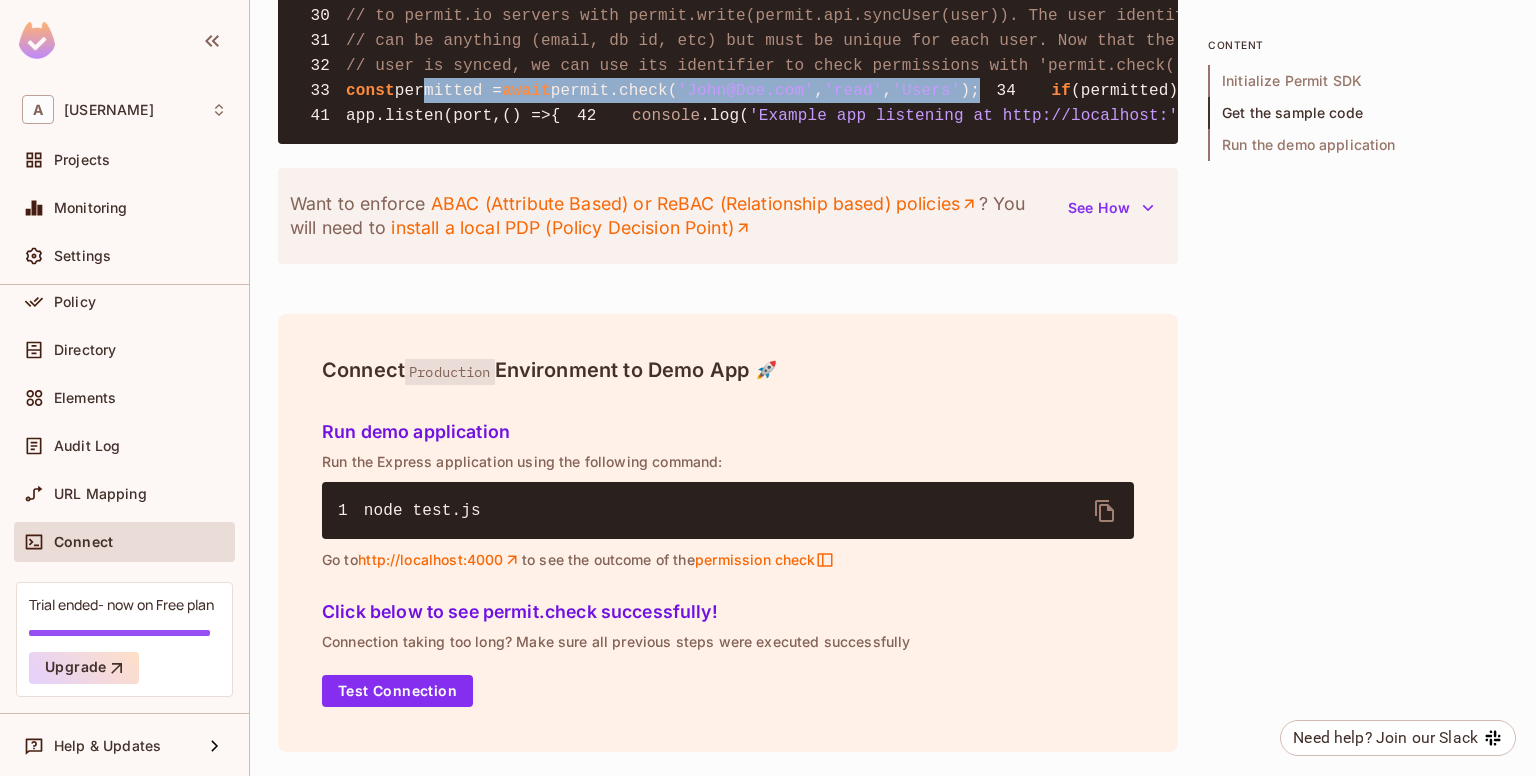 drag, startPoint x: 1017, startPoint y: 395, endPoint x: 416, endPoint y: 395, distance: 601 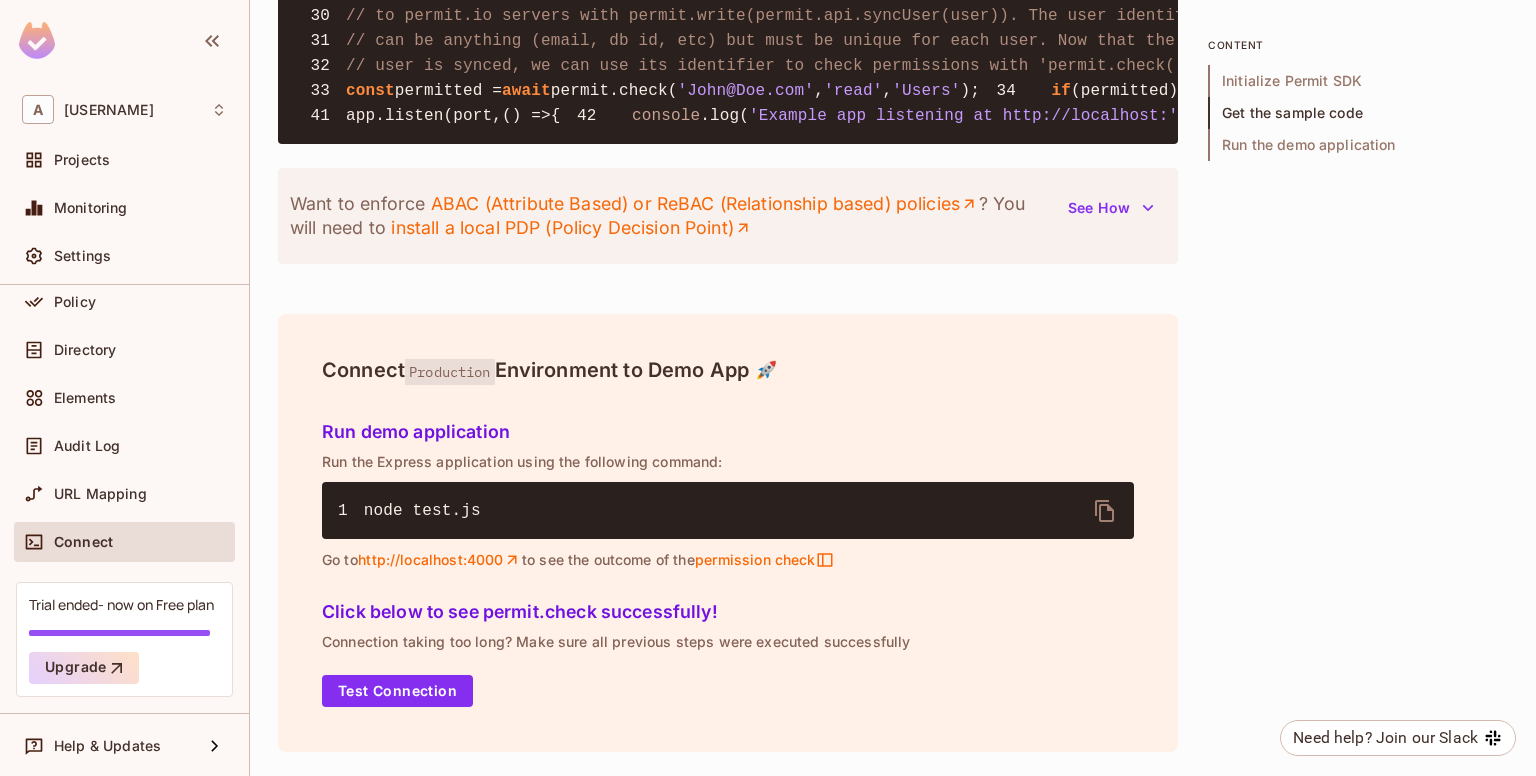 drag, startPoint x: 393, startPoint y: 545, endPoint x: 456, endPoint y: 453, distance: 111.503365 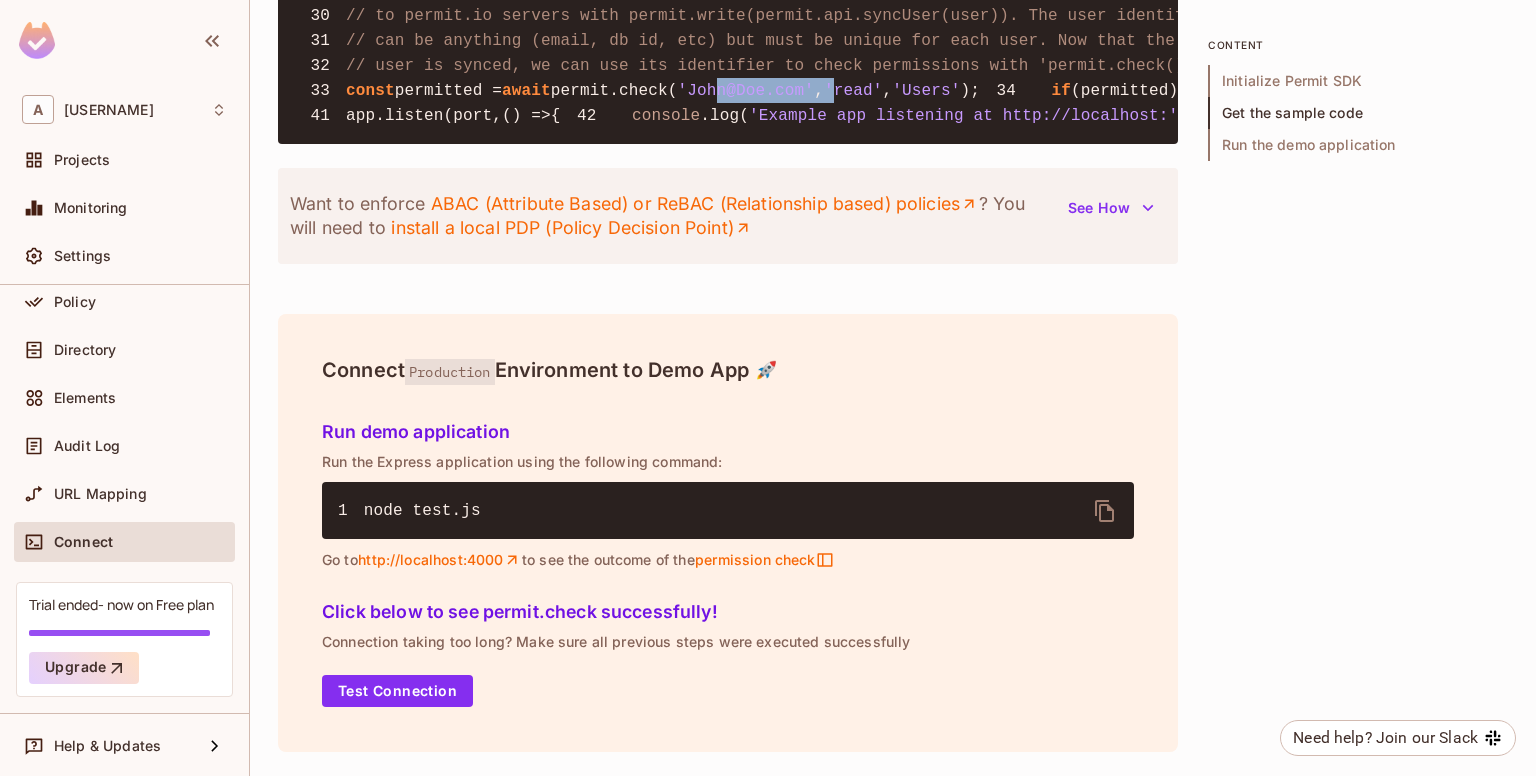 drag, startPoint x: 713, startPoint y: 391, endPoint x: 827, endPoint y: 389, distance: 114.01754 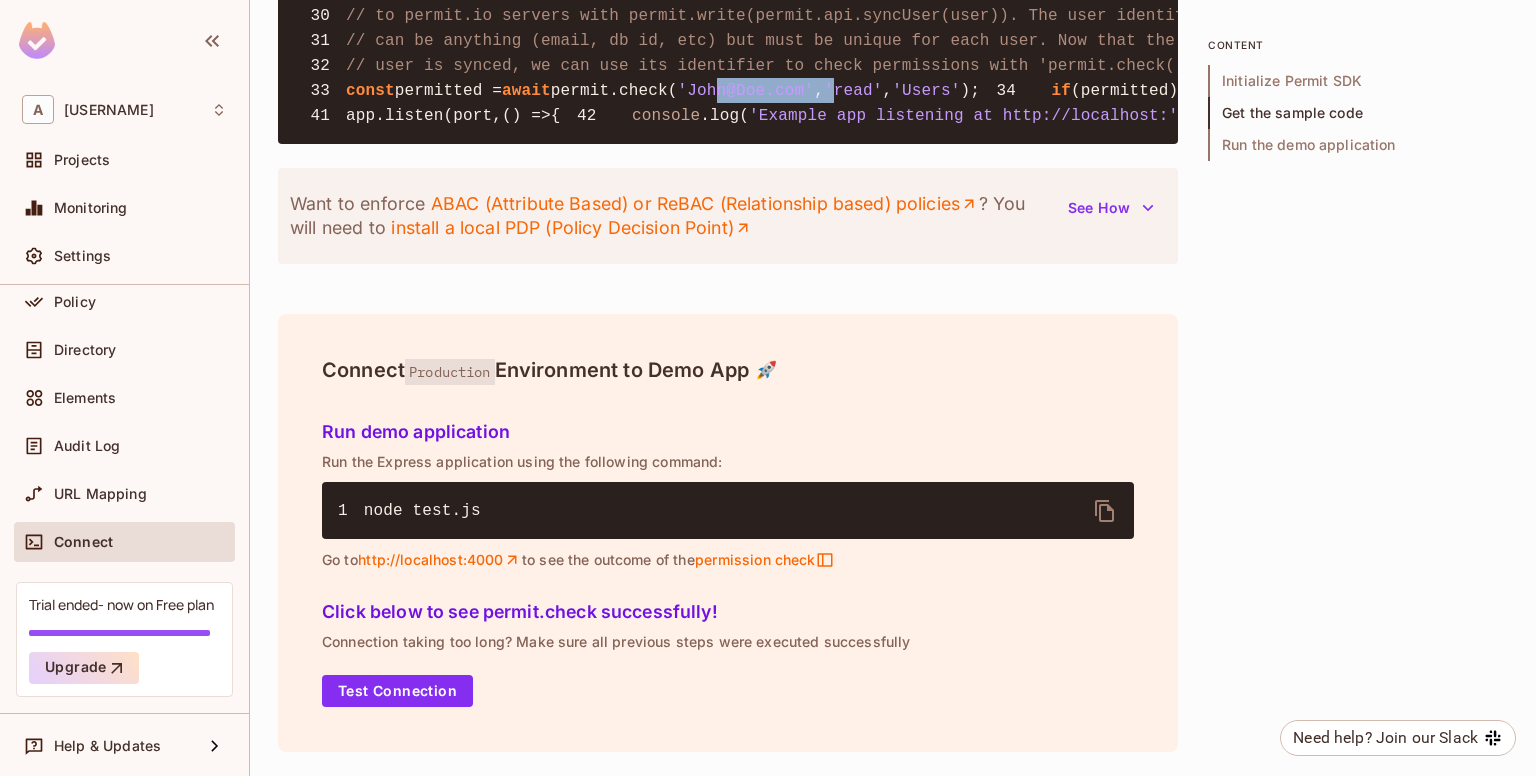 click on "'read'" at bounding box center (853, 91) 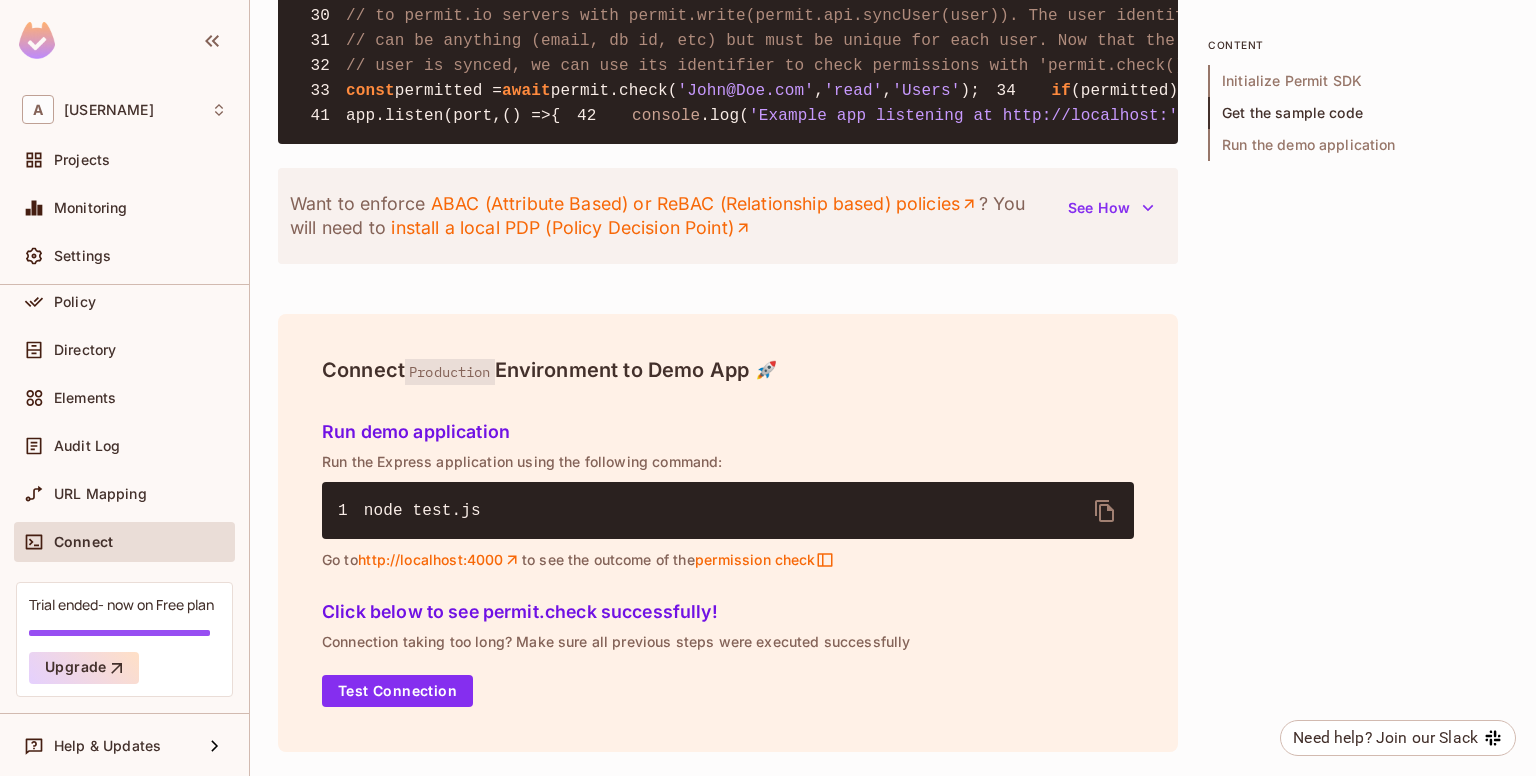 click on "'read'" at bounding box center [853, 91] 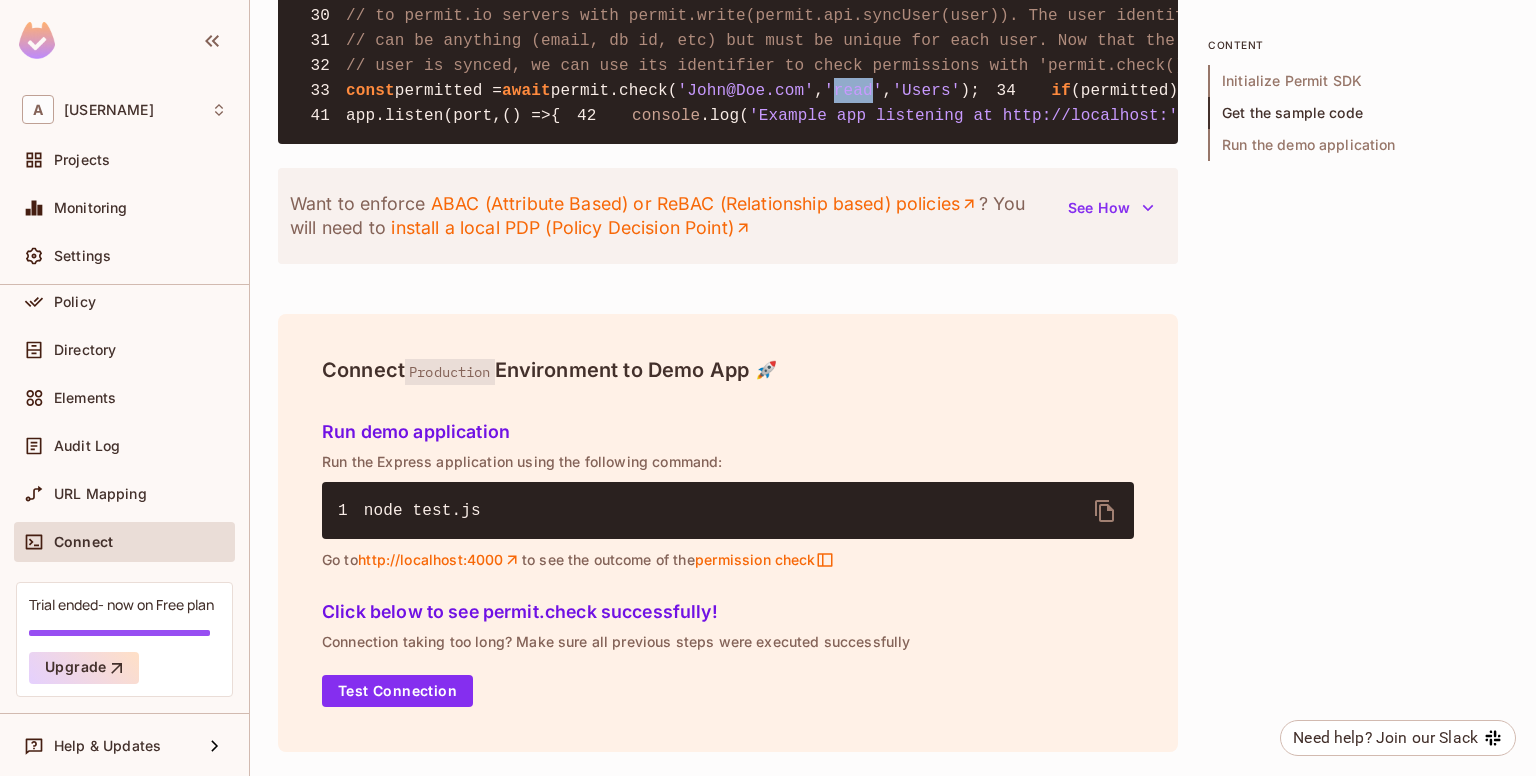 click on "'read'" at bounding box center (853, 91) 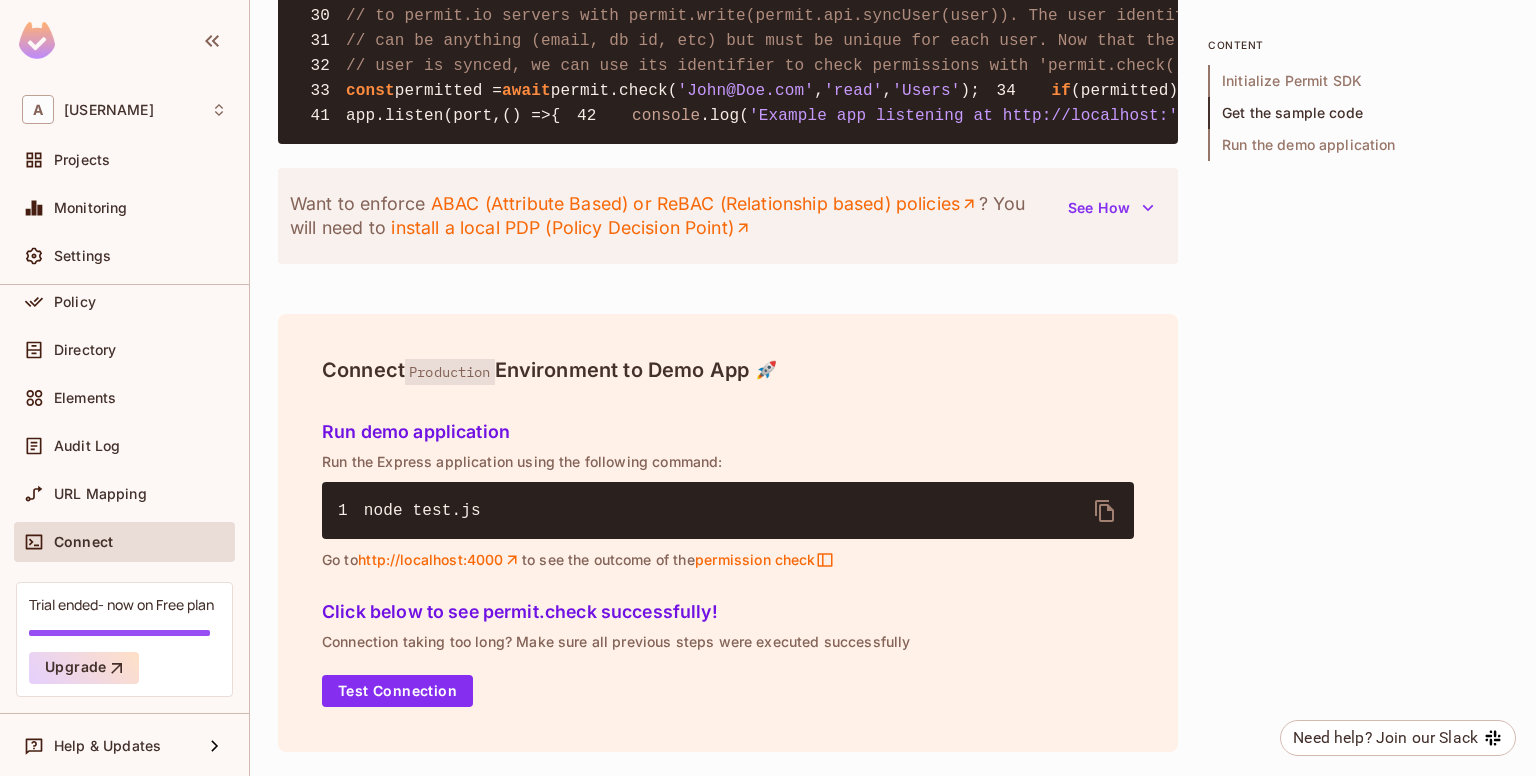 click on "'Users'" at bounding box center (926, 91) 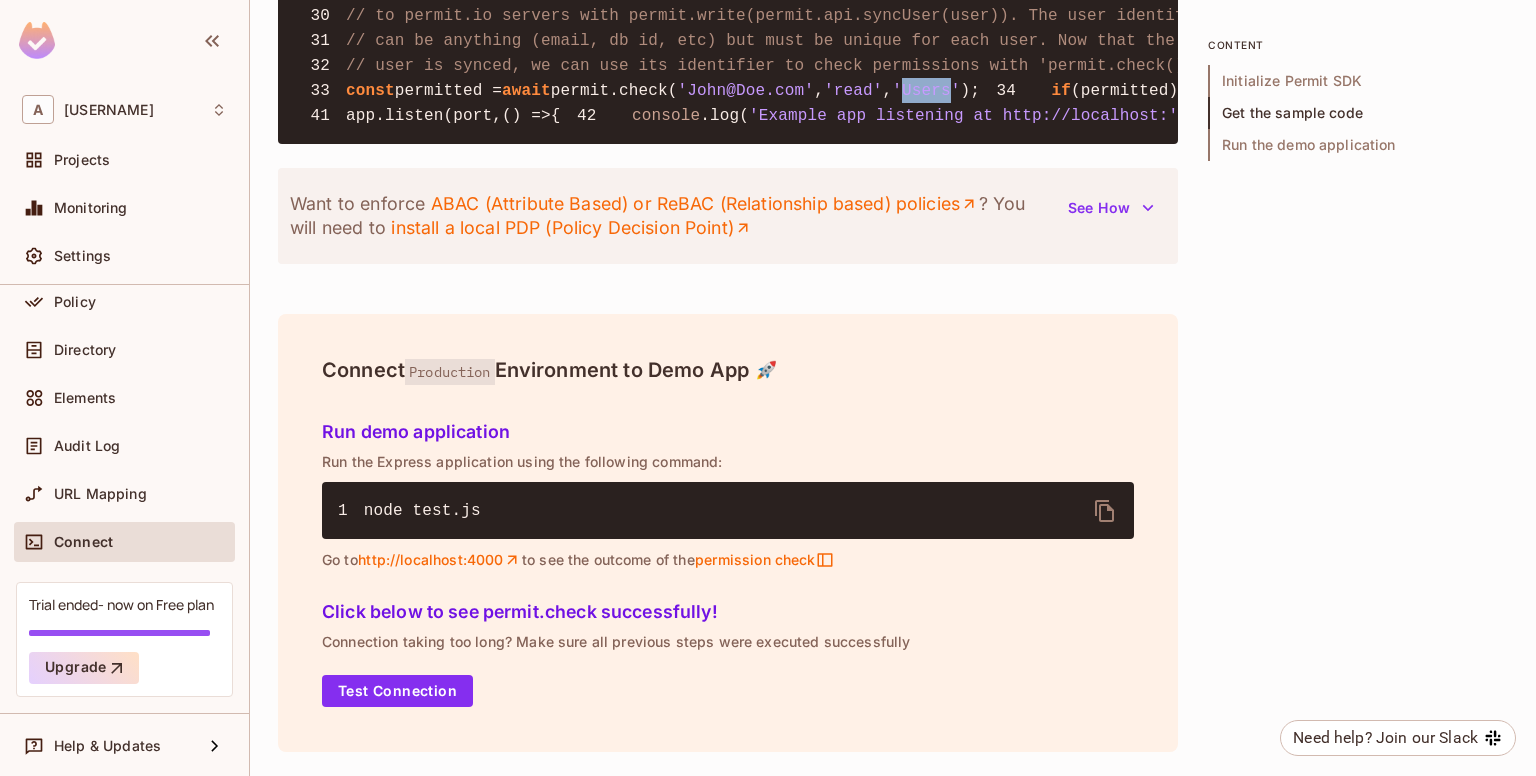 click on "'Users'" at bounding box center [926, 91] 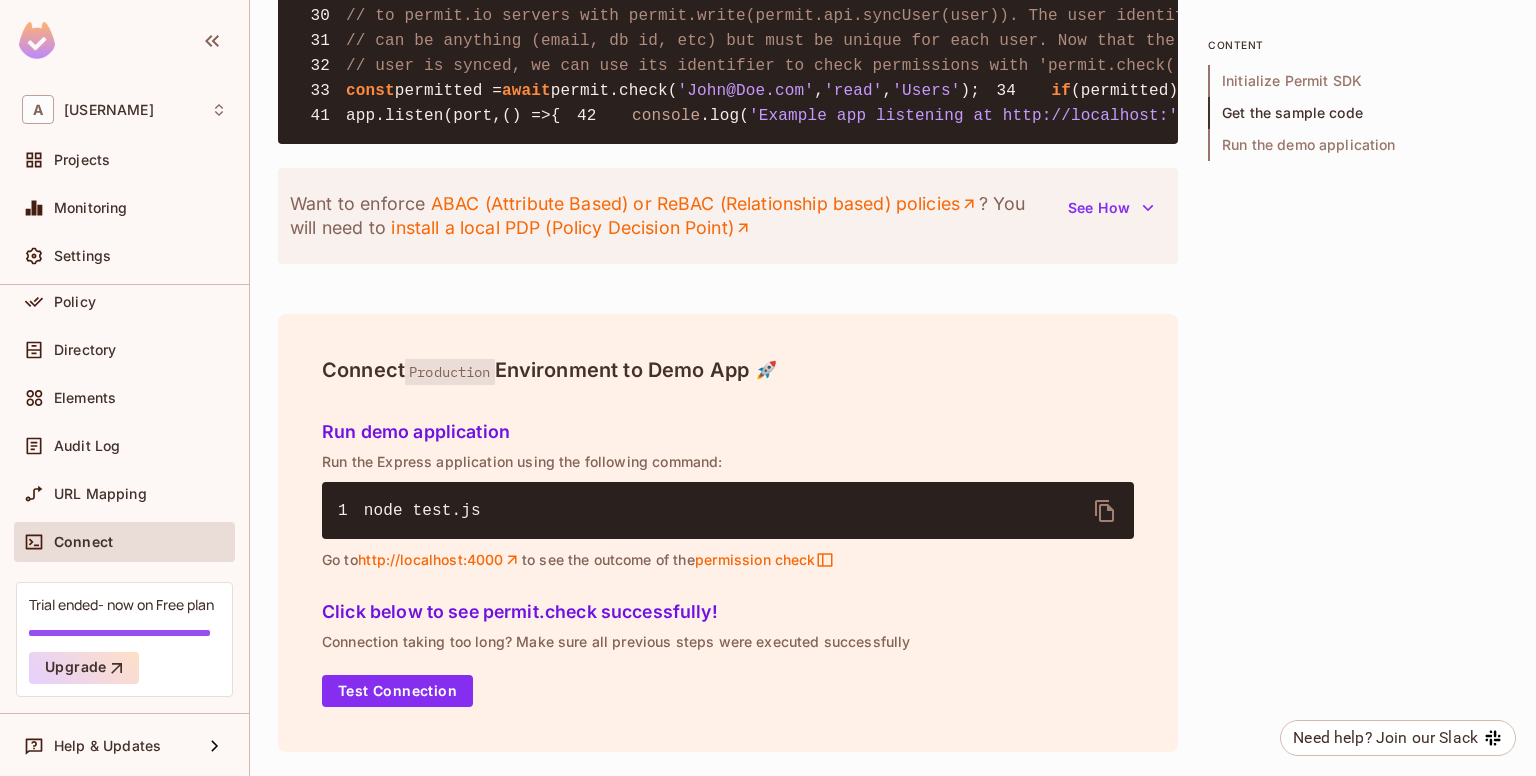 click on "'read'" at bounding box center (853, 91) 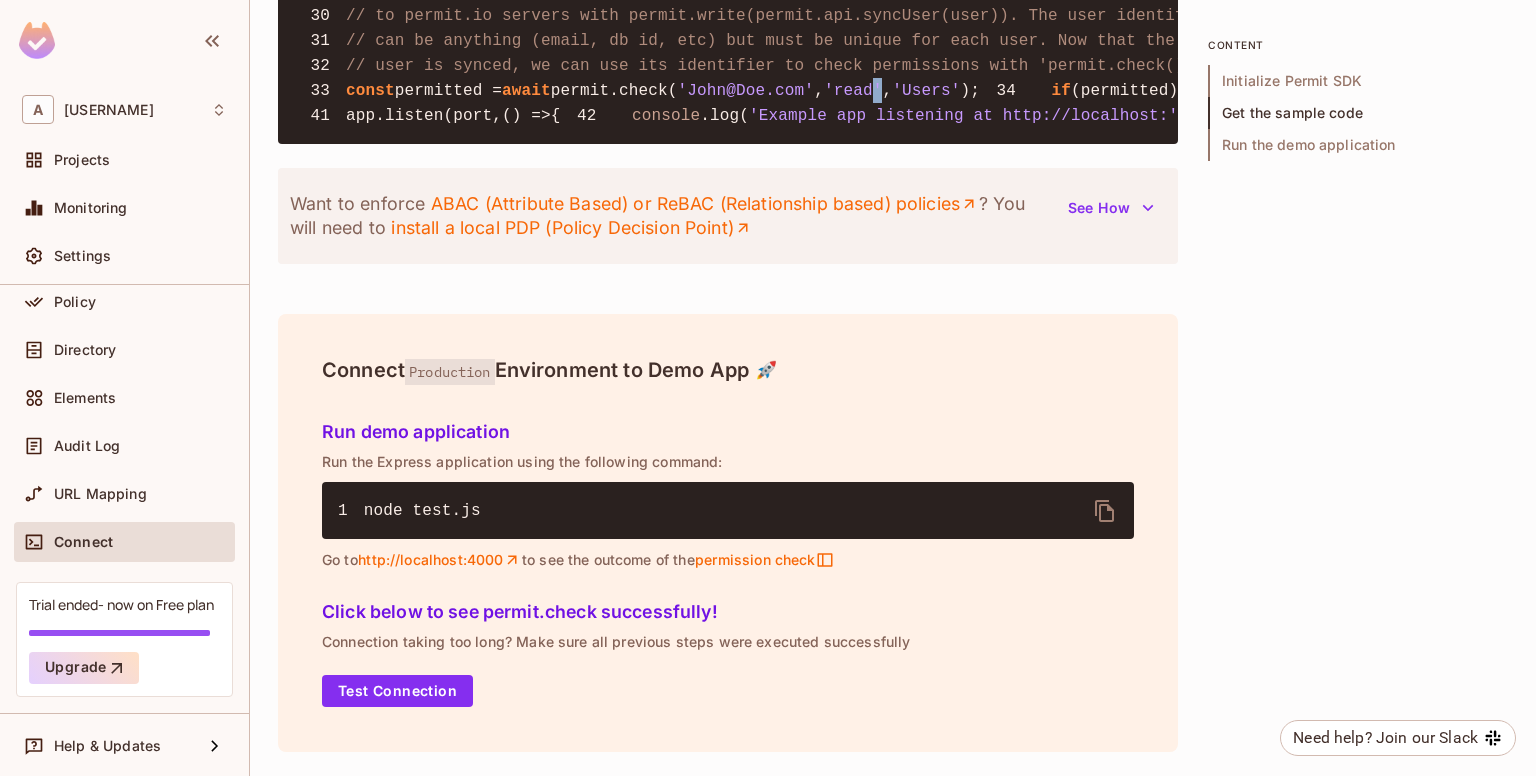 click on "'read'" at bounding box center (853, 91) 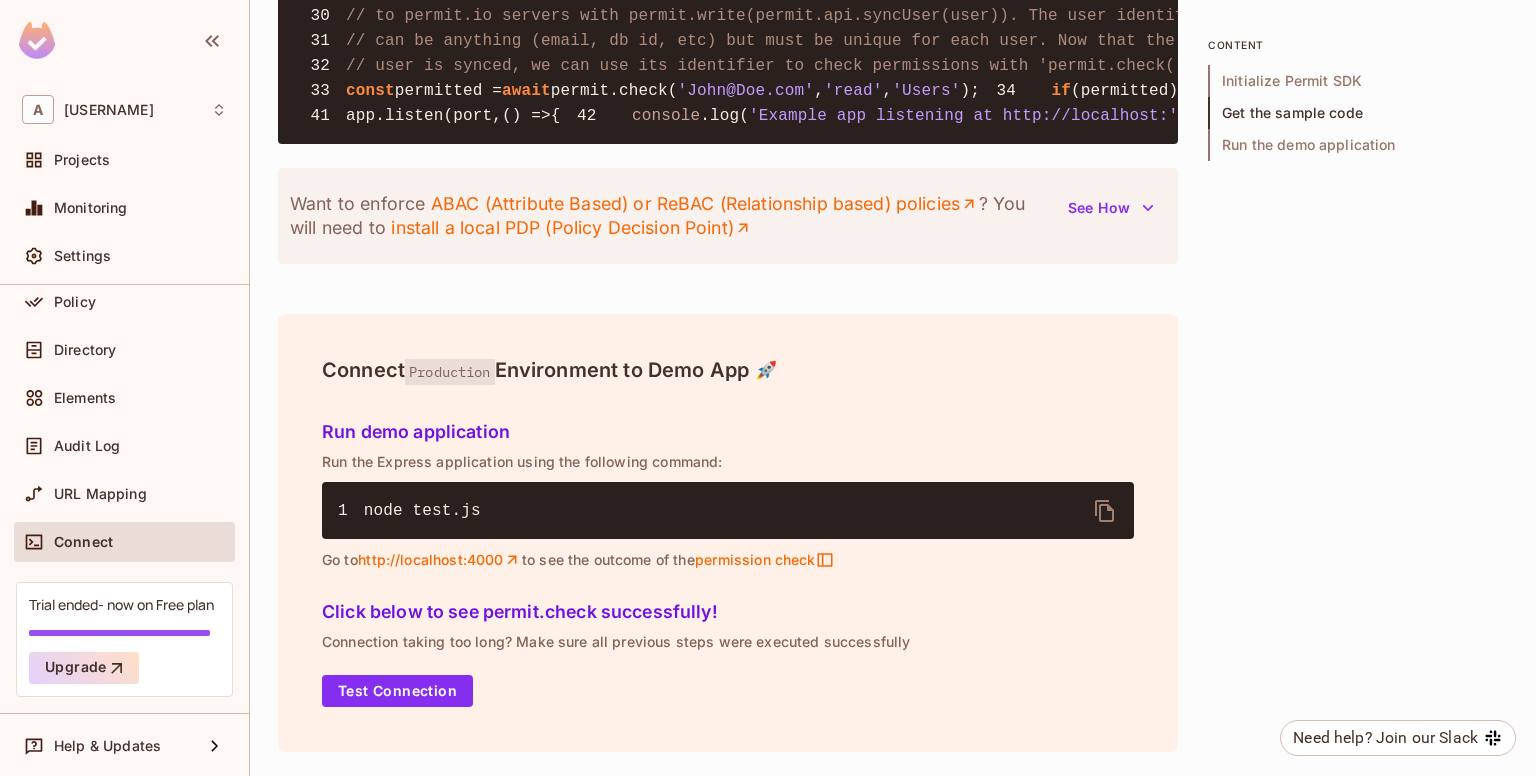 click on "'Users'" at bounding box center (926, 91) 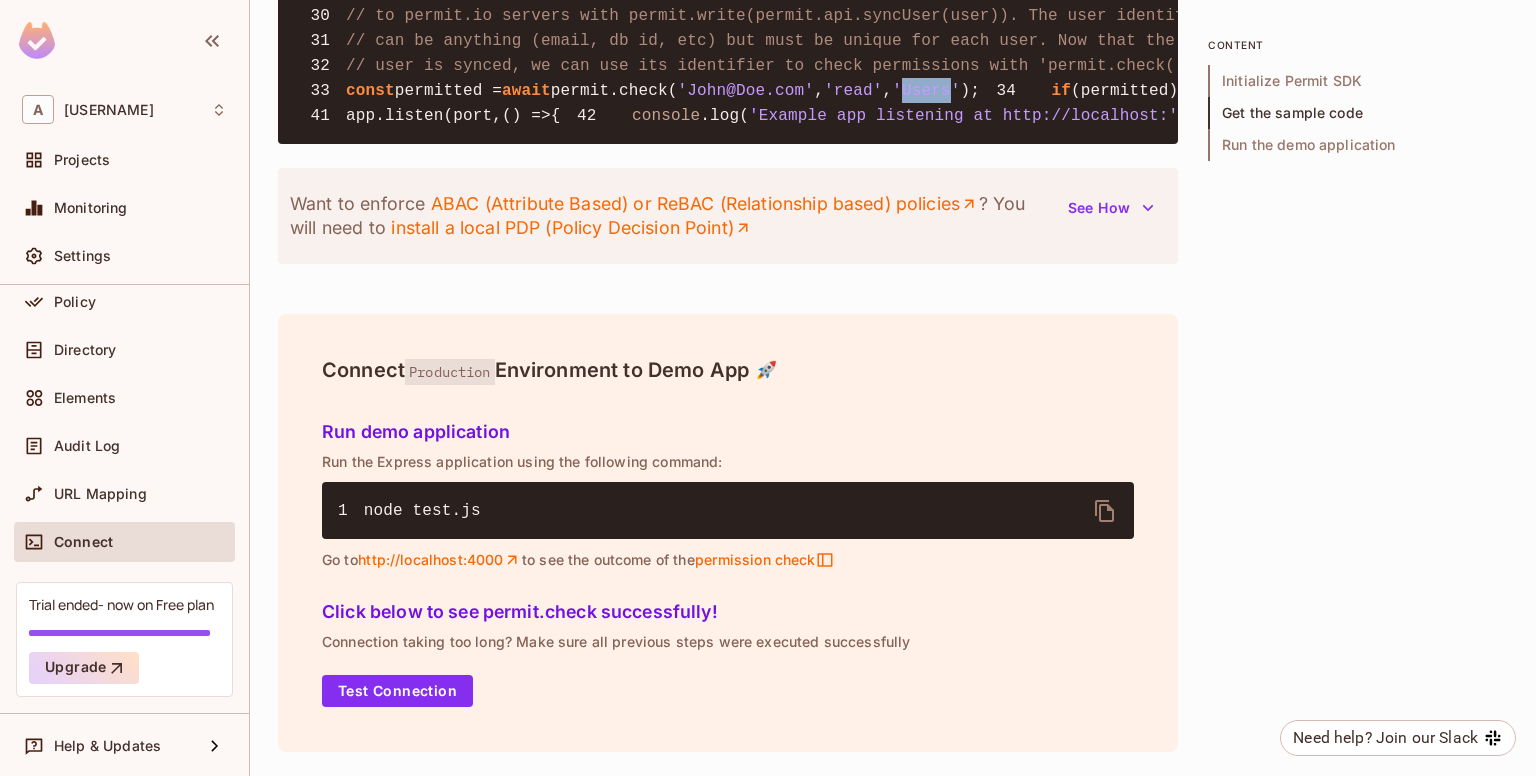 click on "'Users'" at bounding box center (926, 91) 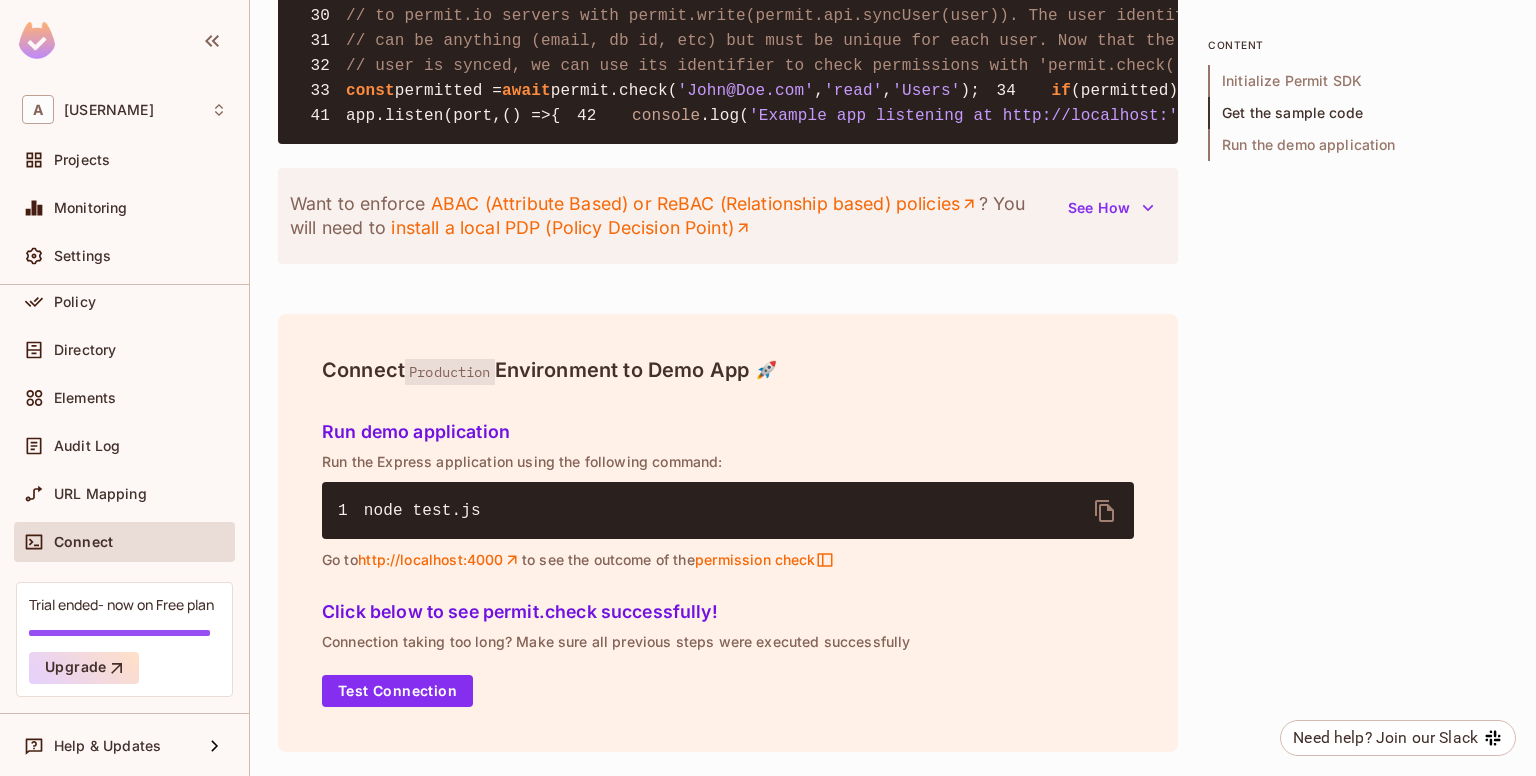 click on "'read'" at bounding box center (853, 91) 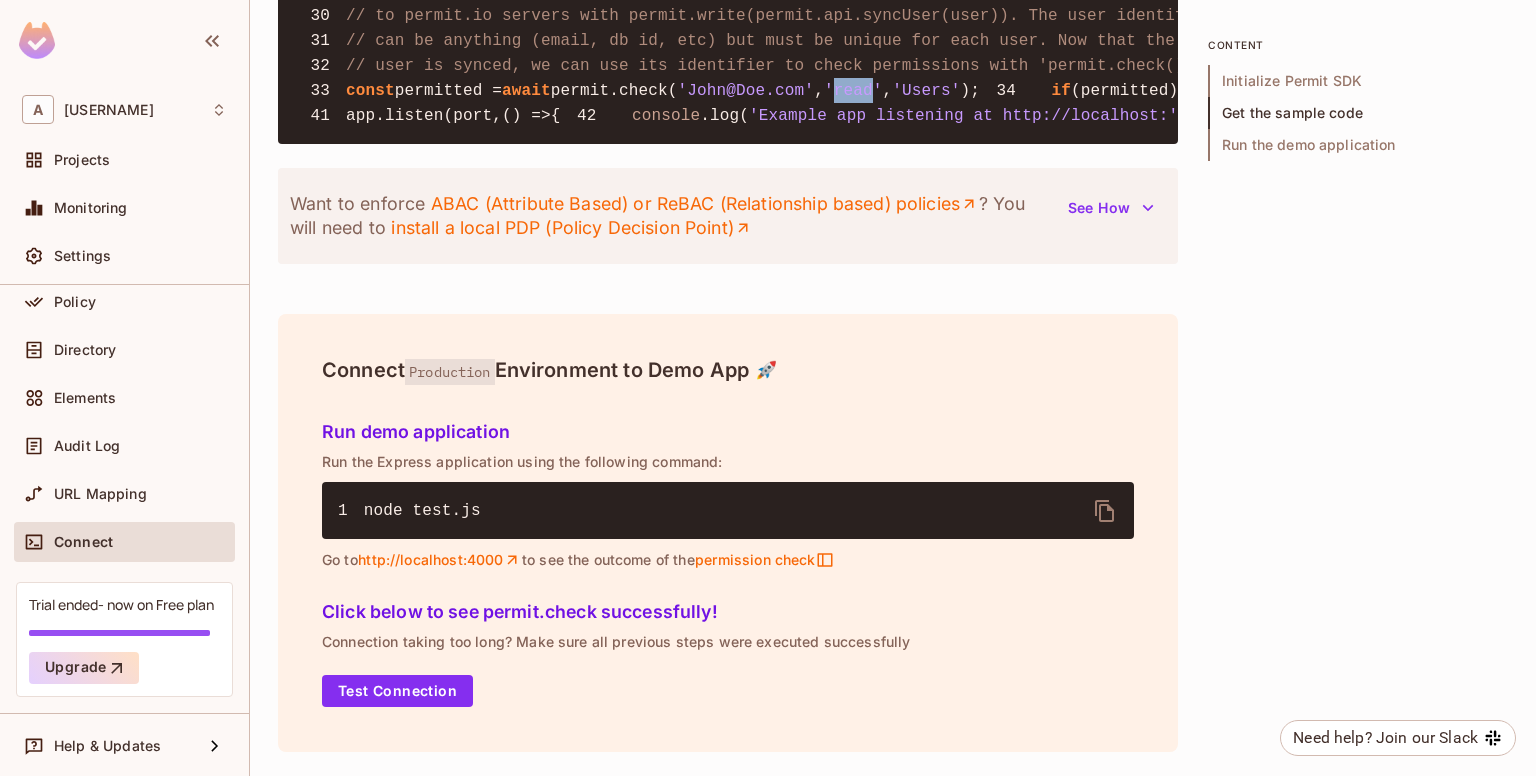 click on "'read'" at bounding box center (853, 91) 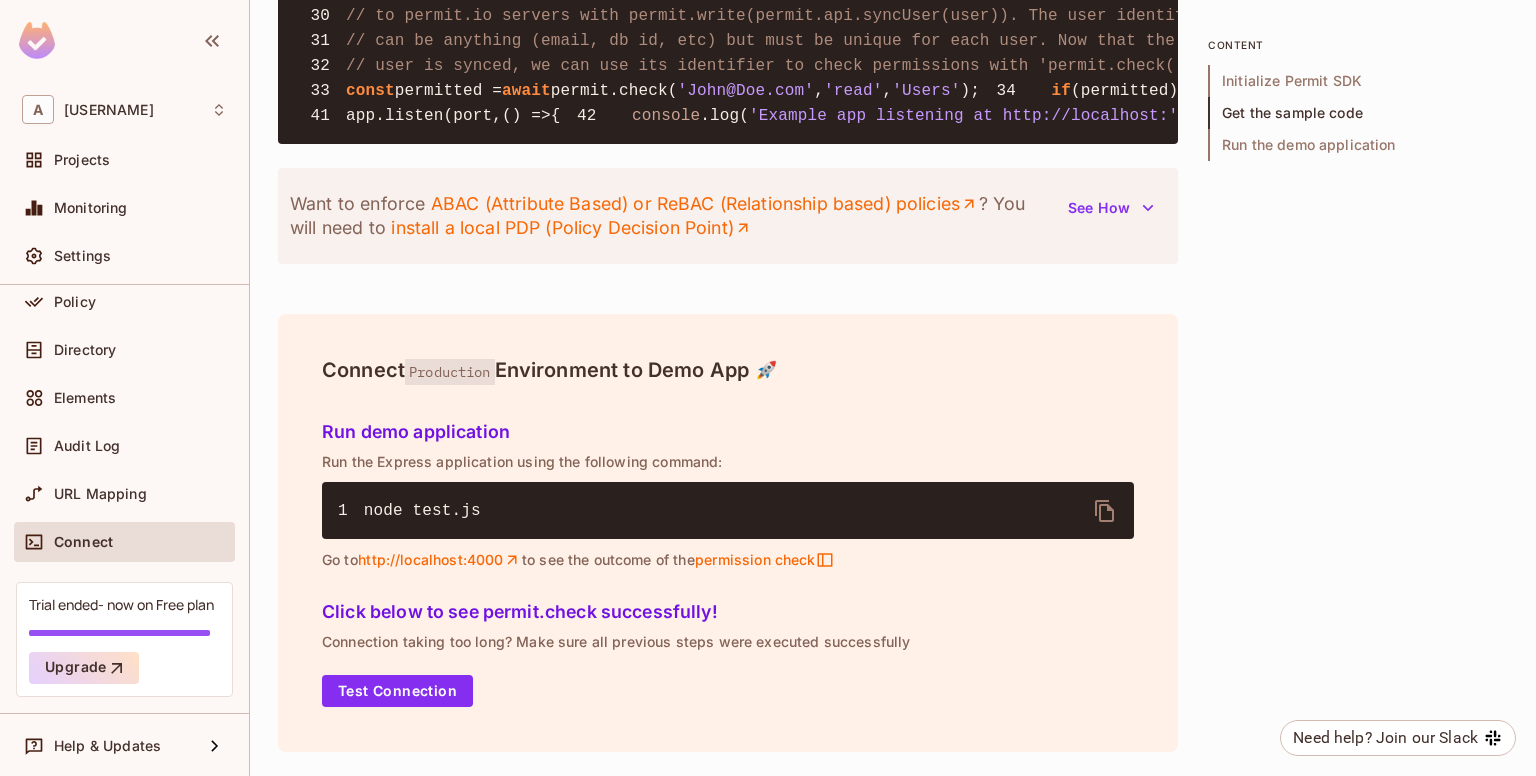 click on "'John@Doe.com'" at bounding box center (746, 91) 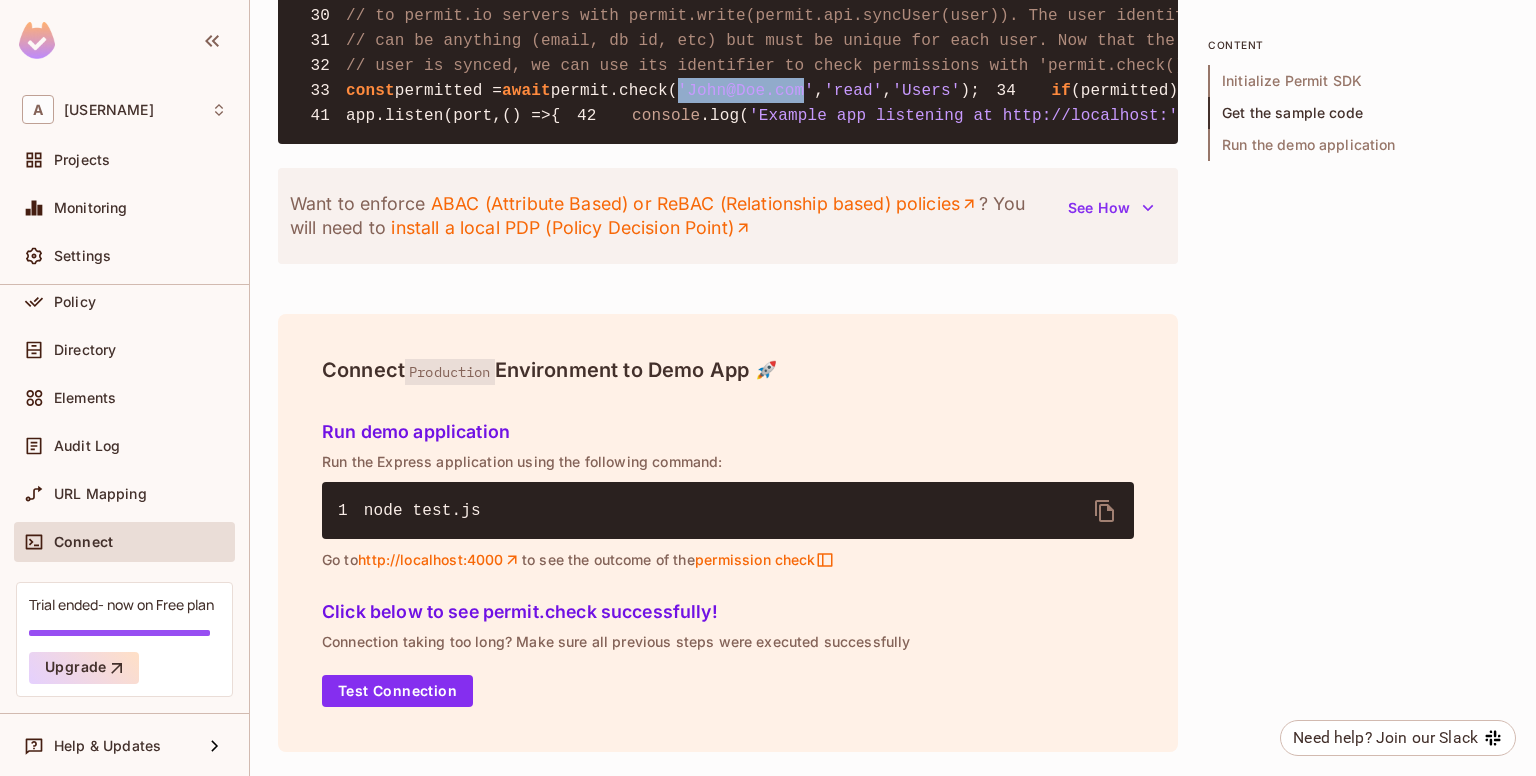 drag, startPoint x: 680, startPoint y: 391, endPoint x: 796, endPoint y: 393, distance: 116.01724 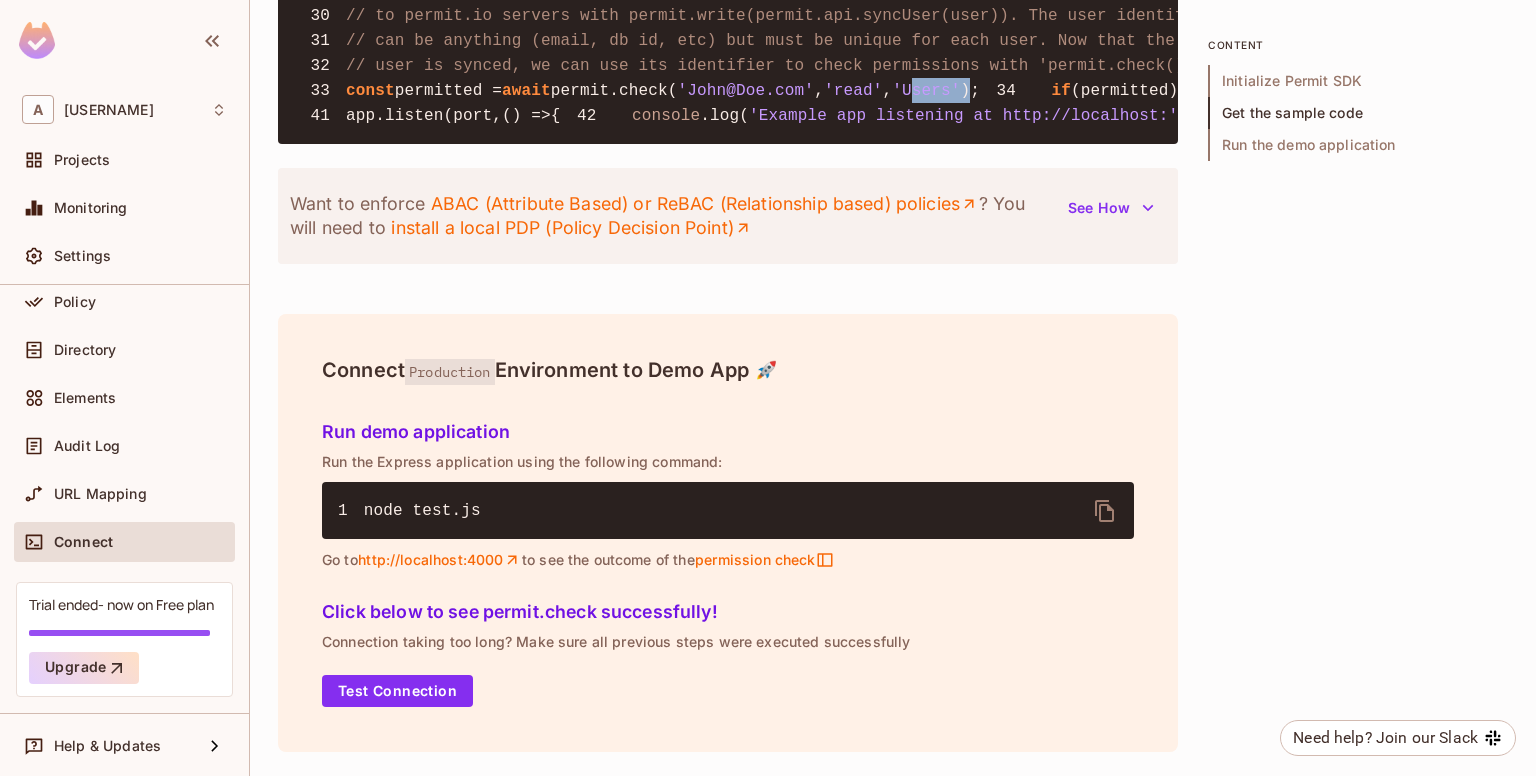 drag, startPoint x: 907, startPoint y: 390, endPoint x: 992, endPoint y: 397, distance: 85.28775 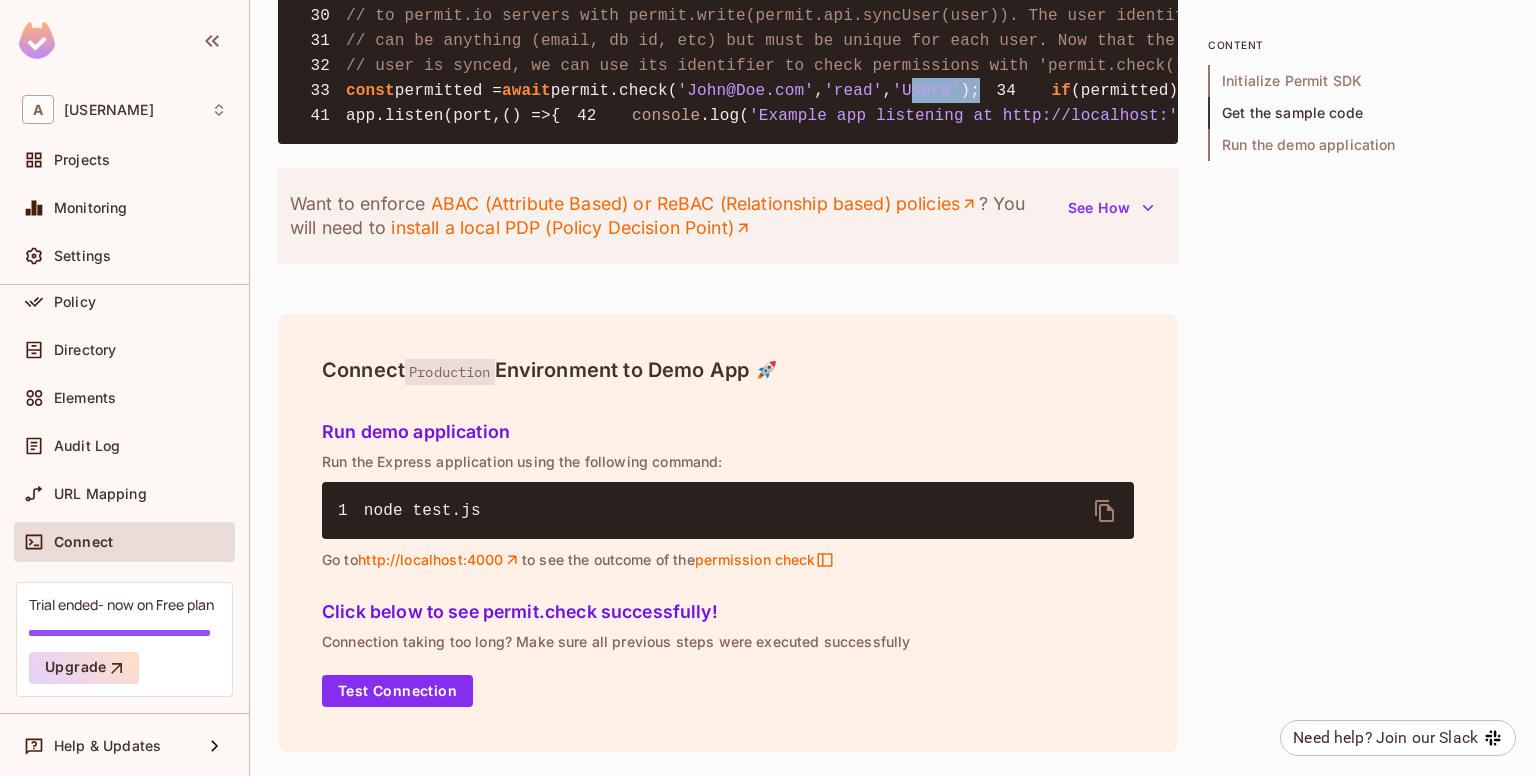 click on "1 const { Permit } = require ( 'permitio' );
2
3 const express = require ( 'express' );
4 const app = express();
5 const port = 4000 ;
6
7 // This line initializes the SDK and connects your Node.js app
8 // to the Permit.io PDP container you've set up in the previous step.
9 const permit = new Permit({
10    // in production, you might need to change this url to fit your deployment
11    pdp : 'https://cloudpdp.api.permit.io' ,
12    // your api key
13    token :
14    '[API_KEY]' ,
15 });
16
17 // You can open http://localhost:4000 to invoke this http
18 // endpoint, and see the outcome of the permission check.
19 app.get( '/' , async (req, res) => {
20    // This user was defined by you in the previous step and
21    // is already assigned with a role in the permission system.
22    const user = {
23      id : '[EMAIL]' ,
24      firstName : '[FIRST]' ,
25      :" at bounding box center (728, -110) 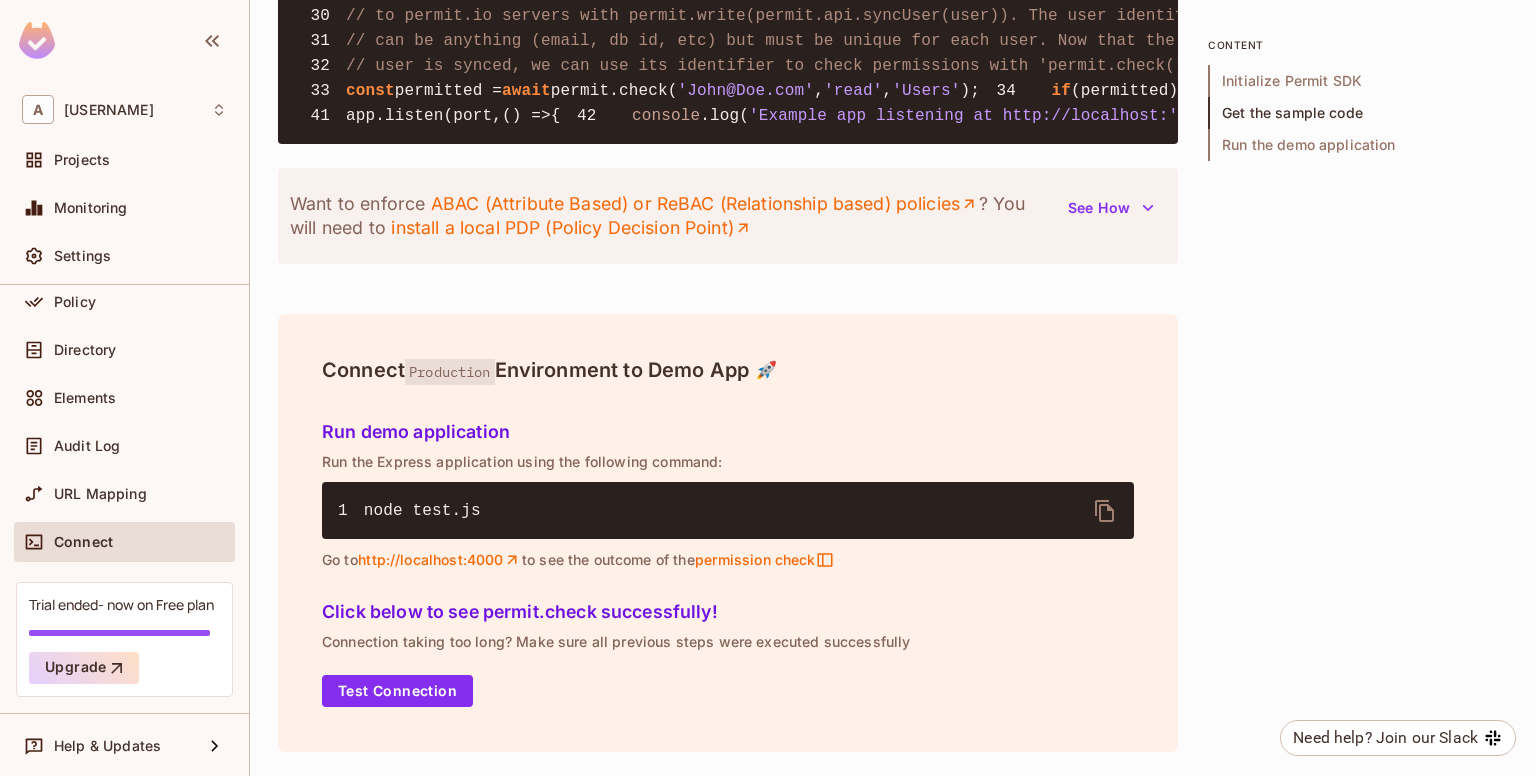 scroll, scrollTop: 2530, scrollLeft: 0, axis: vertical 